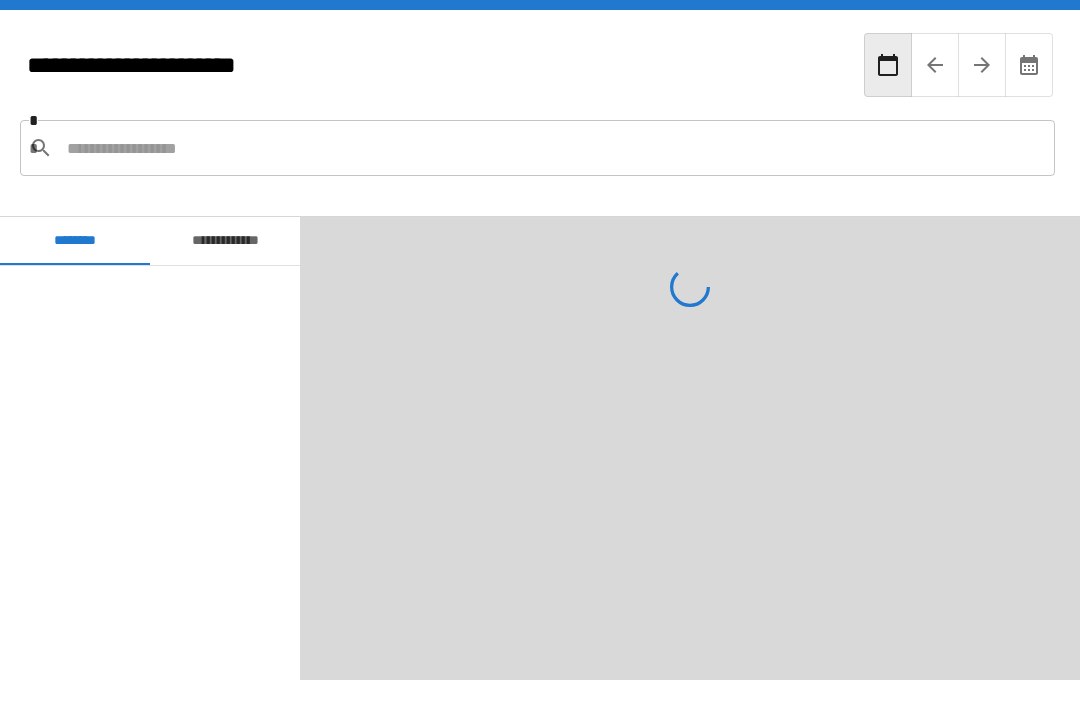scroll, scrollTop: 64, scrollLeft: 0, axis: vertical 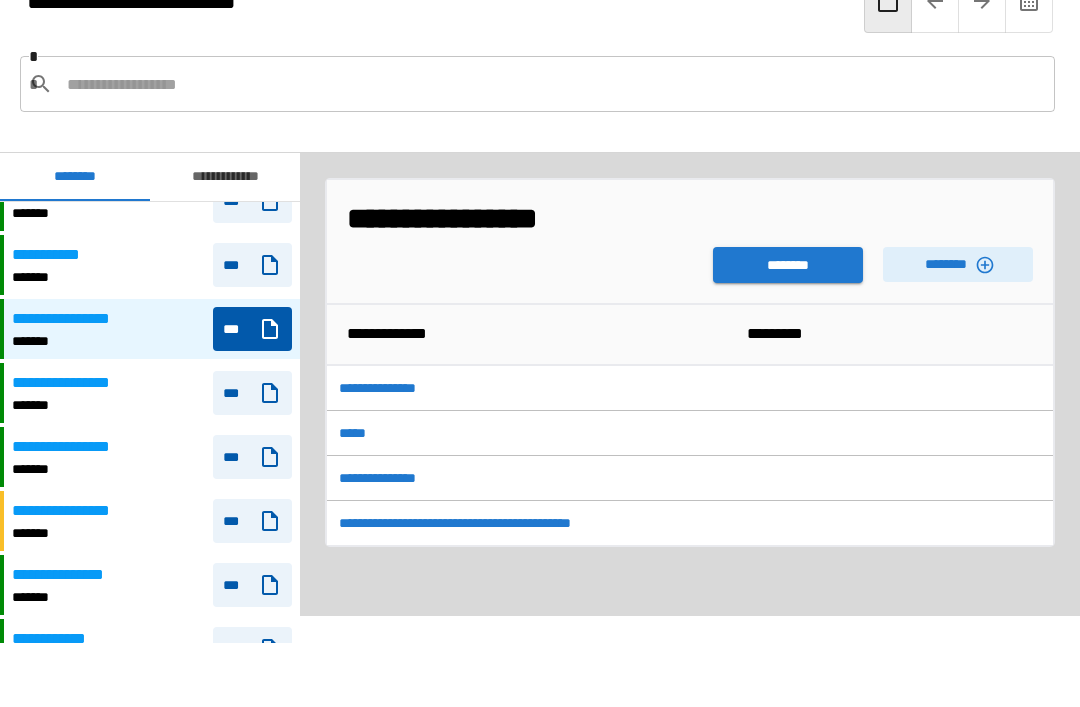 click on "********" at bounding box center (788, 265) 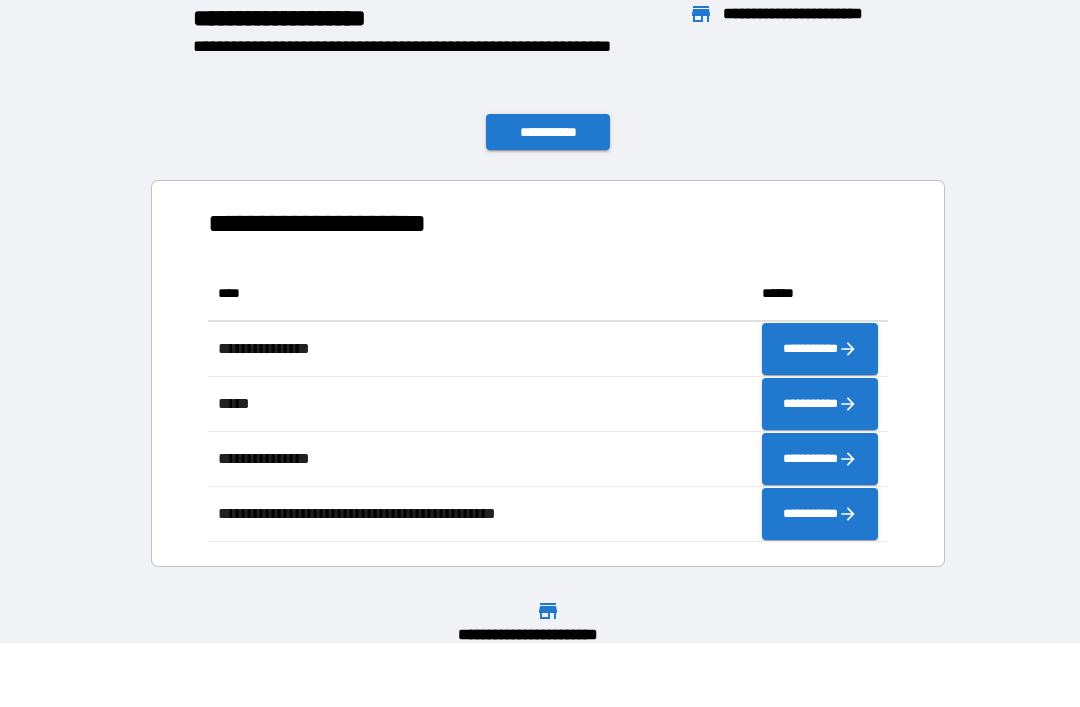 scroll, scrollTop: 1, scrollLeft: 1, axis: both 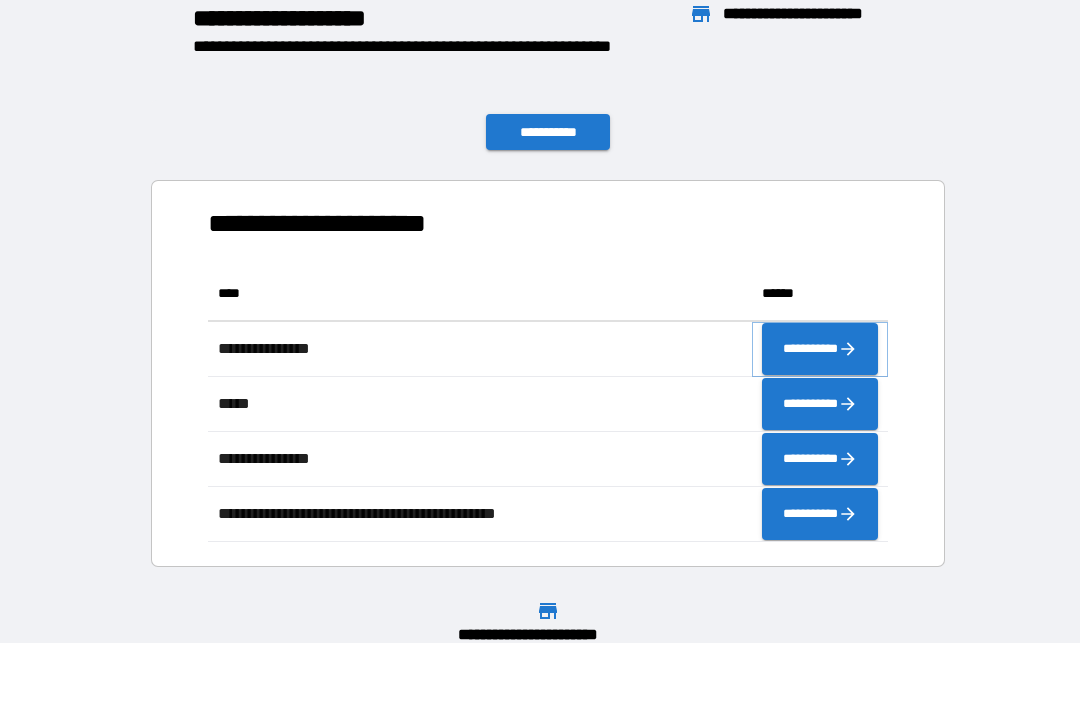 click on "**********" at bounding box center (820, 349) 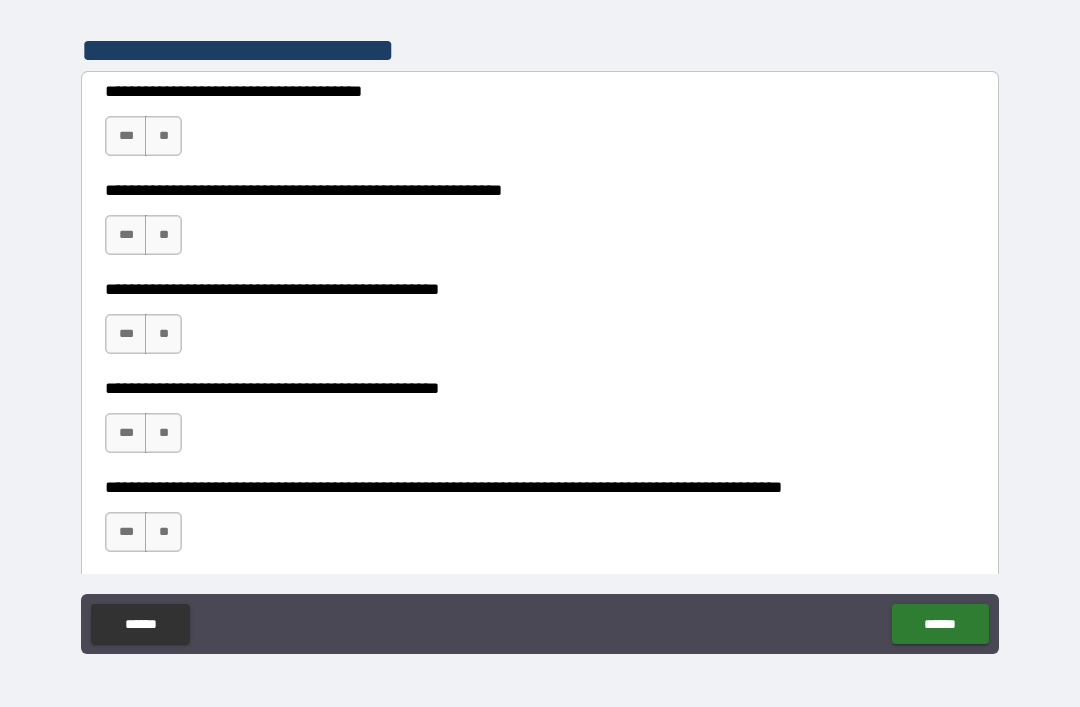 scroll, scrollTop: 386, scrollLeft: 0, axis: vertical 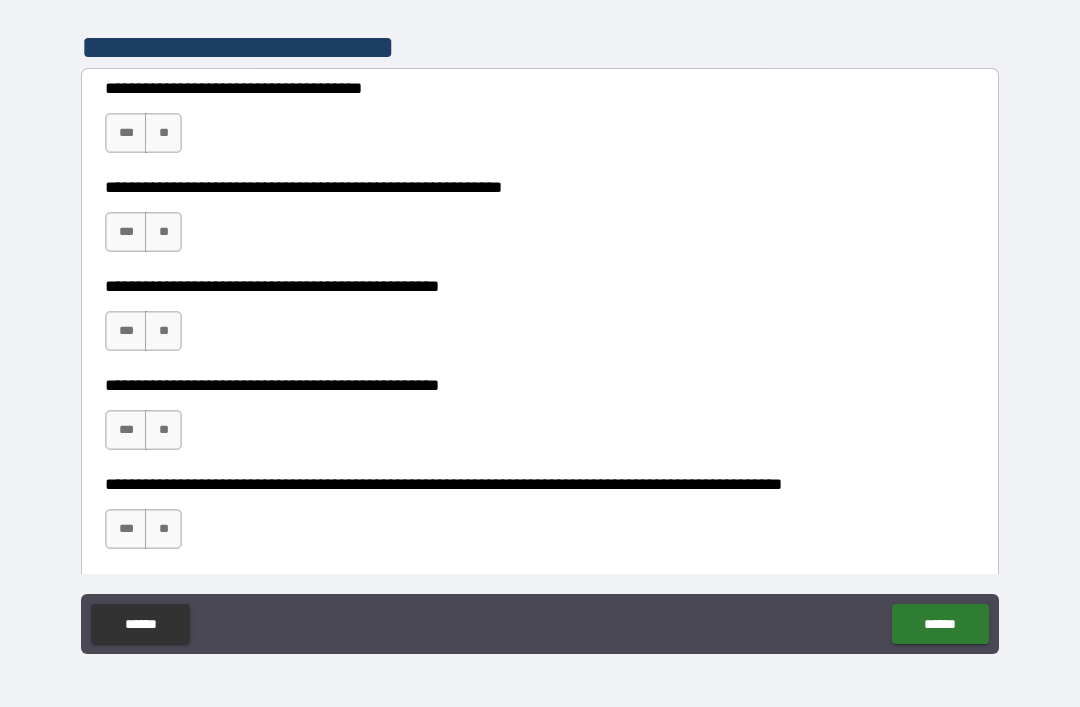 click on "**" at bounding box center (163, 133) 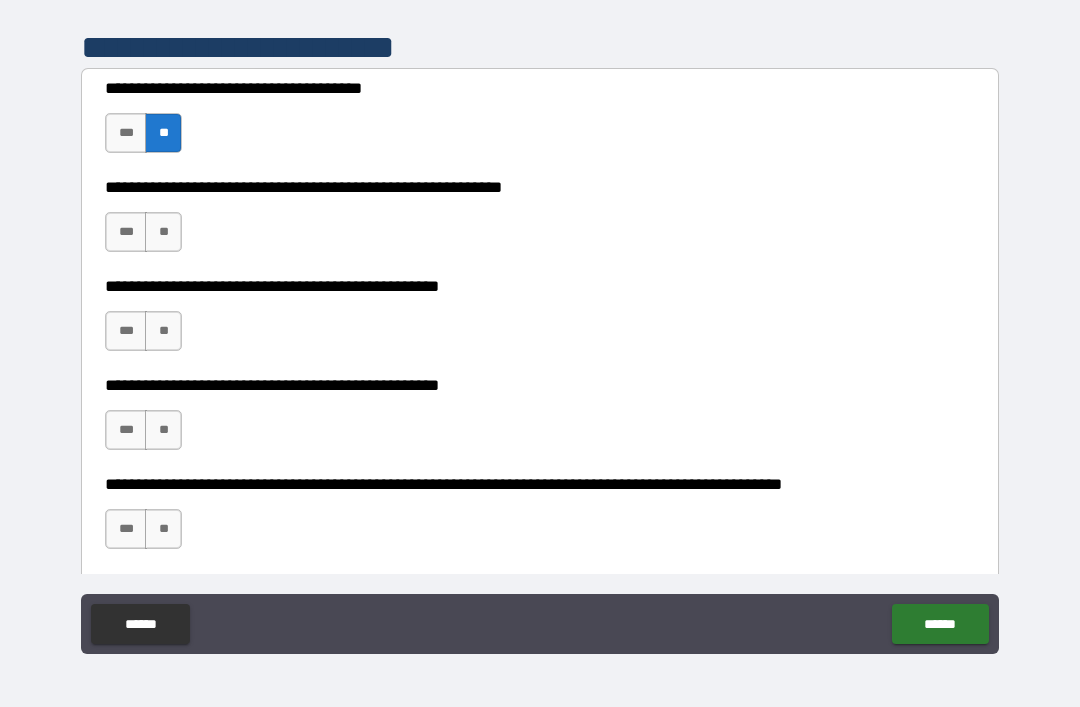 click on "***" at bounding box center [126, 232] 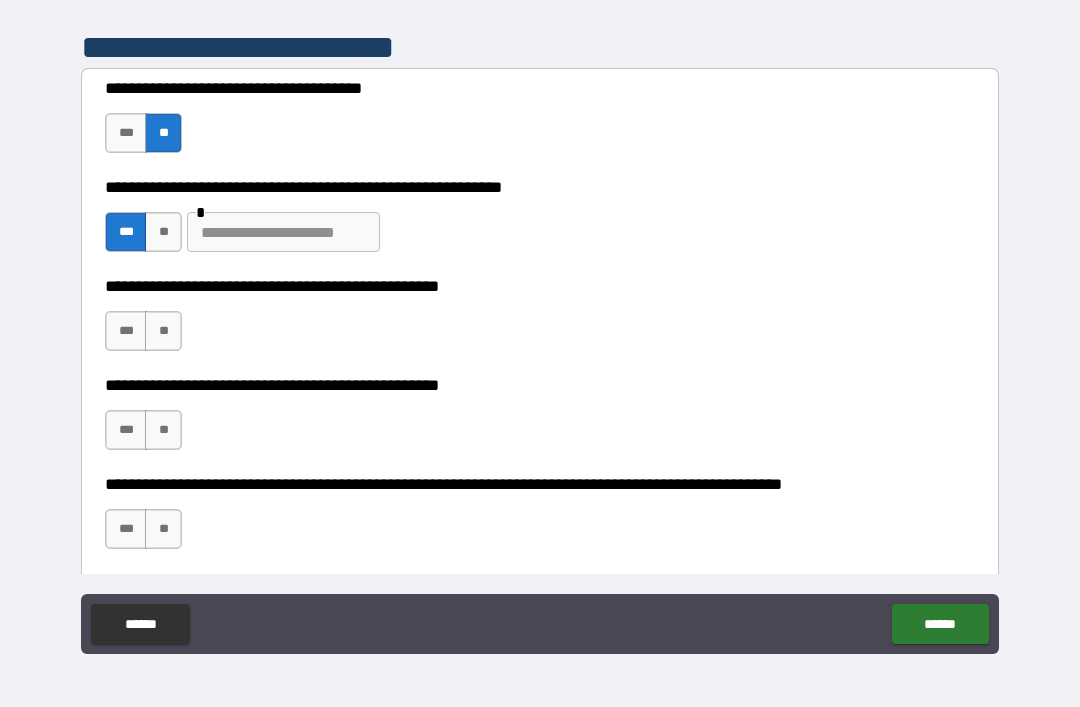 click at bounding box center [283, 232] 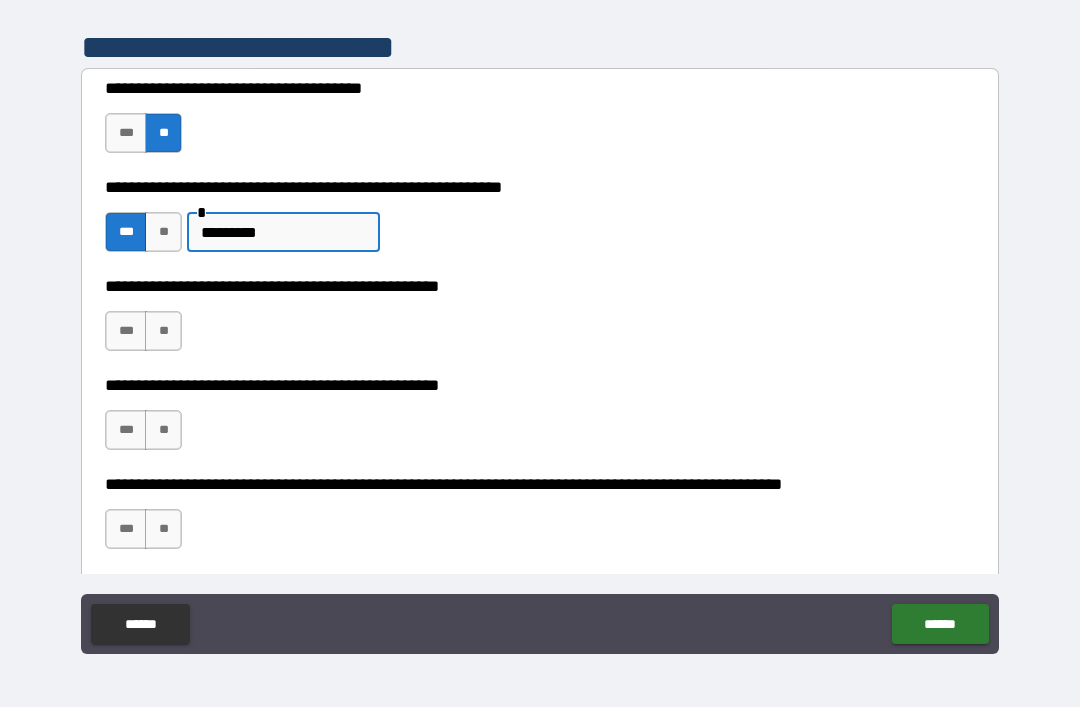 type on "*********" 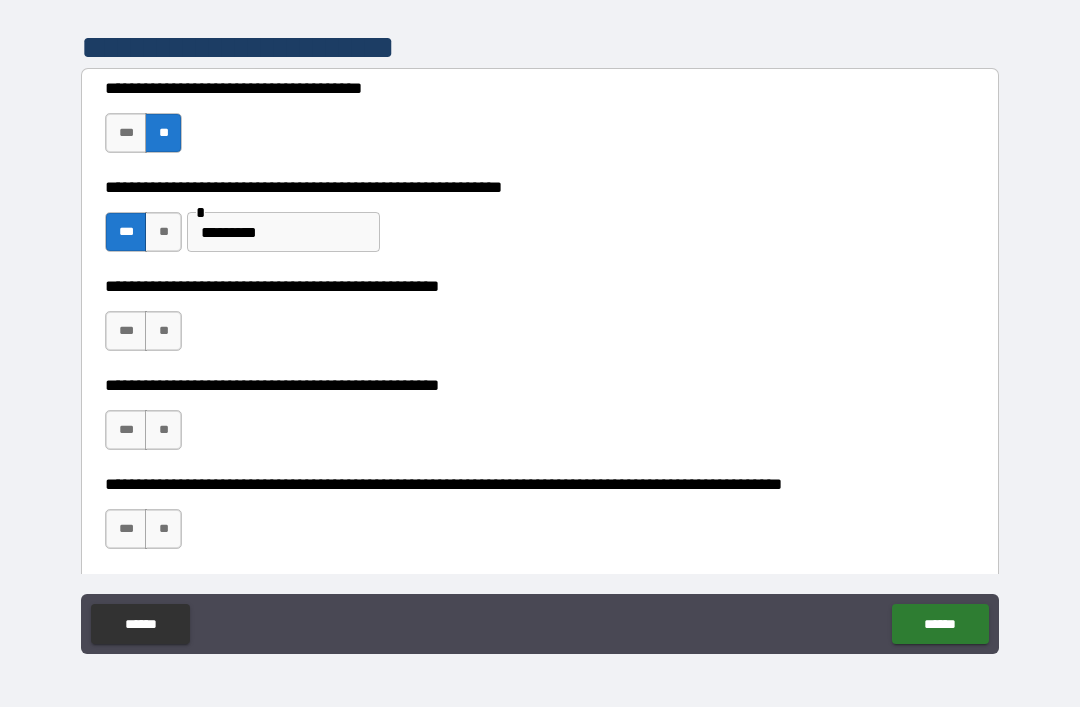 click on "**" at bounding box center [163, 331] 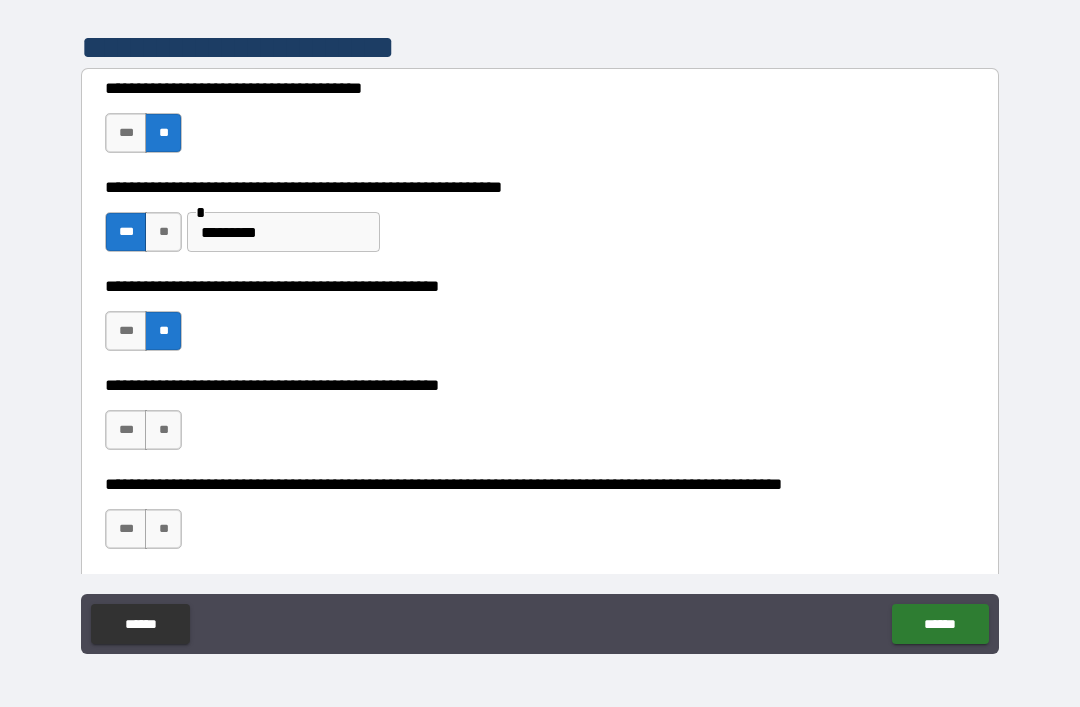 click on "***" at bounding box center (126, 430) 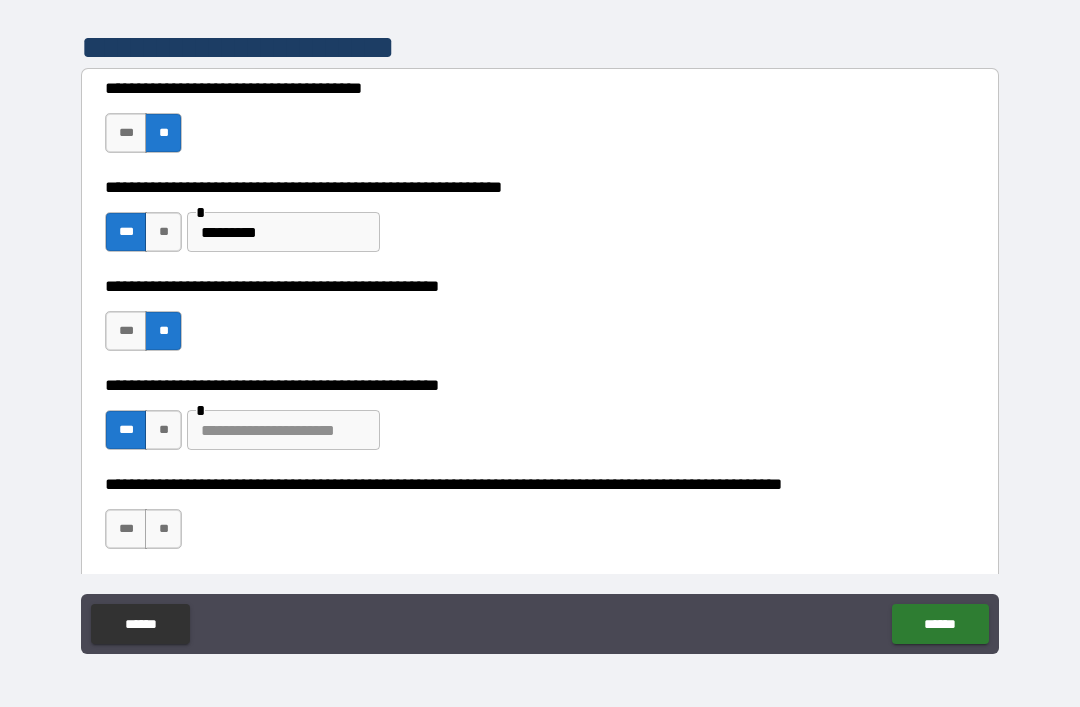 click at bounding box center (283, 430) 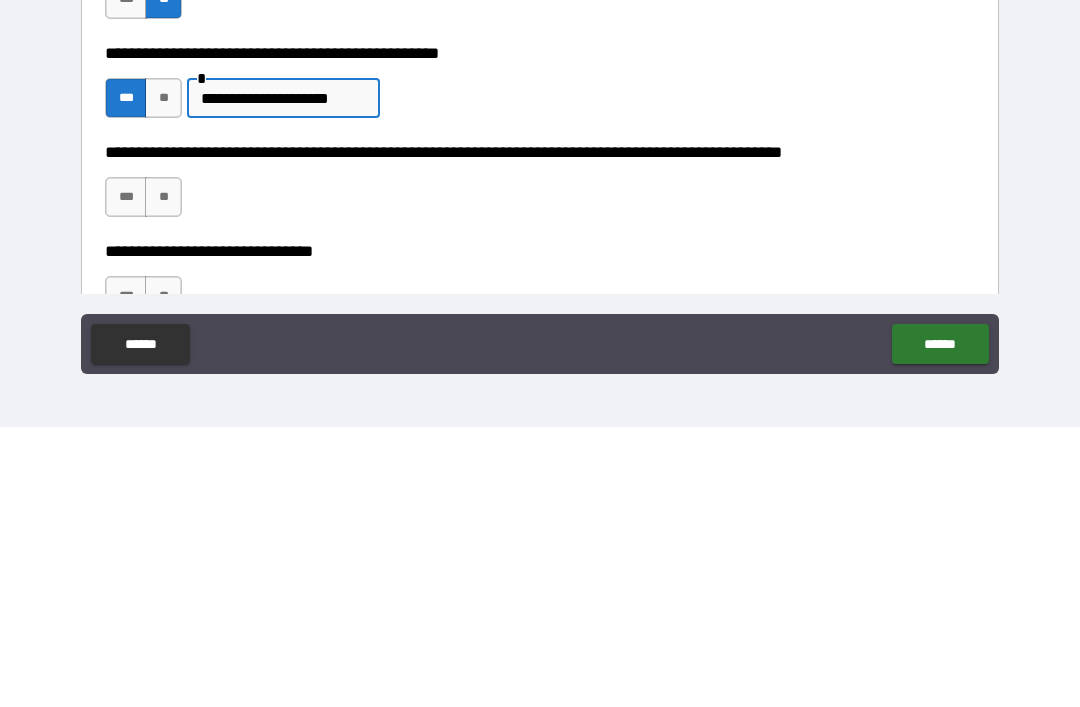 scroll, scrollTop: 501, scrollLeft: 0, axis: vertical 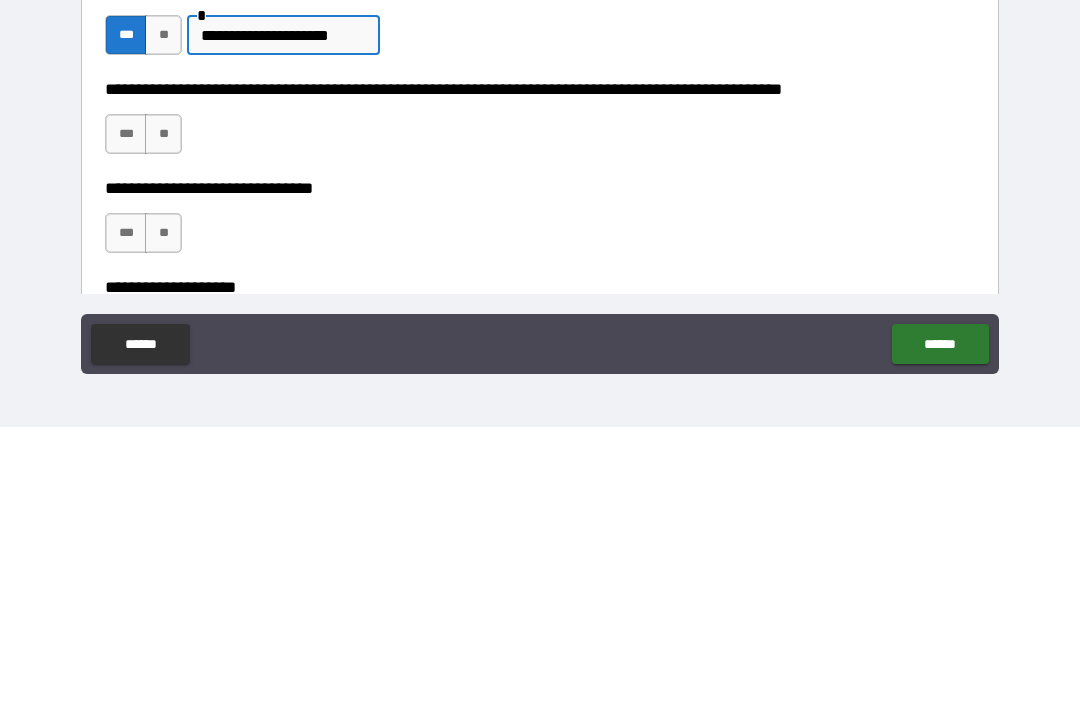 type on "**********" 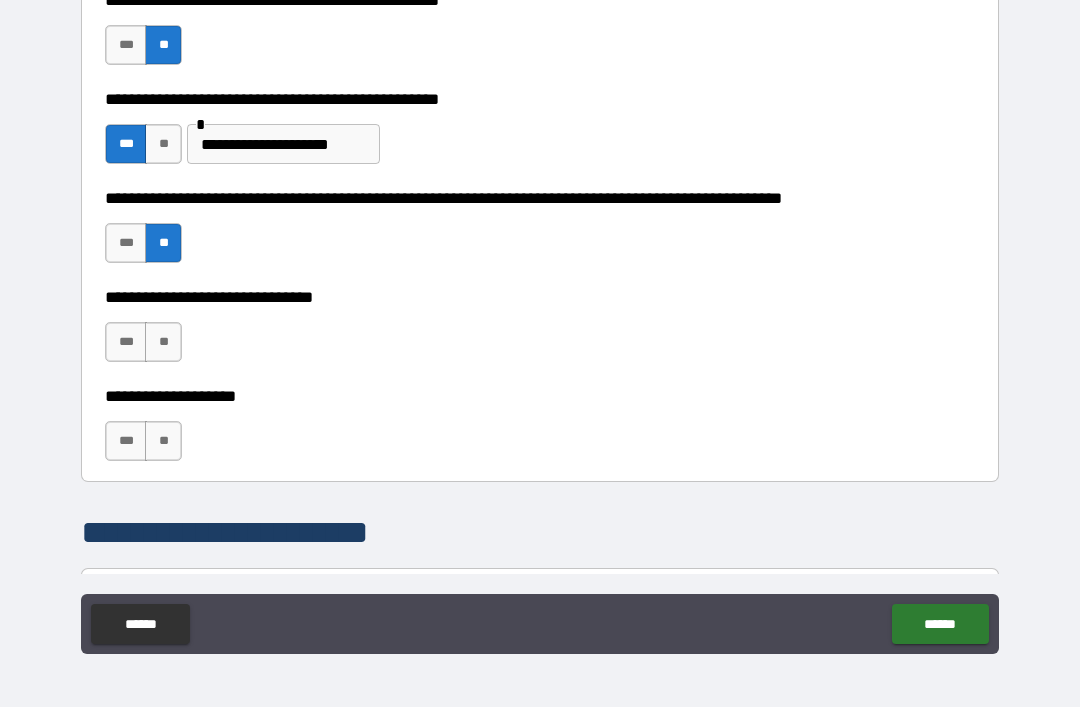scroll, scrollTop: 686, scrollLeft: 0, axis: vertical 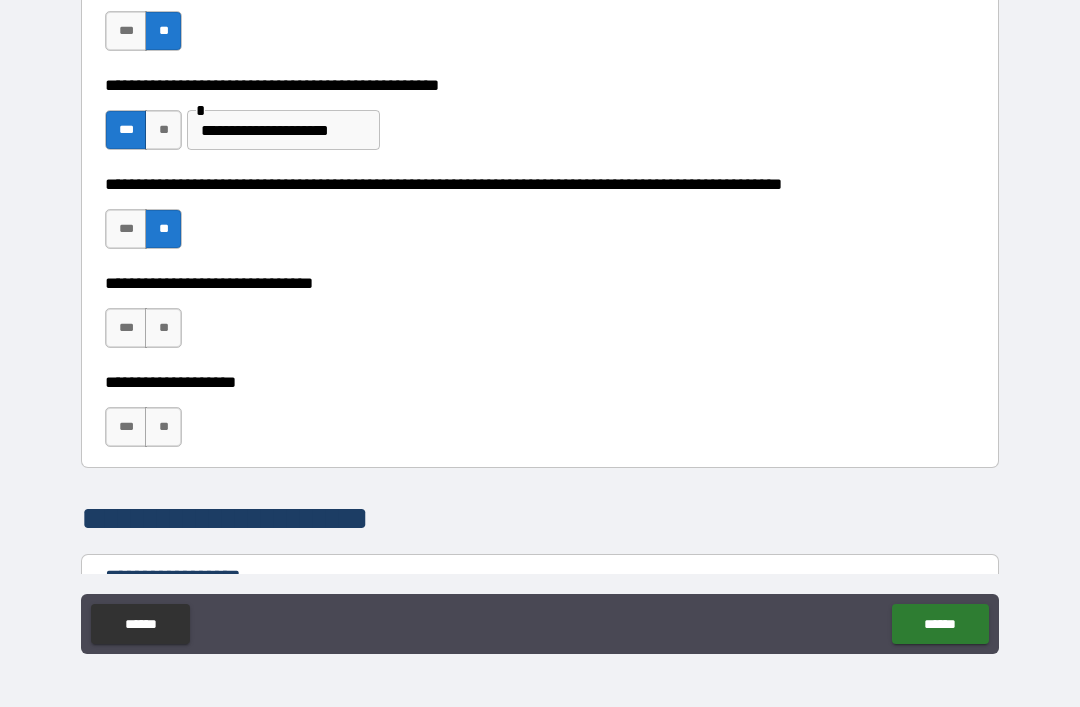 click on "**" at bounding box center (163, 328) 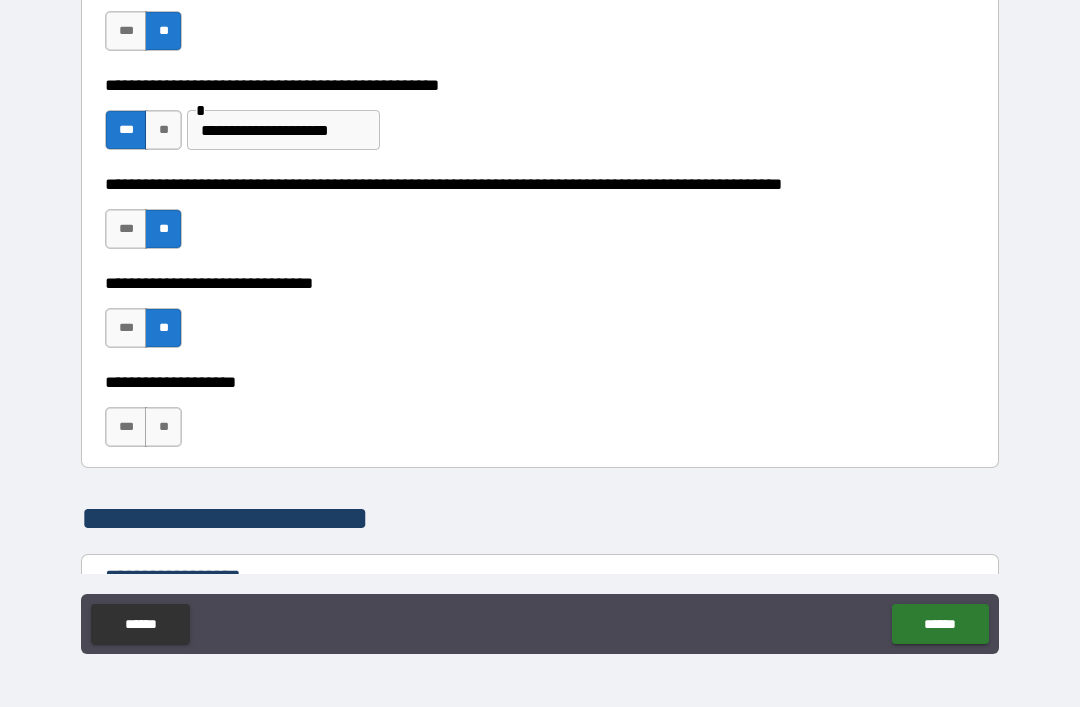 click on "**" at bounding box center (163, 427) 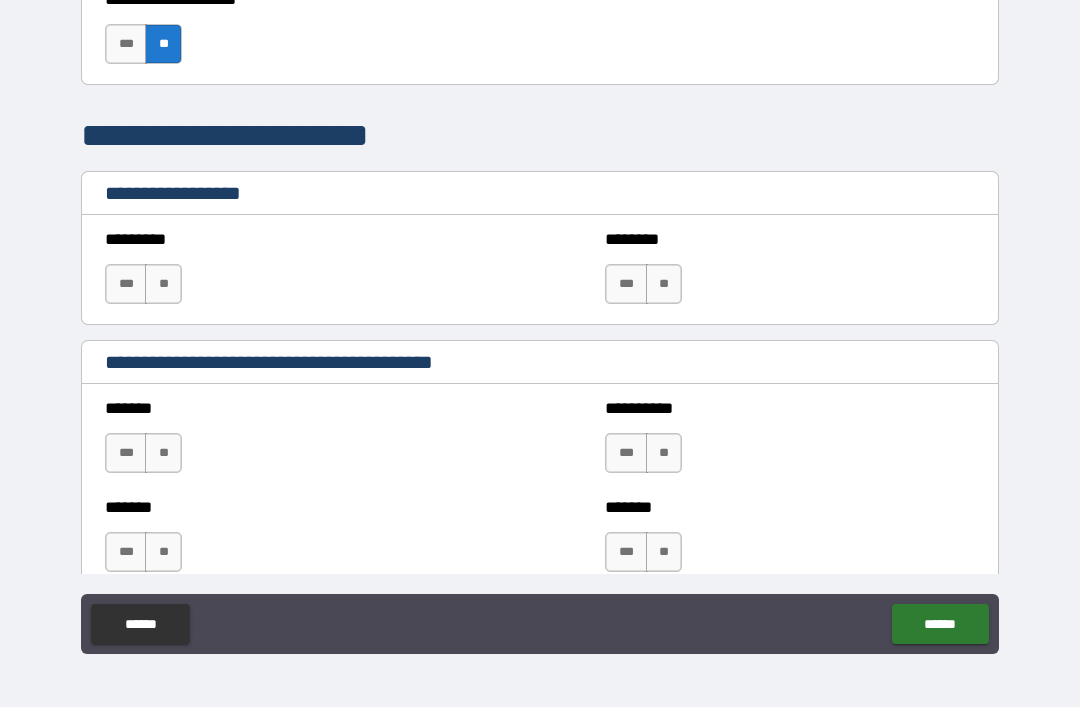 scroll, scrollTop: 1068, scrollLeft: 0, axis: vertical 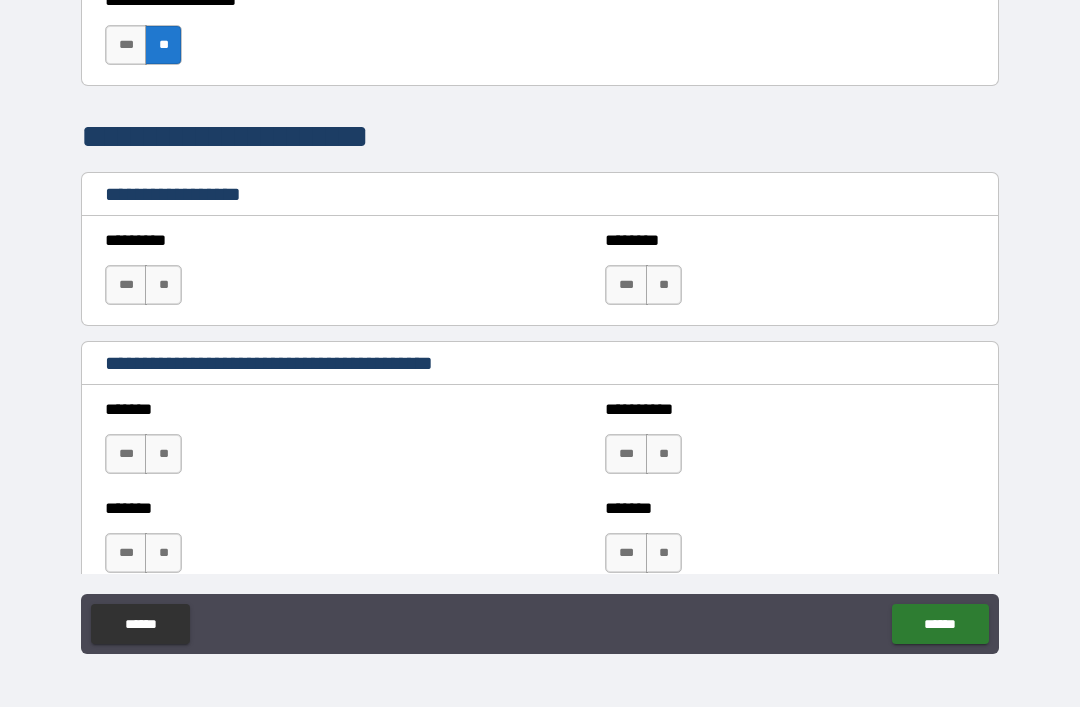 click on "**" at bounding box center [163, 285] 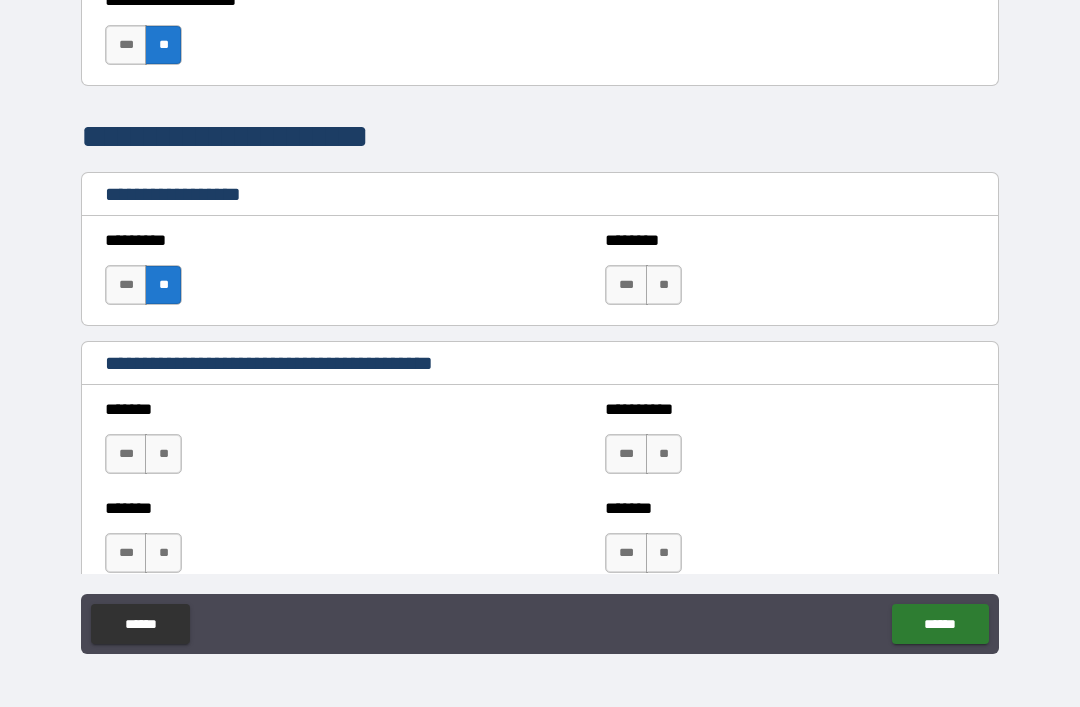 click on "**" at bounding box center (664, 285) 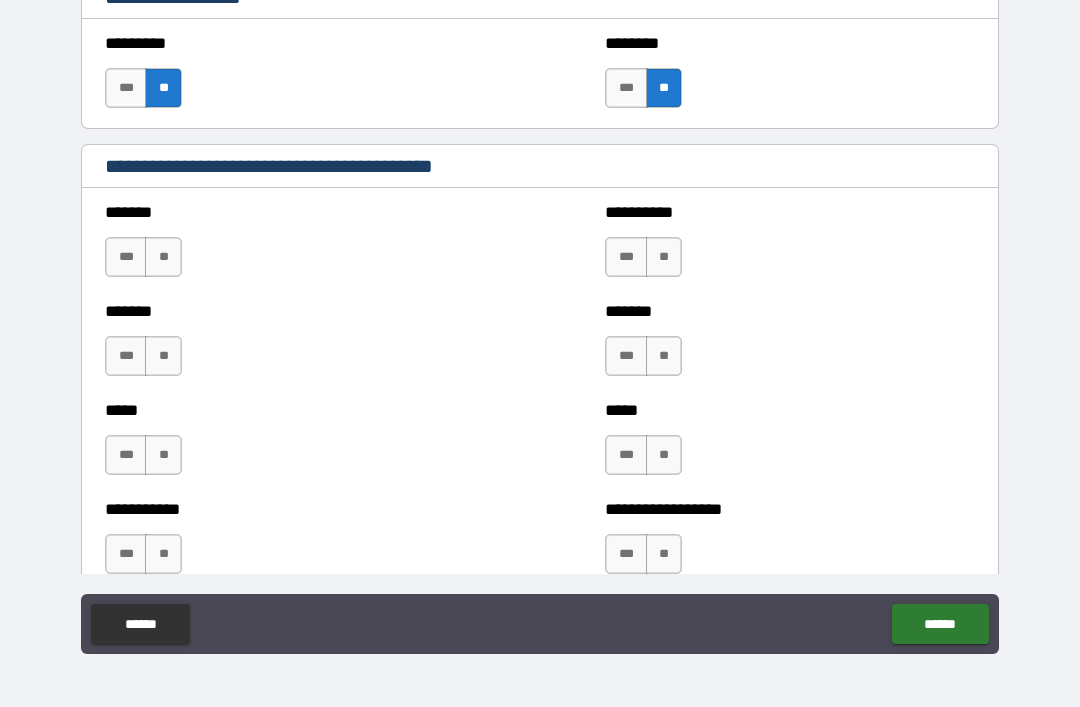 scroll, scrollTop: 1276, scrollLeft: 0, axis: vertical 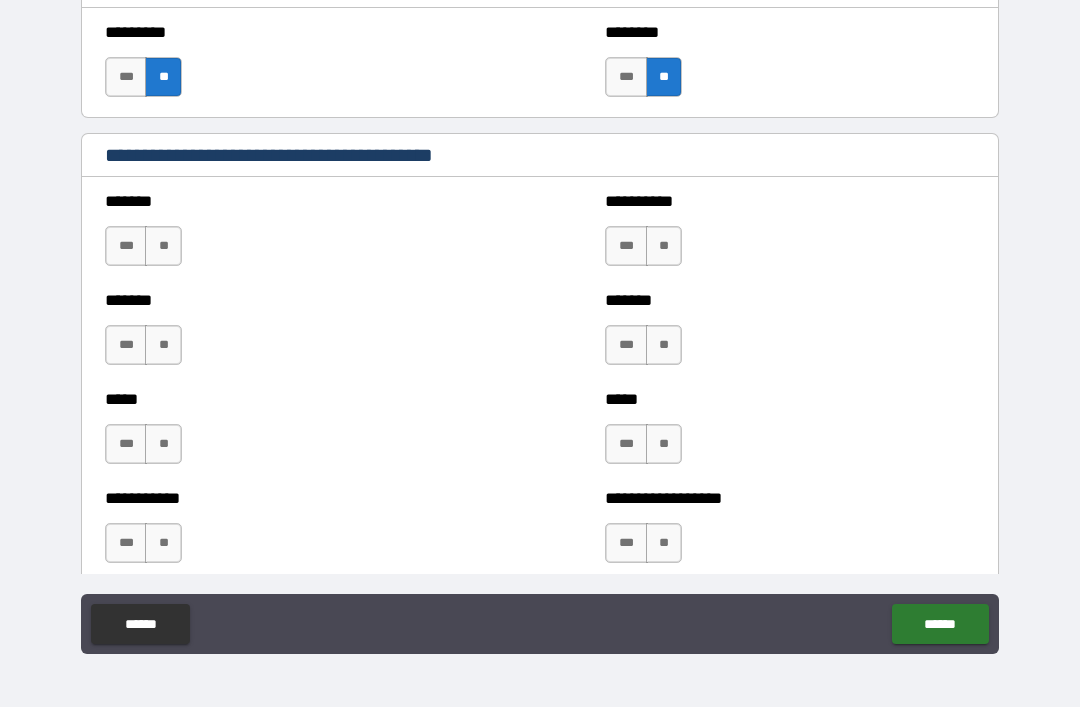 click on "**" at bounding box center [163, 246] 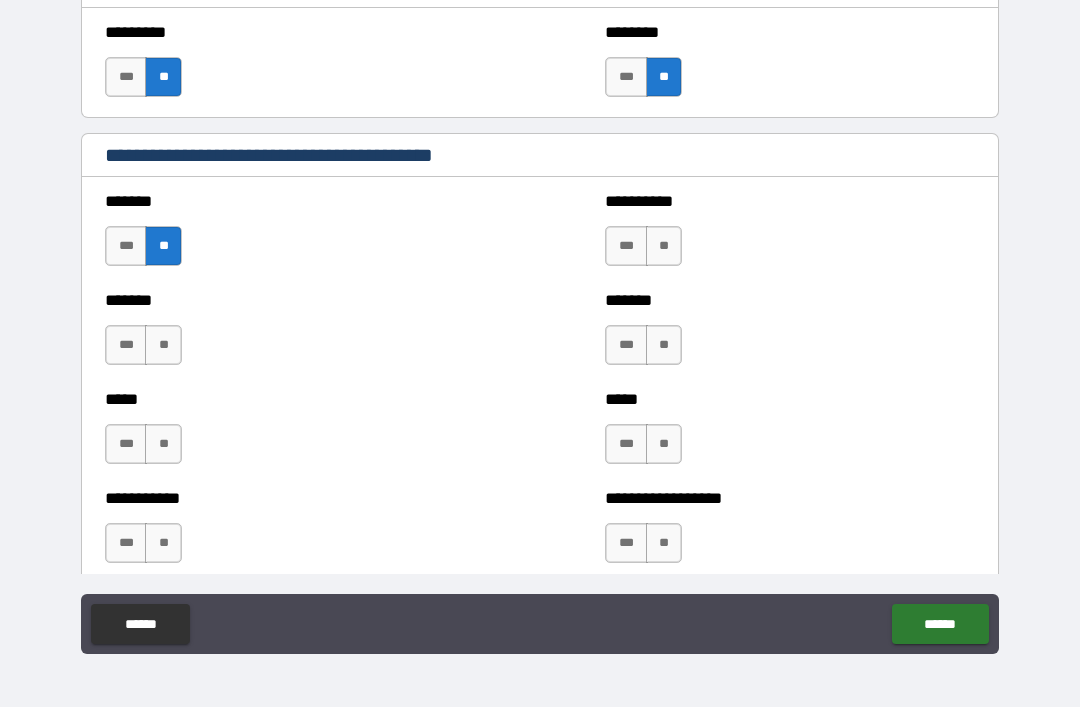 click on "**" at bounding box center [163, 345] 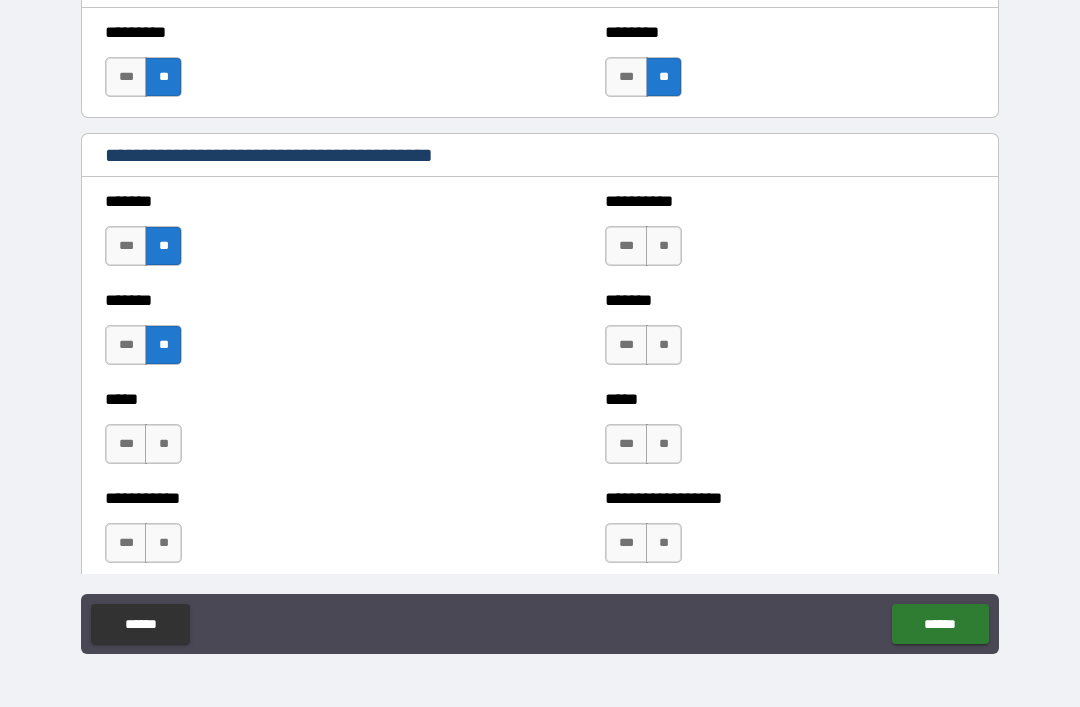click on "**" at bounding box center (163, 444) 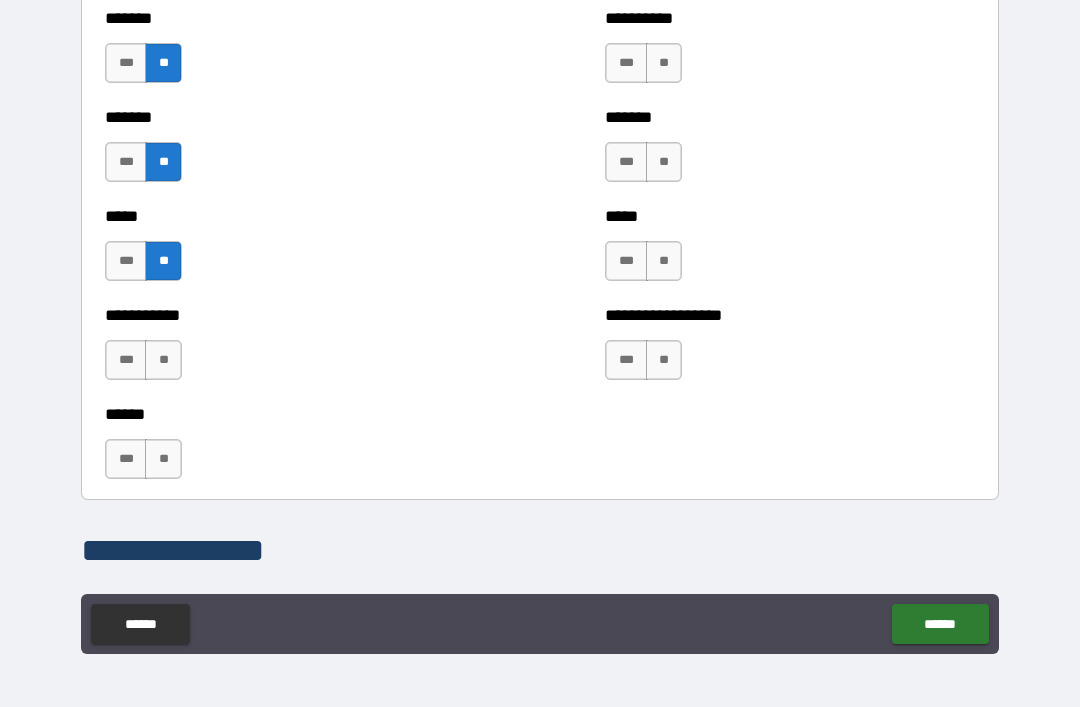 scroll, scrollTop: 1487, scrollLeft: 0, axis: vertical 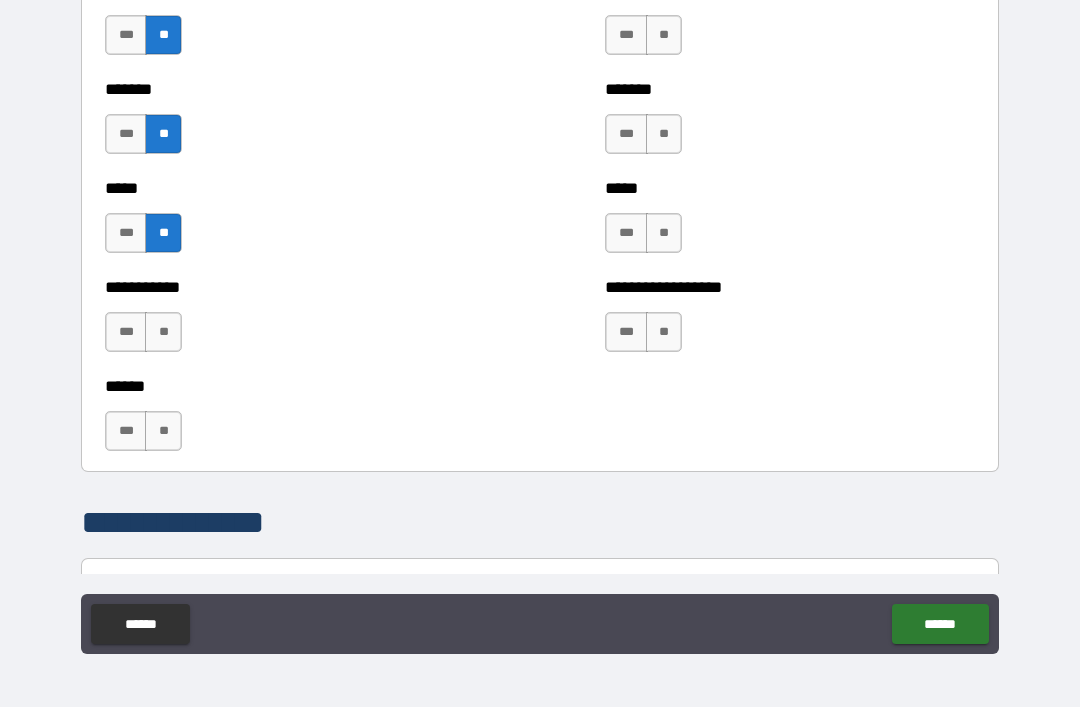 click on "**" at bounding box center (163, 332) 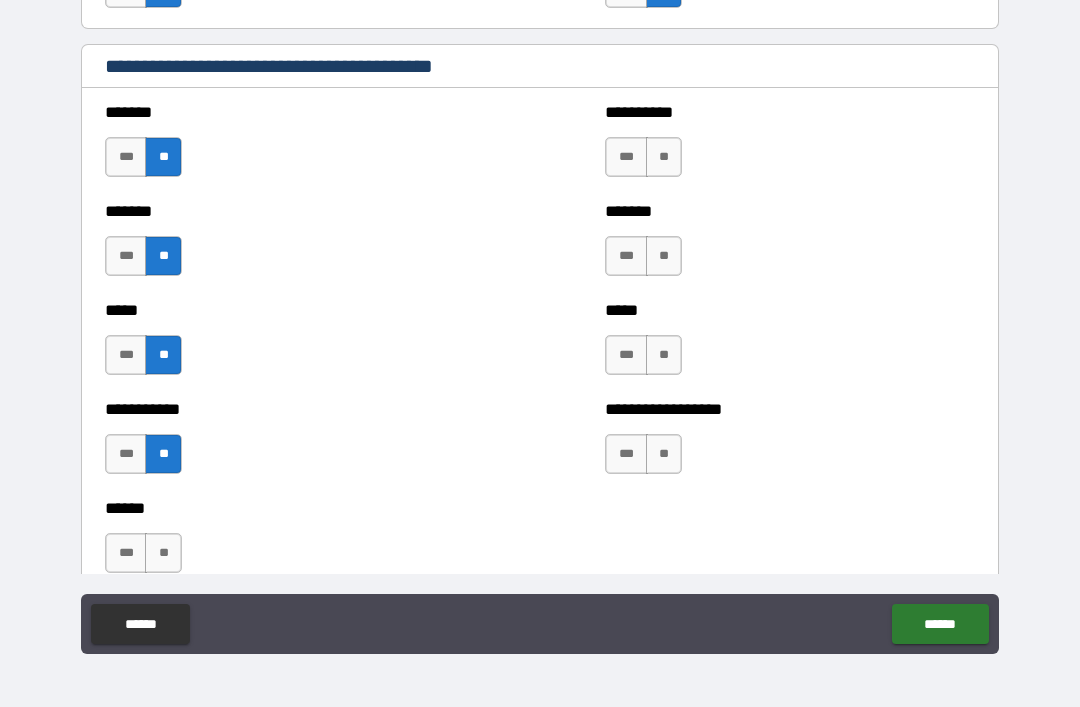 scroll, scrollTop: 1375, scrollLeft: 0, axis: vertical 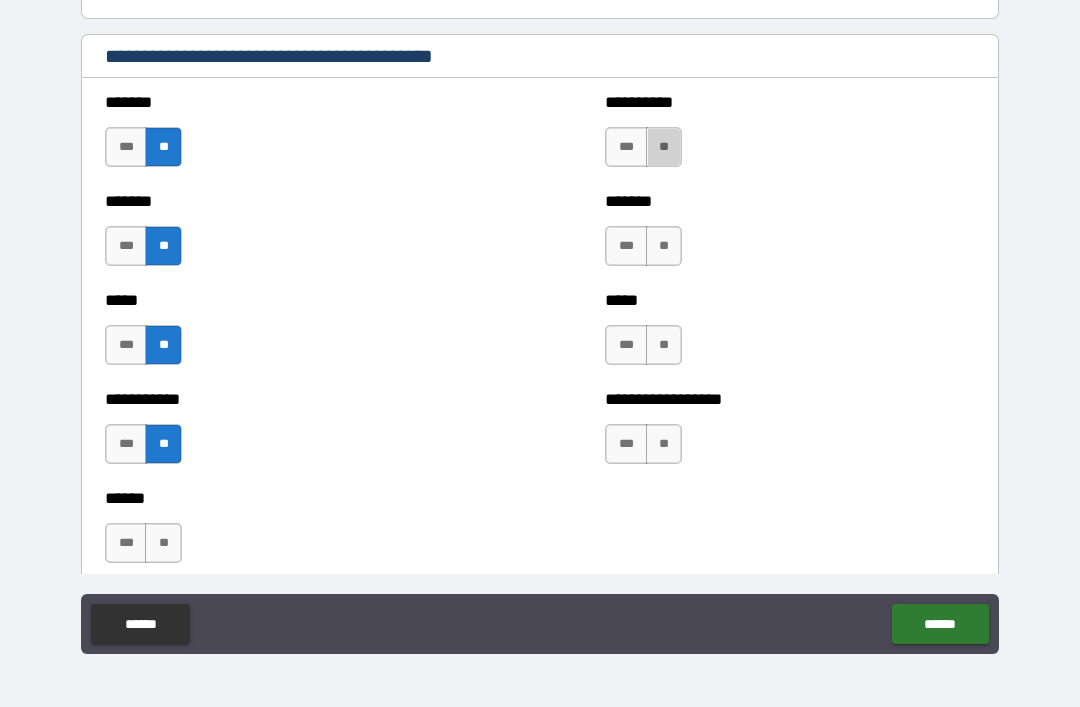 click on "**" at bounding box center (664, 147) 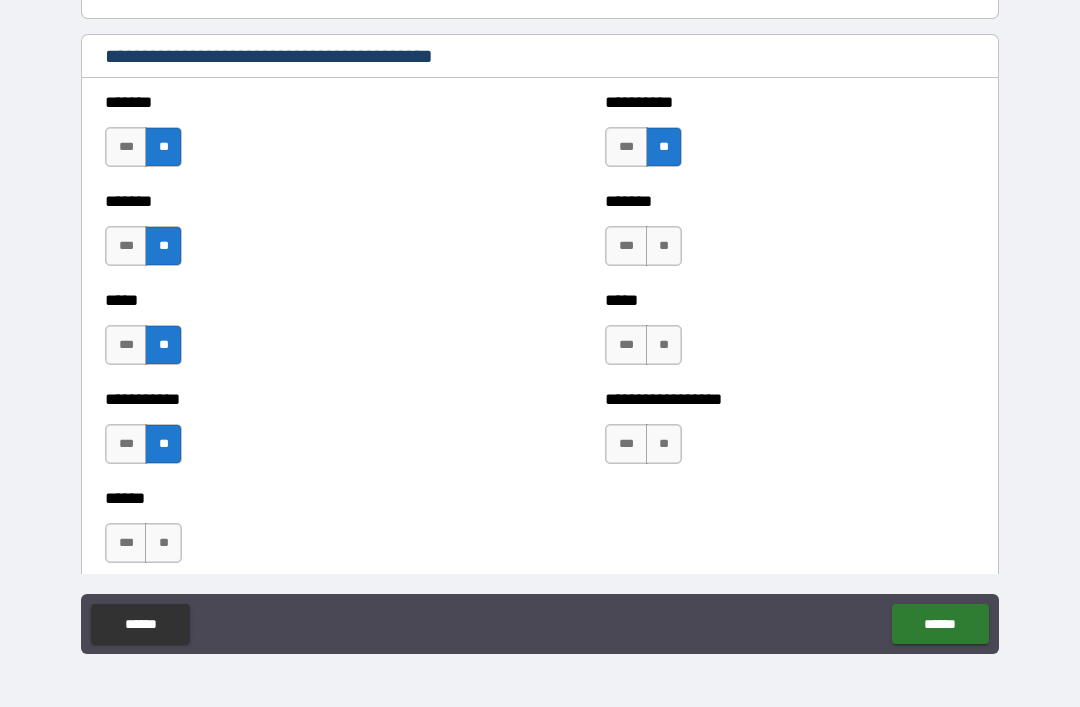 click on "**" at bounding box center [664, 246] 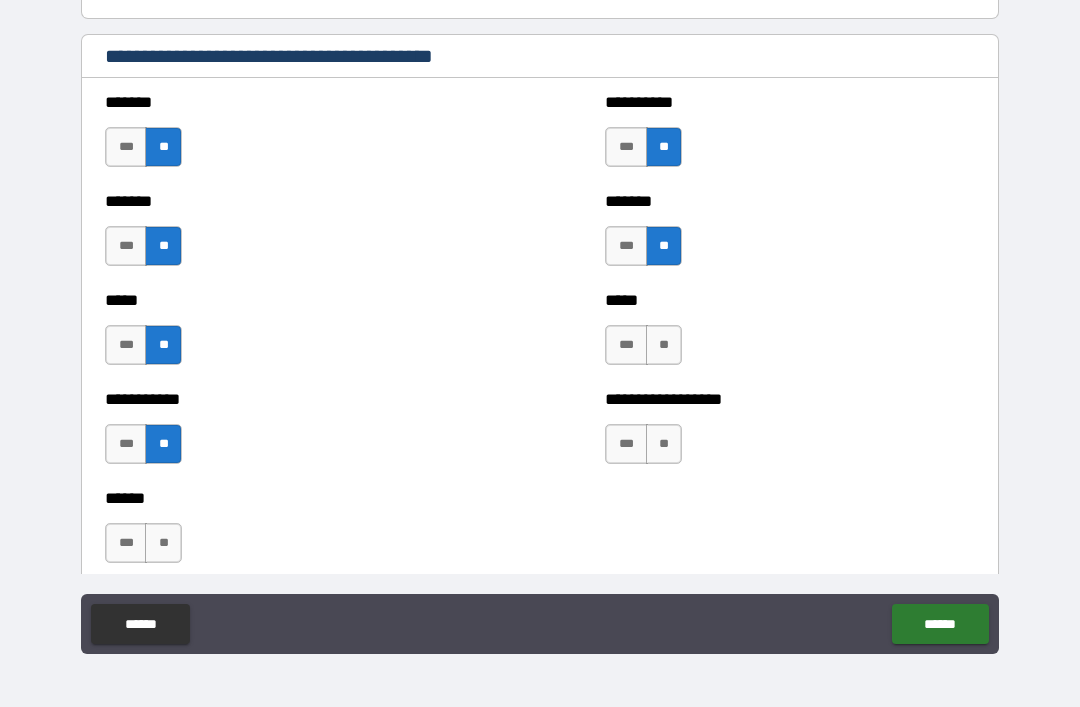 click on "***" at bounding box center [626, 345] 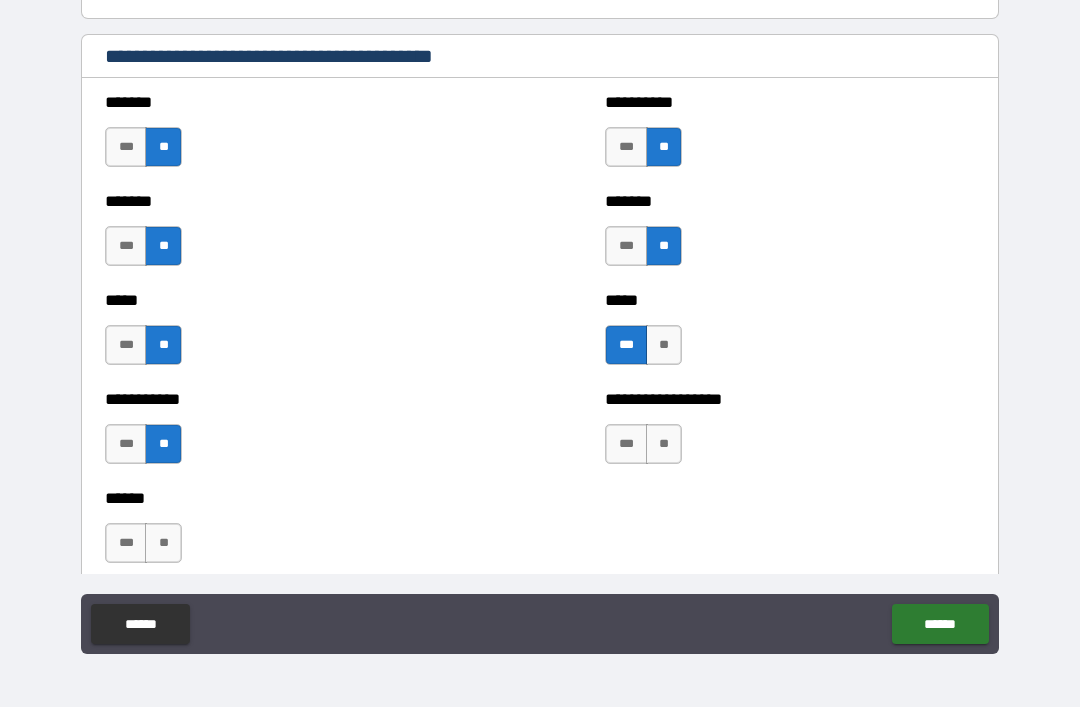 click on "**" at bounding box center [664, 444] 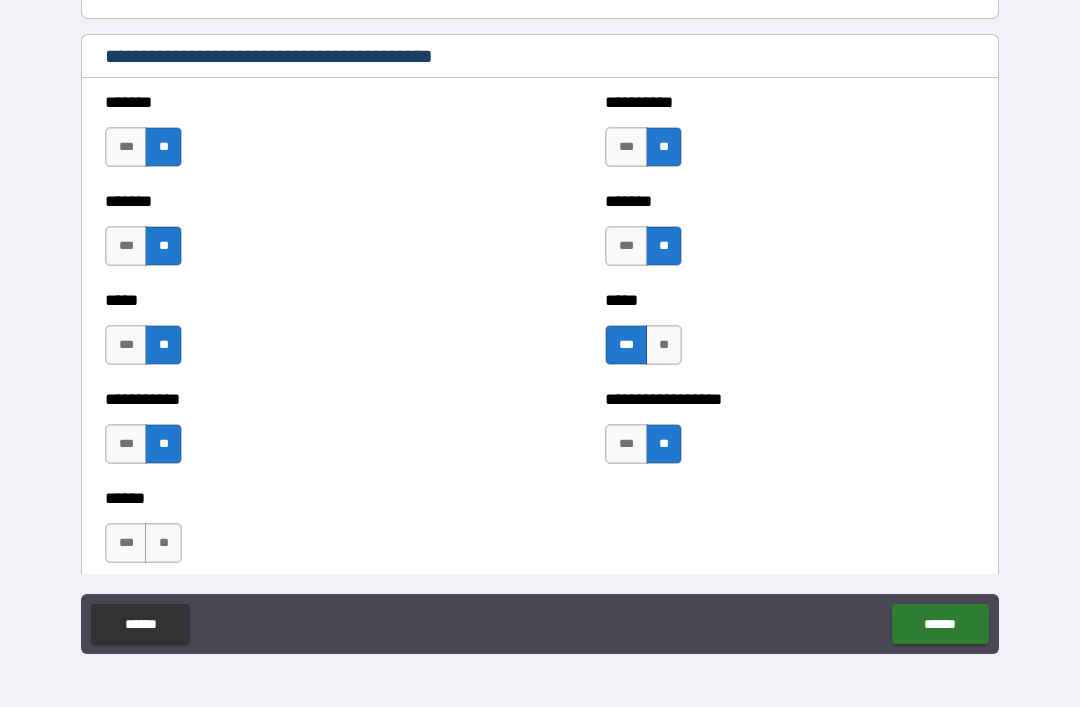 click on "**" at bounding box center [163, 543] 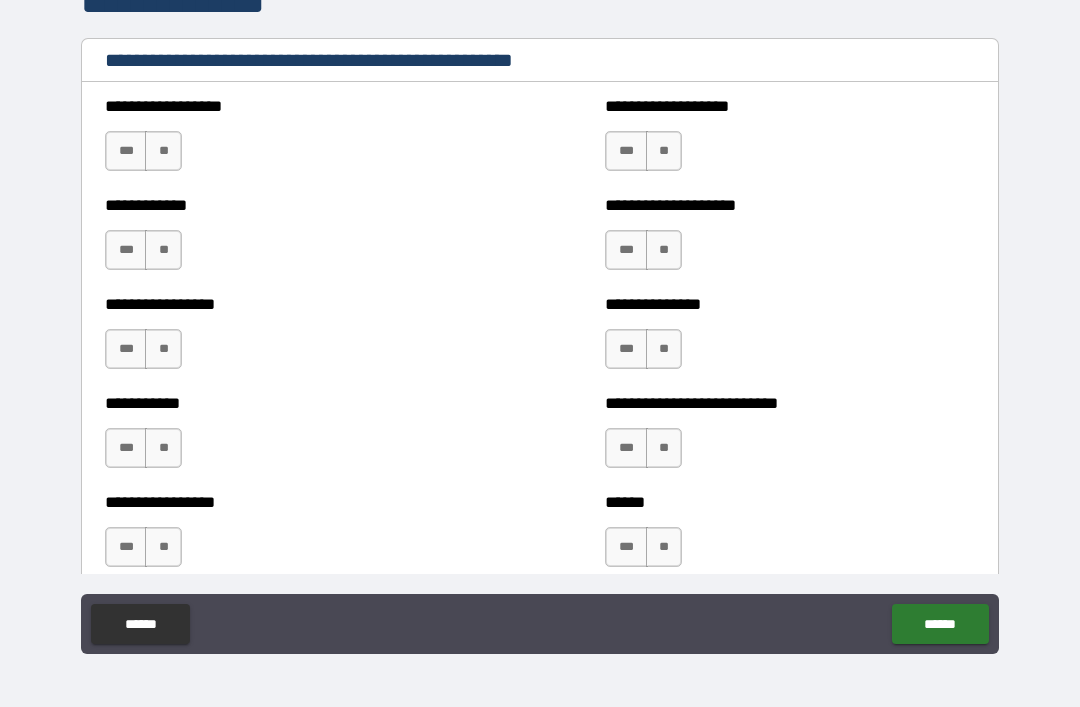 scroll, scrollTop: 2009, scrollLeft: 0, axis: vertical 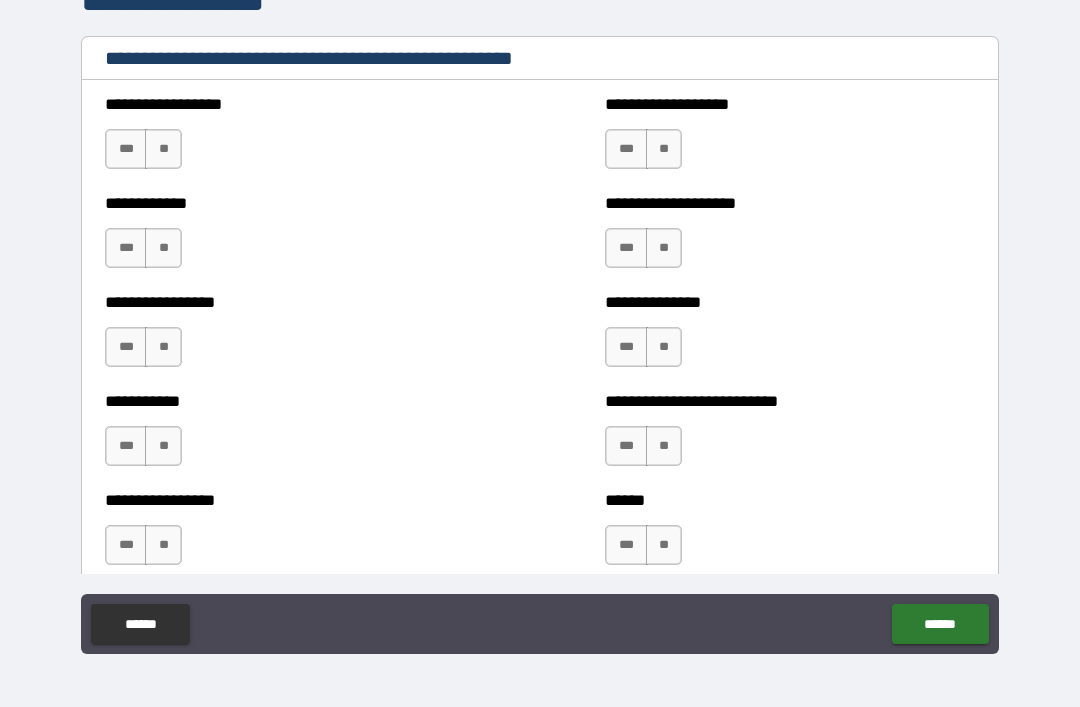 click on "**" at bounding box center (163, 149) 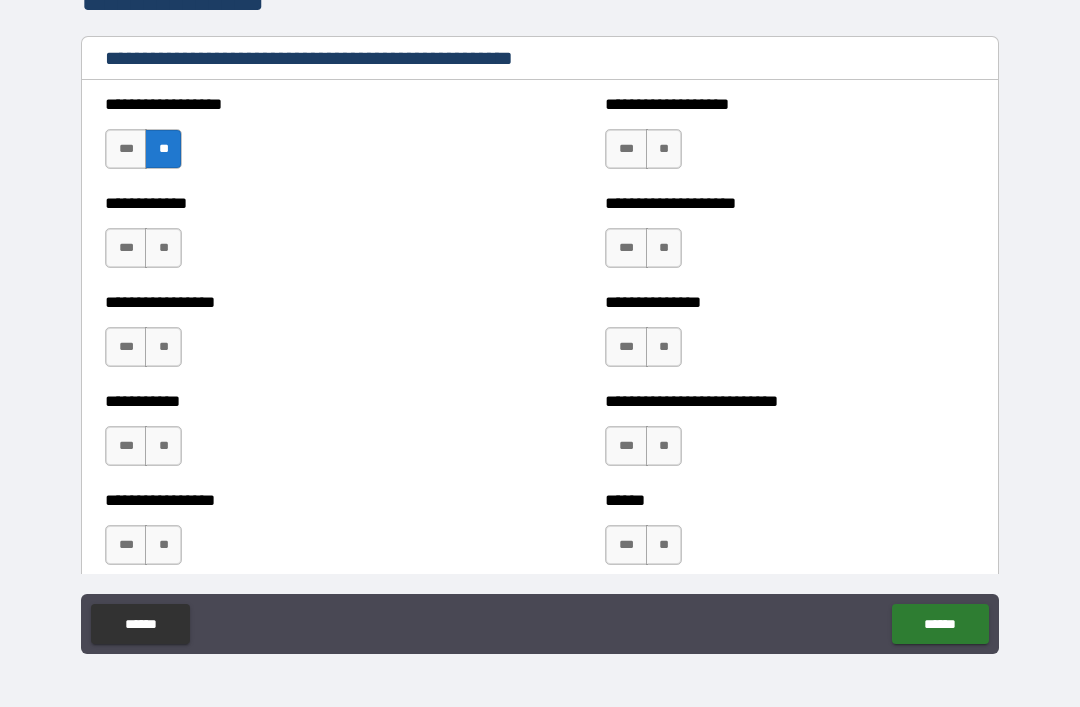 click on "**" at bounding box center [163, 248] 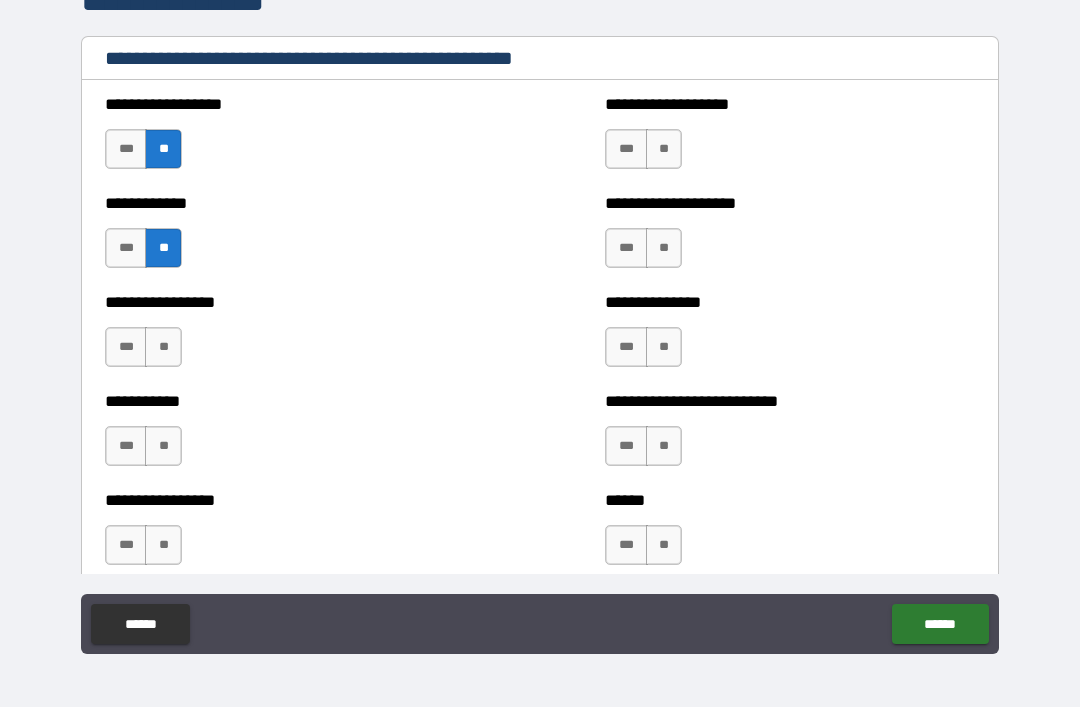 click on "**" at bounding box center [163, 347] 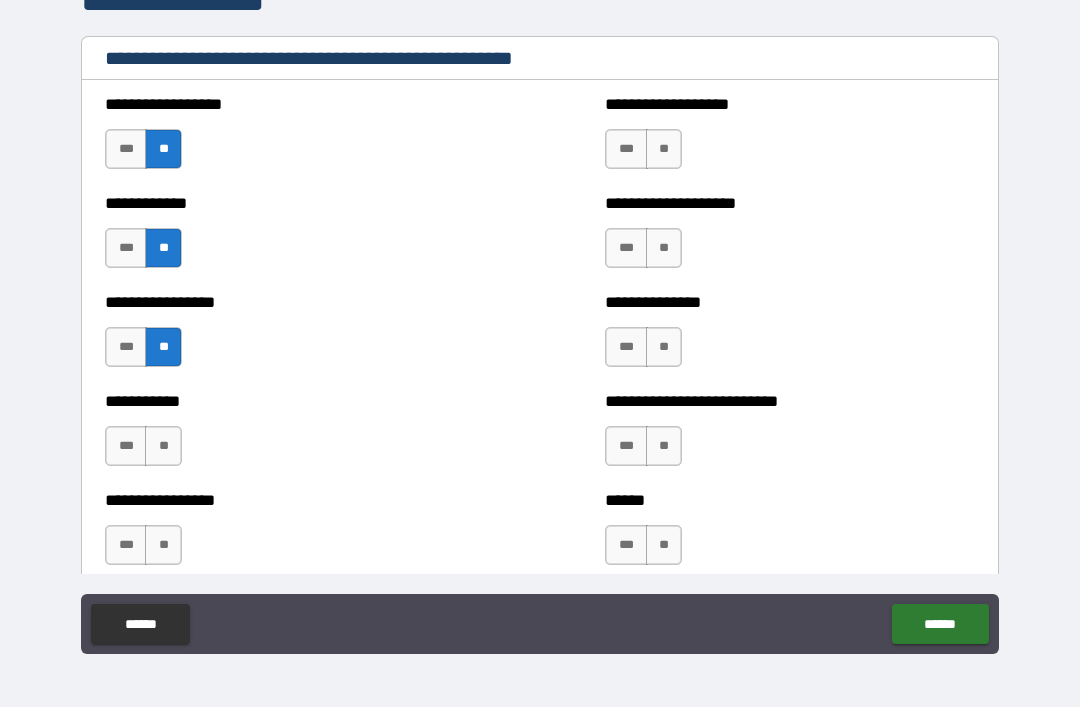 click on "**" at bounding box center (163, 446) 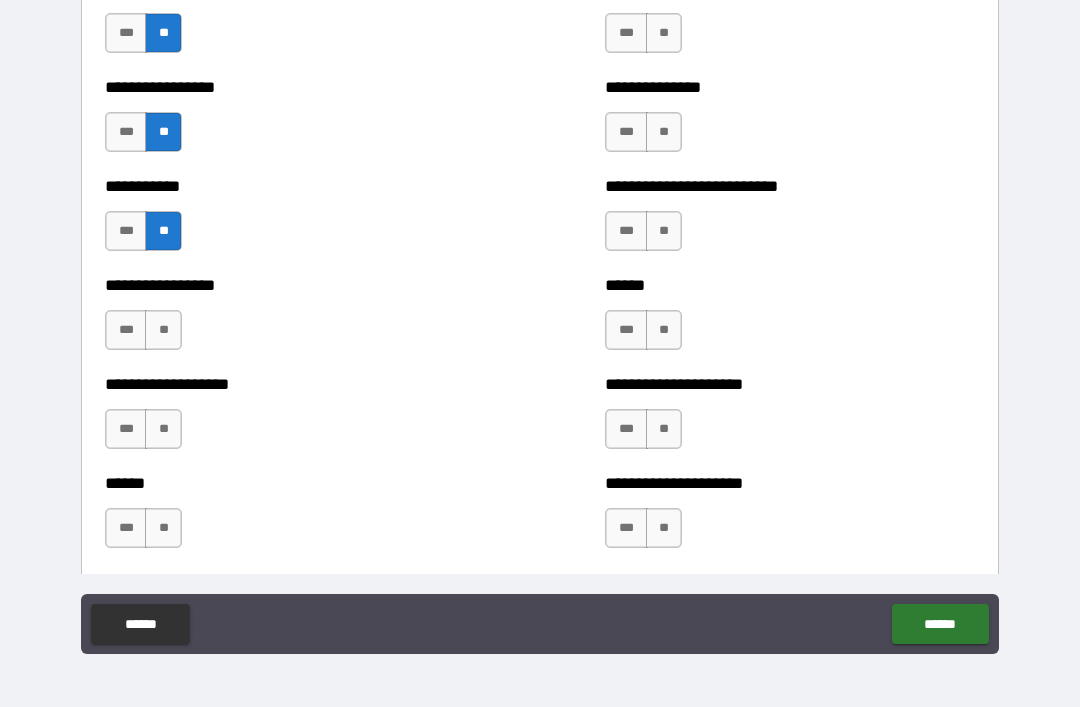 scroll, scrollTop: 2226, scrollLeft: 0, axis: vertical 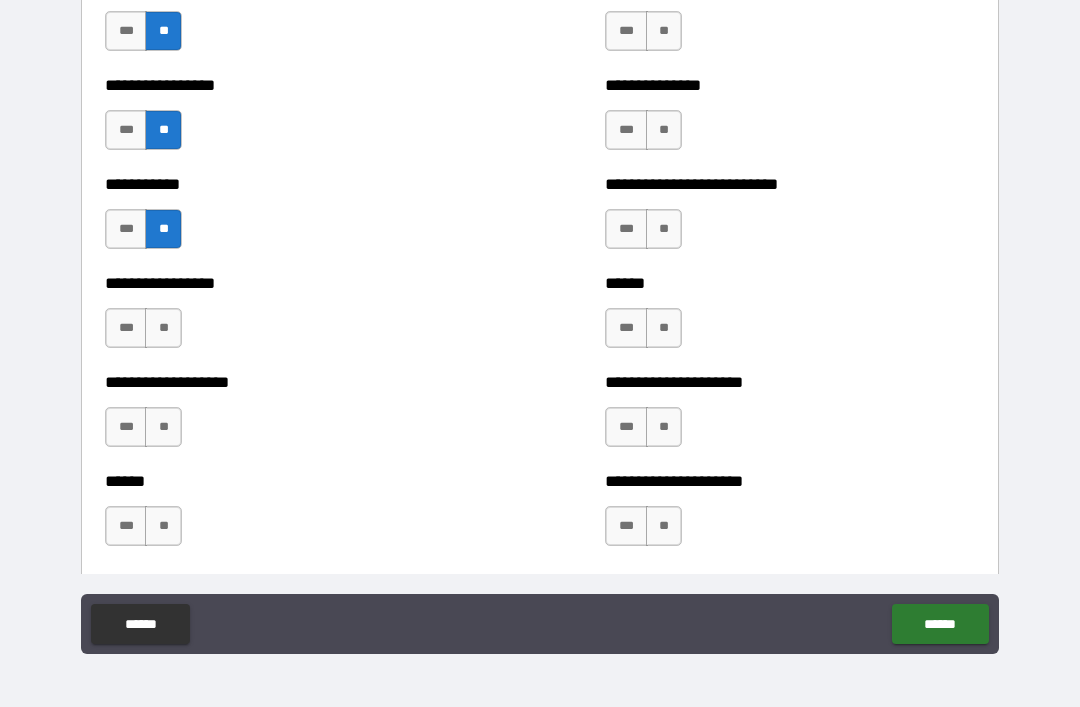 click on "**" at bounding box center (163, 328) 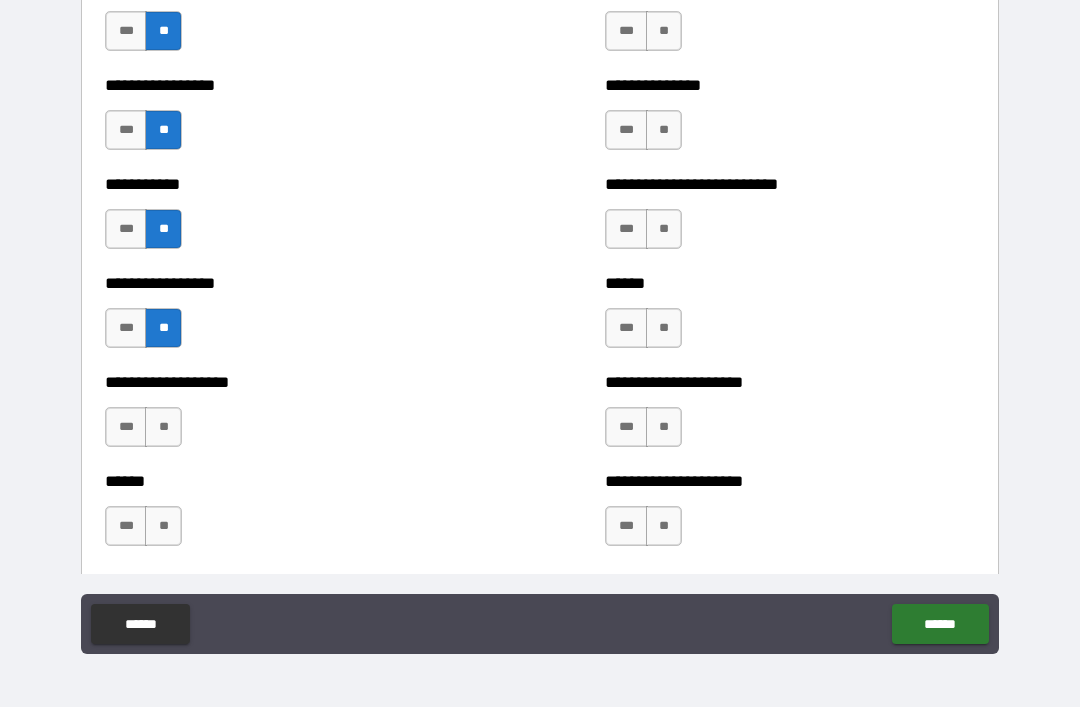 click on "**" at bounding box center (163, 427) 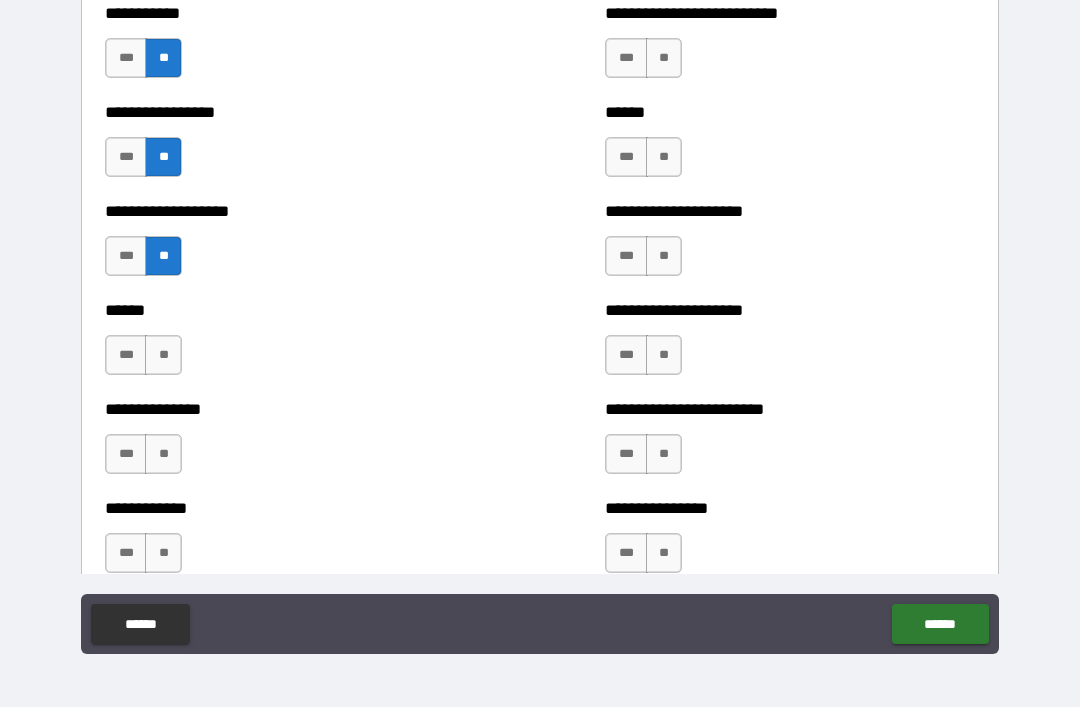 scroll, scrollTop: 2398, scrollLeft: 0, axis: vertical 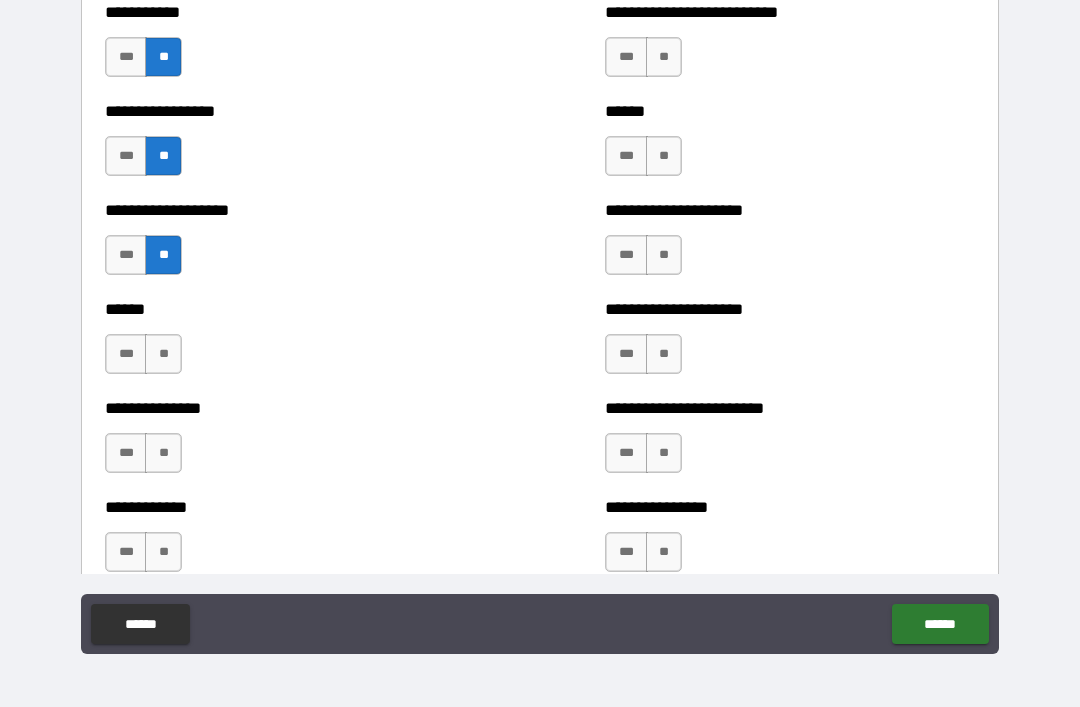 click on "**" at bounding box center (163, 354) 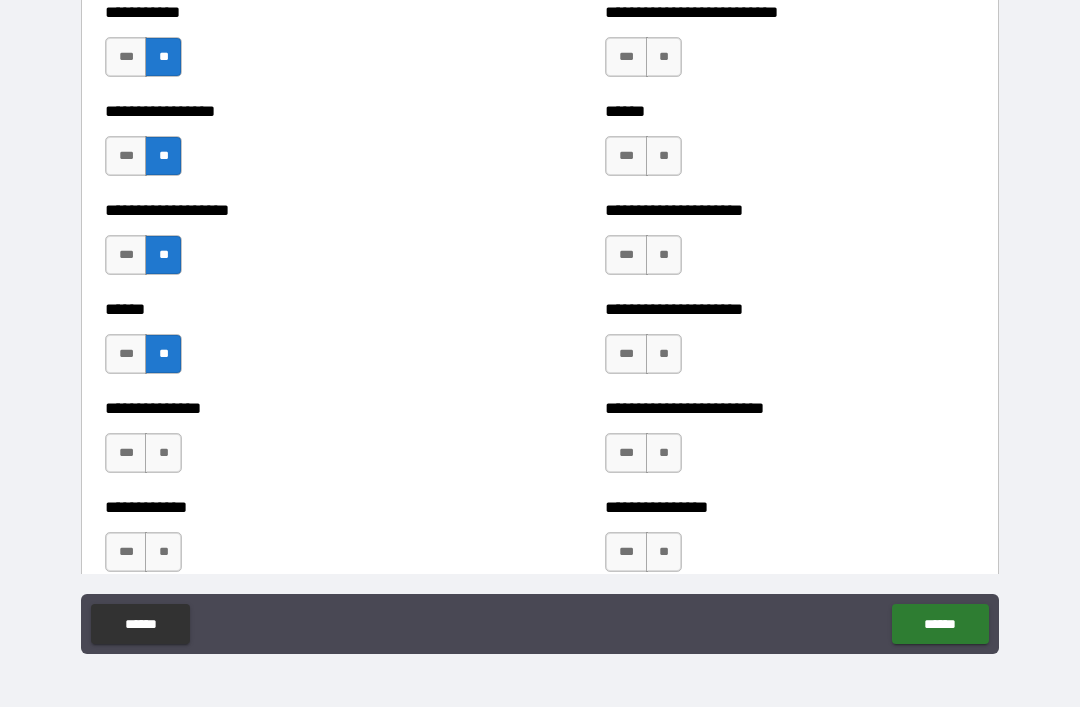 click on "**" at bounding box center (163, 453) 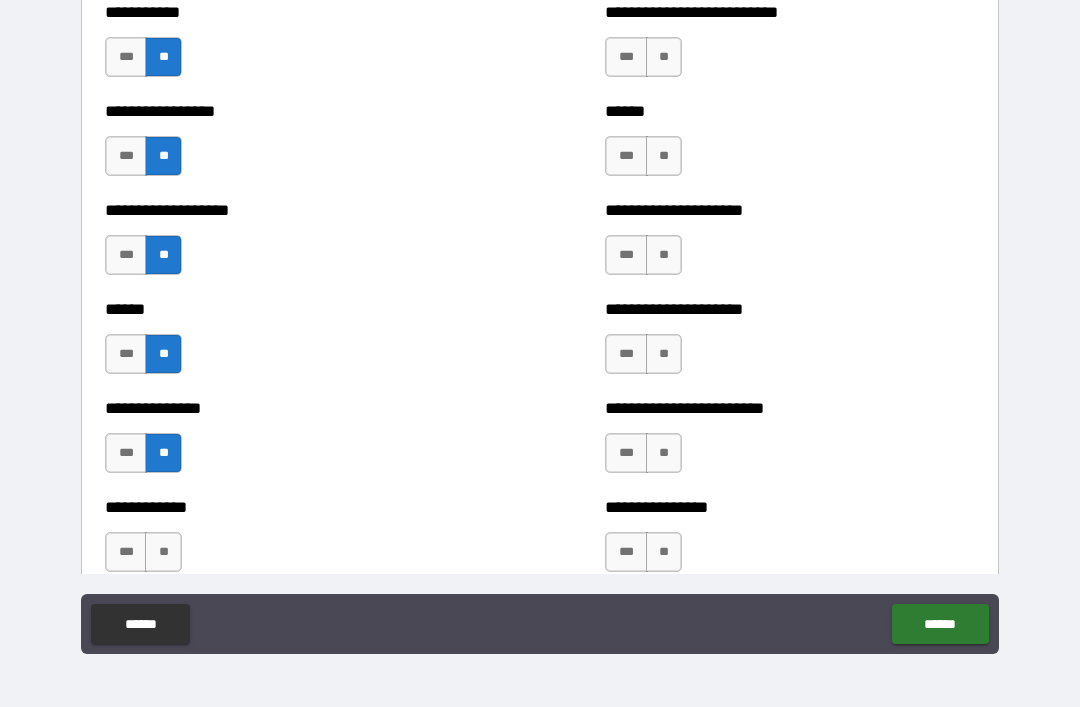 click on "**" at bounding box center [163, 552] 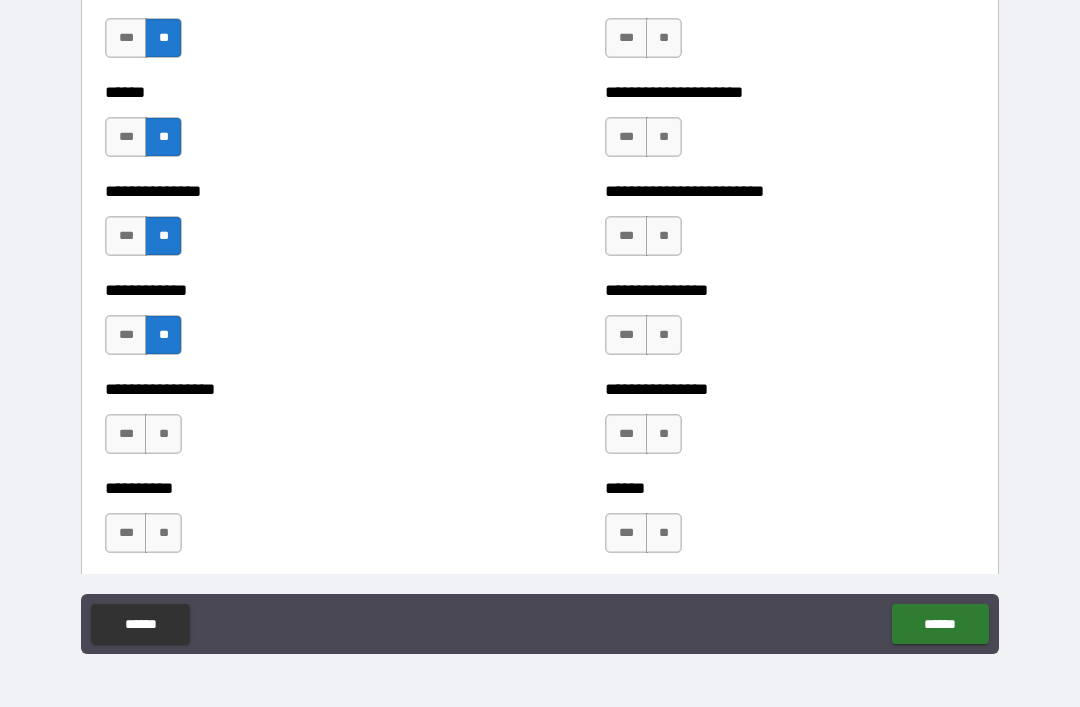 scroll, scrollTop: 2619, scrollLeft: 0, axis: vertical 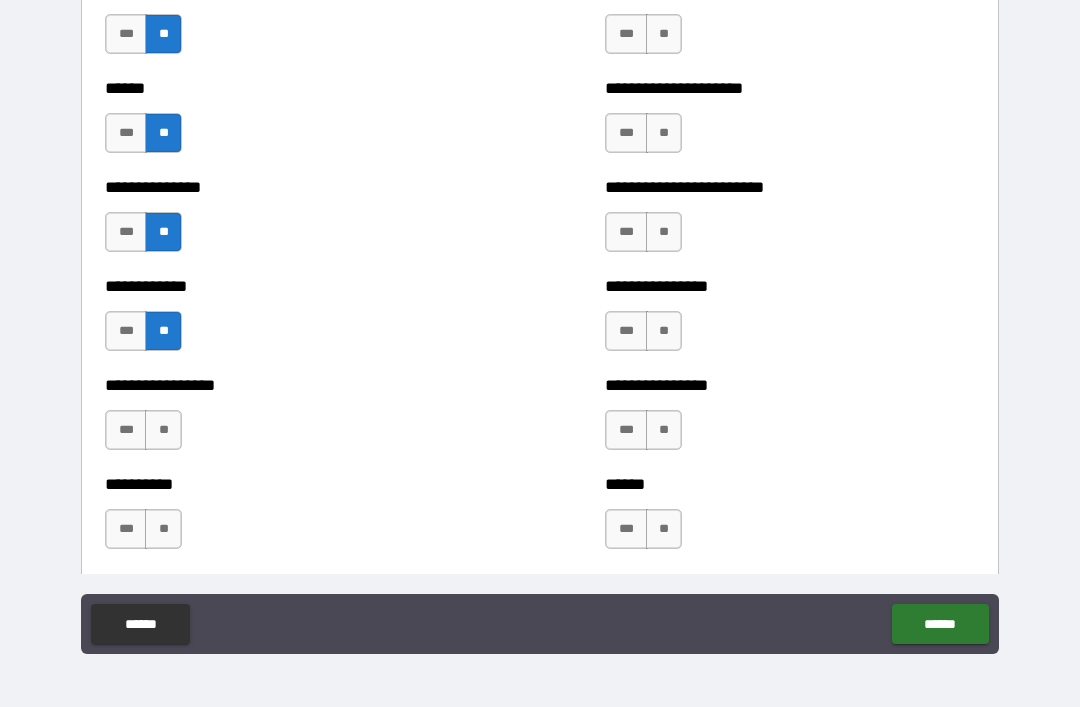 click on "**" at bounding box center (163, 430) 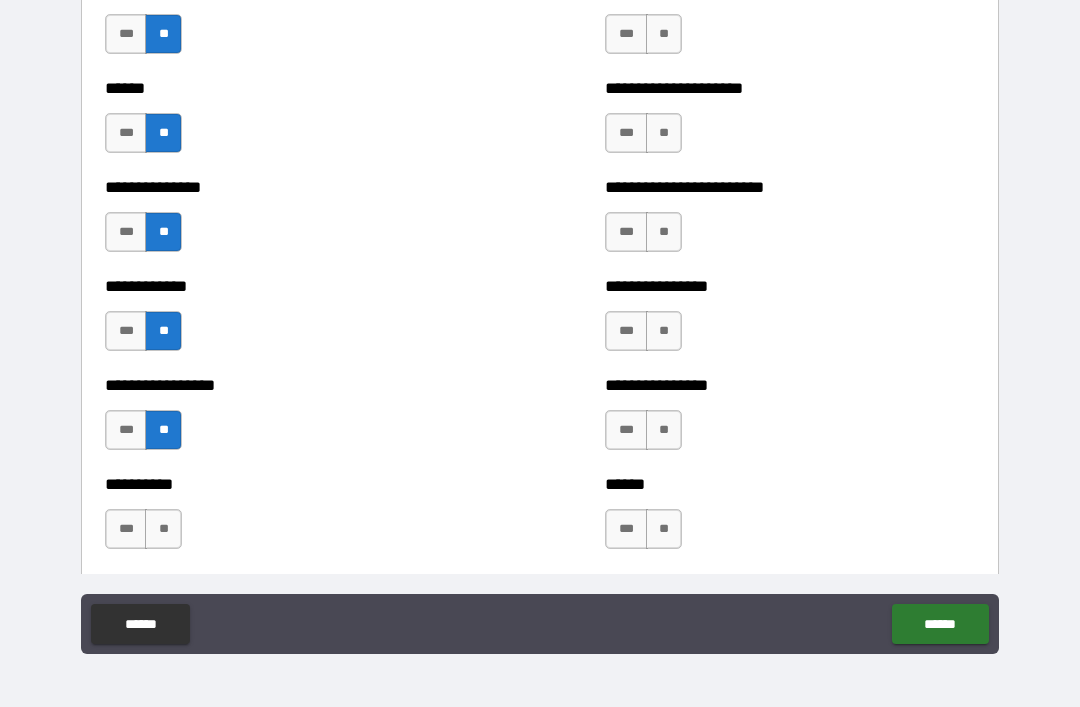 click on "**" at bounding box center [163, 529] 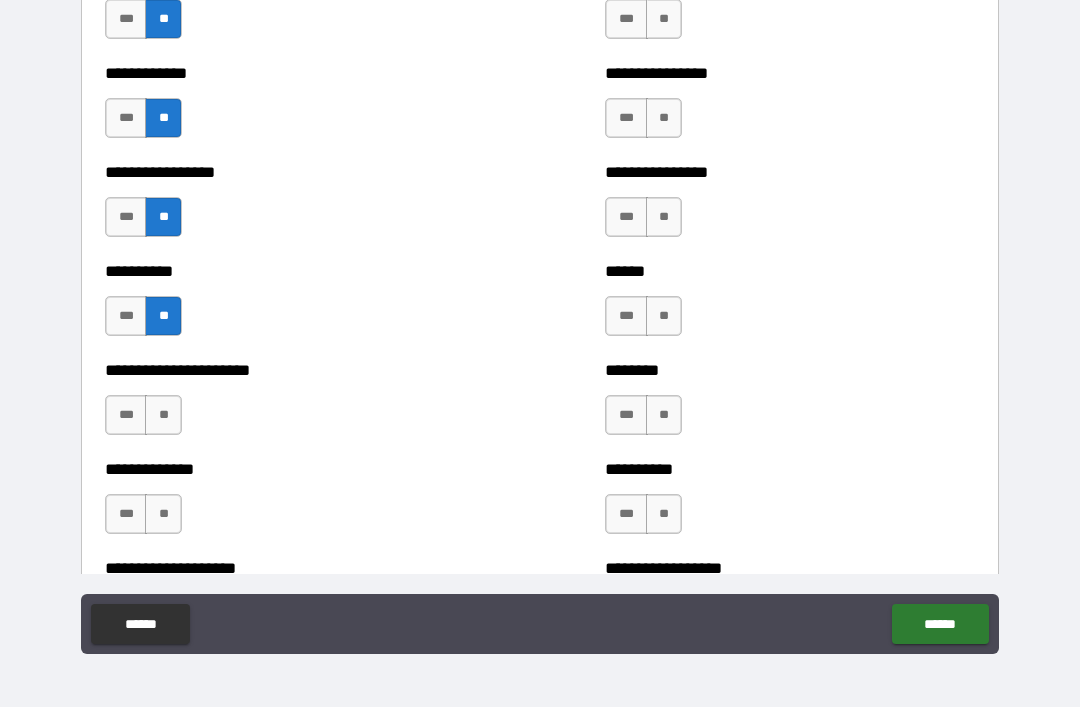 scroll, scrollTop: 2833, scrollLeft: 0, axis: vertical 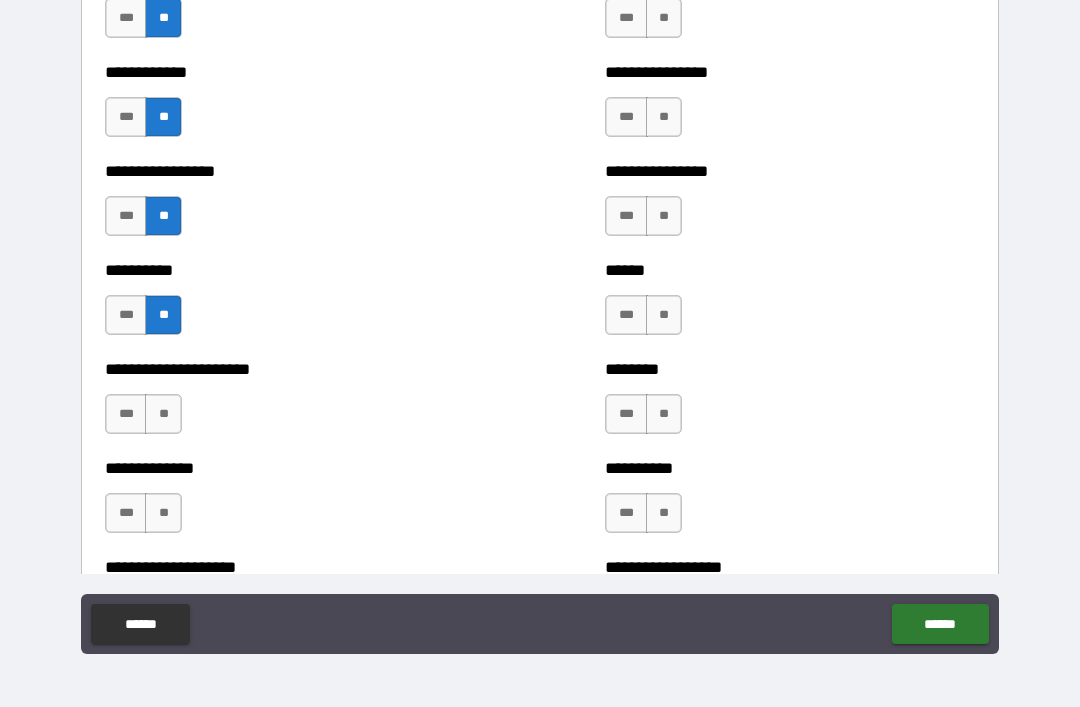 click on "**" at bounding box center [163, 414] 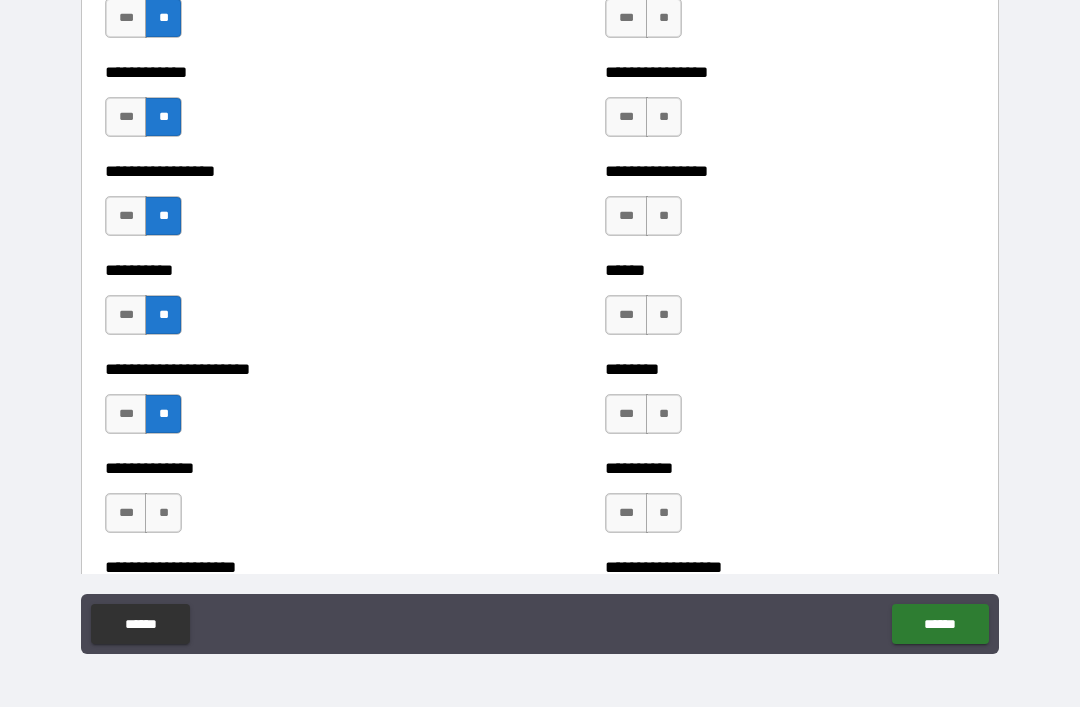 click on "**" at bounding box center [163, 513] 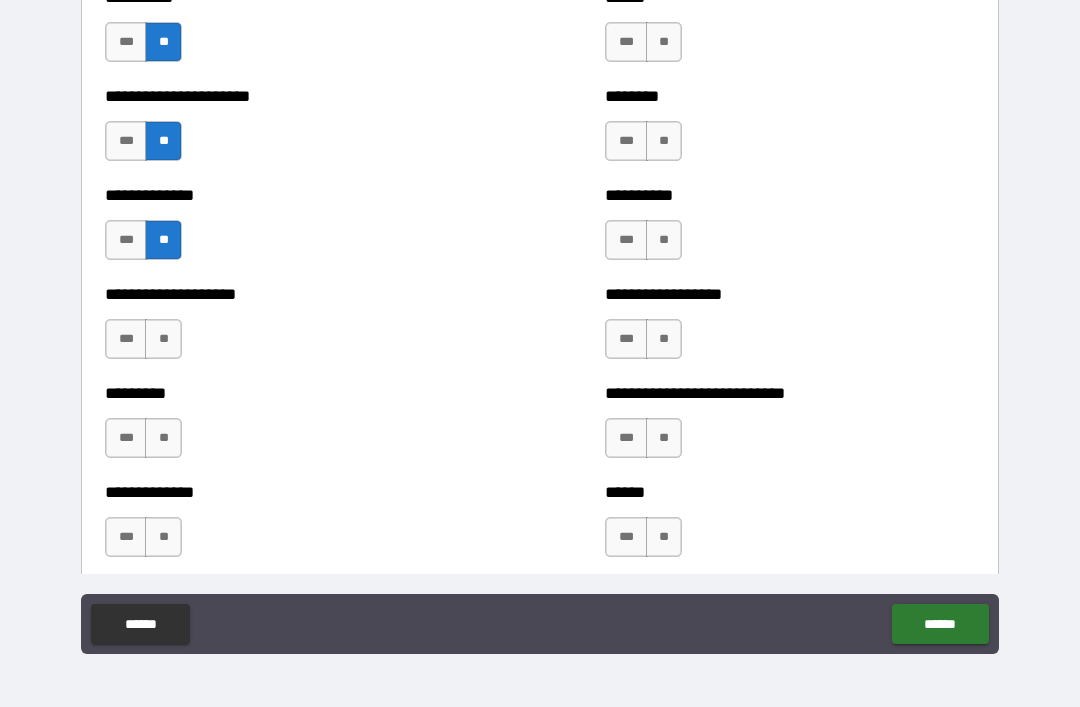 scroll, scrollTop: 3117, scrollLeft: 0, axis: vertical 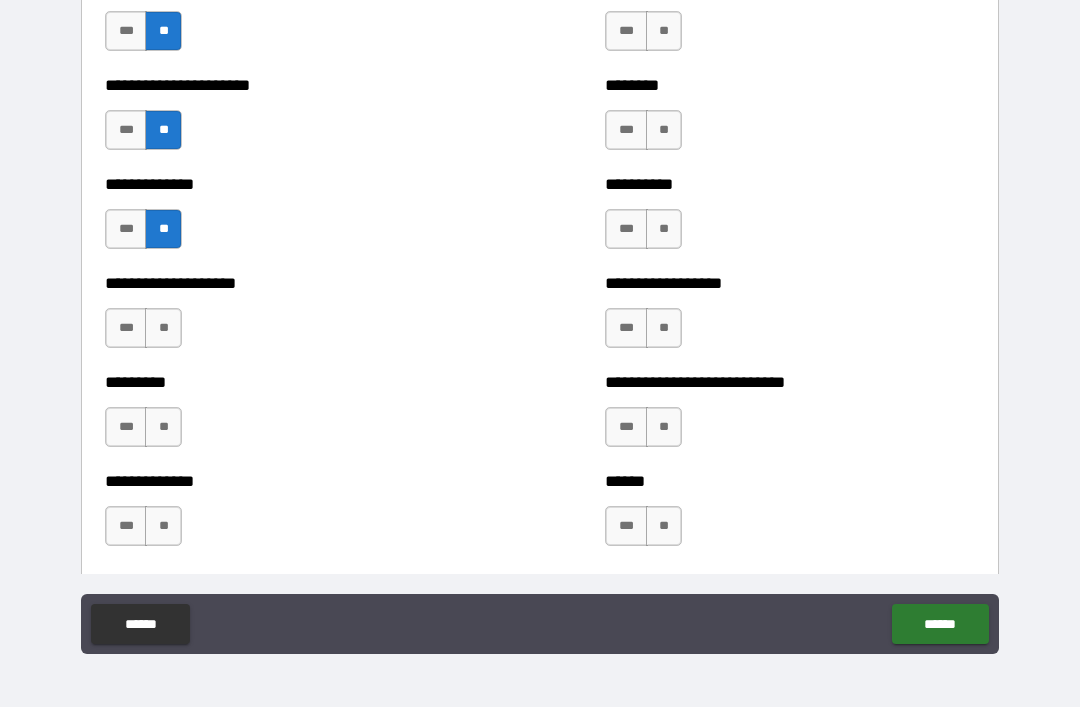 click on "**" at bounding box center [163, 328] 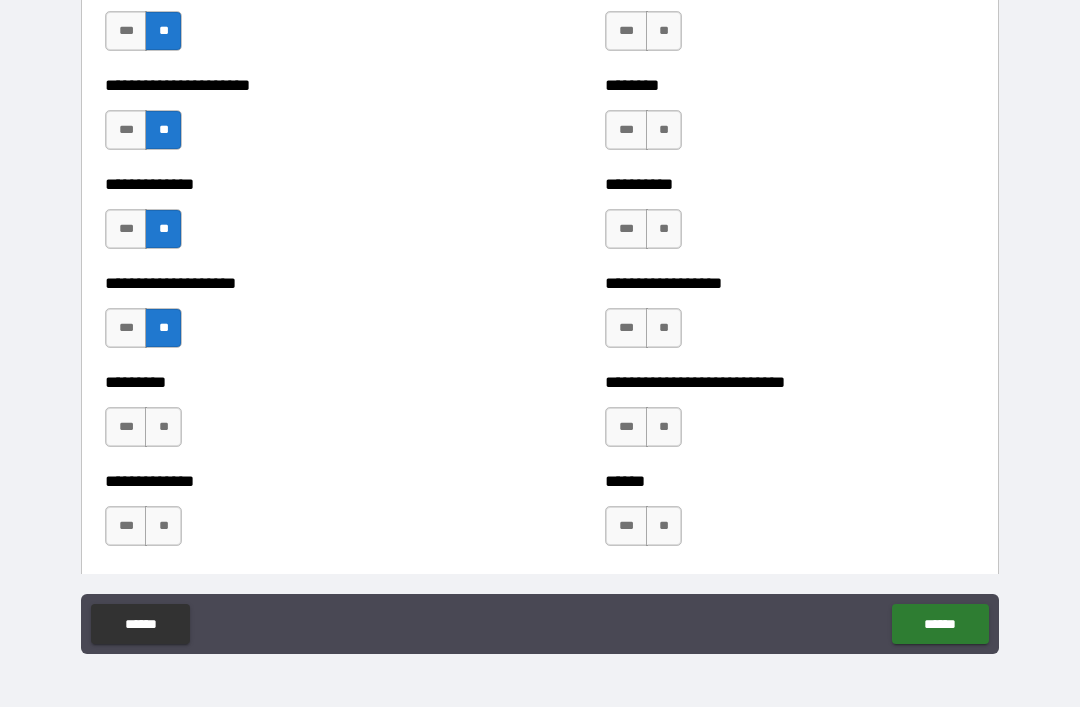 click on "**" at bounding box center (163, 427) 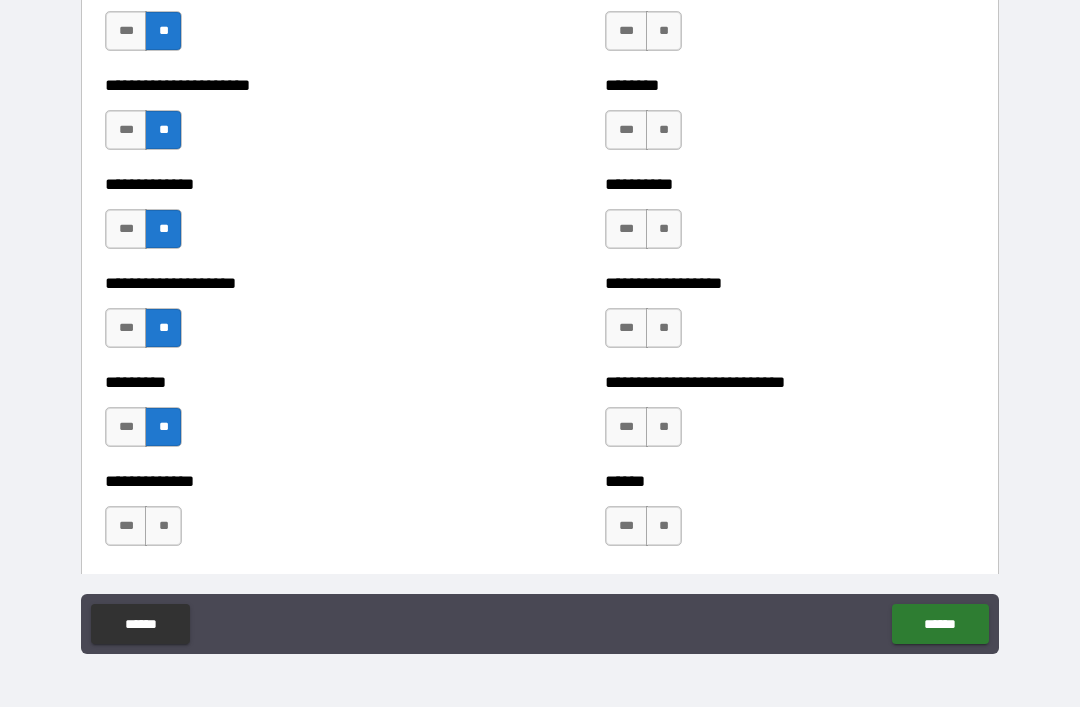 click on "**" at bounding box center (163, 526) 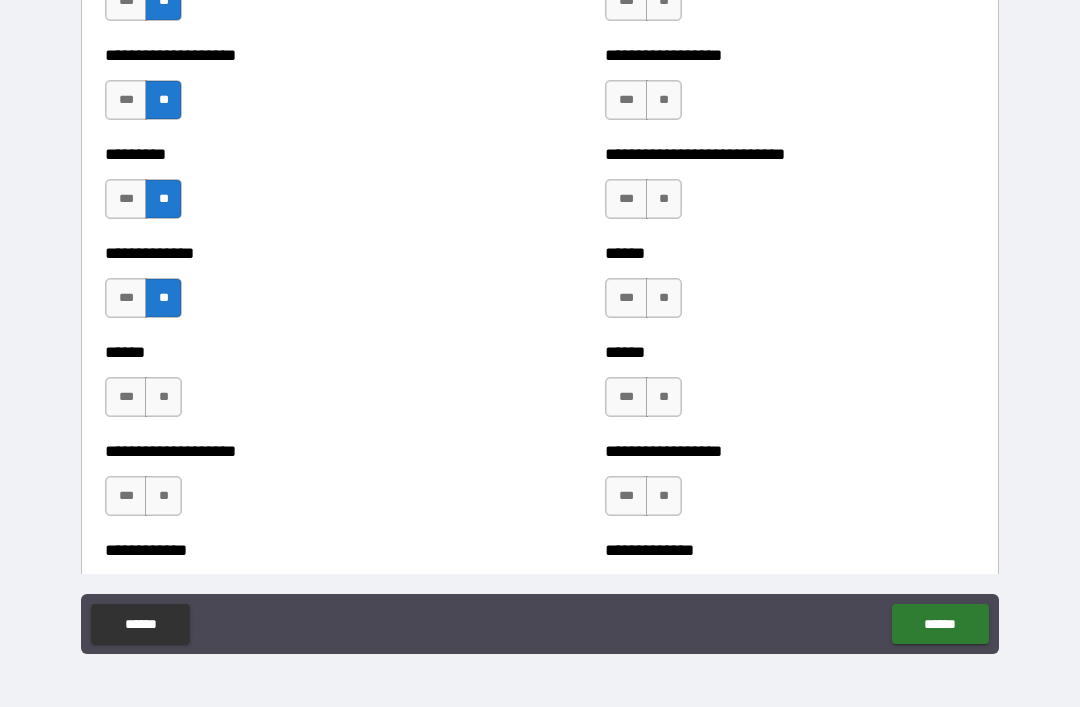 scroll, scrollTop: 3357, scrollLeft: 0, axis: vertical 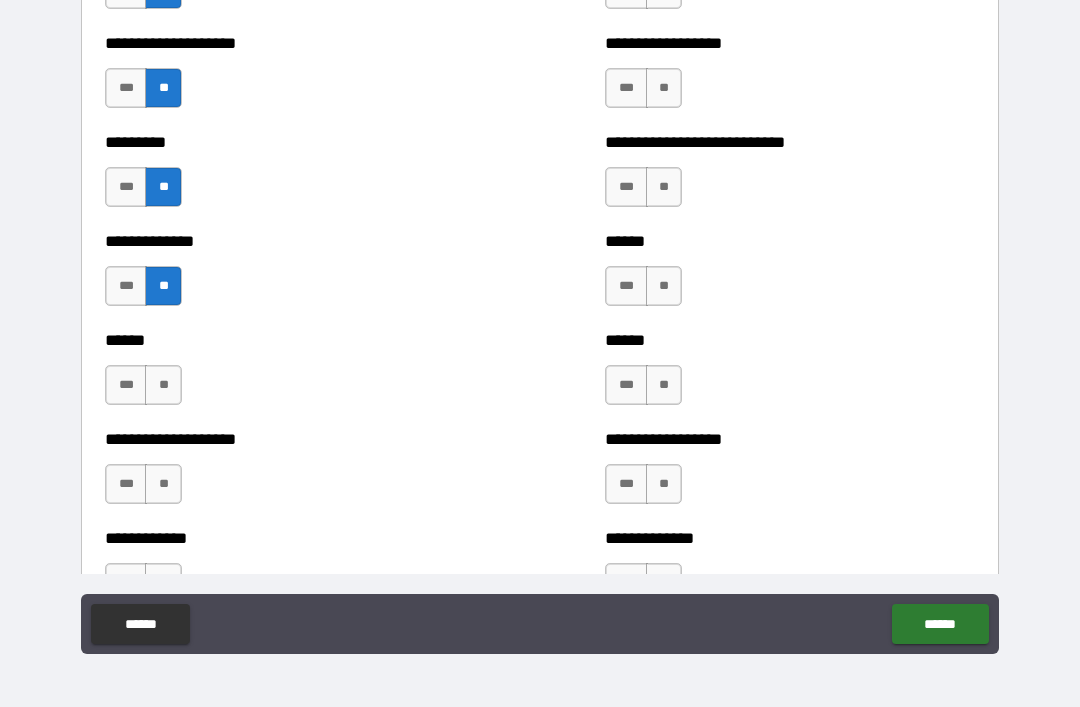 click on "**" at bounding box center [163, 385] 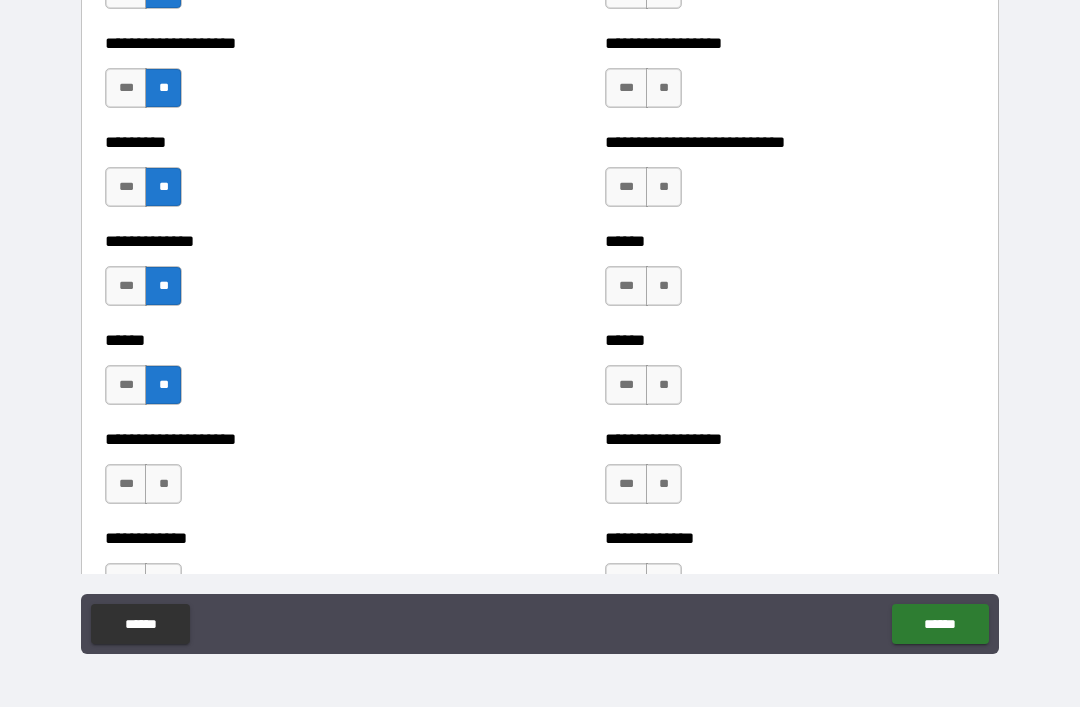 click on "**" at bounding box center [163, 484] 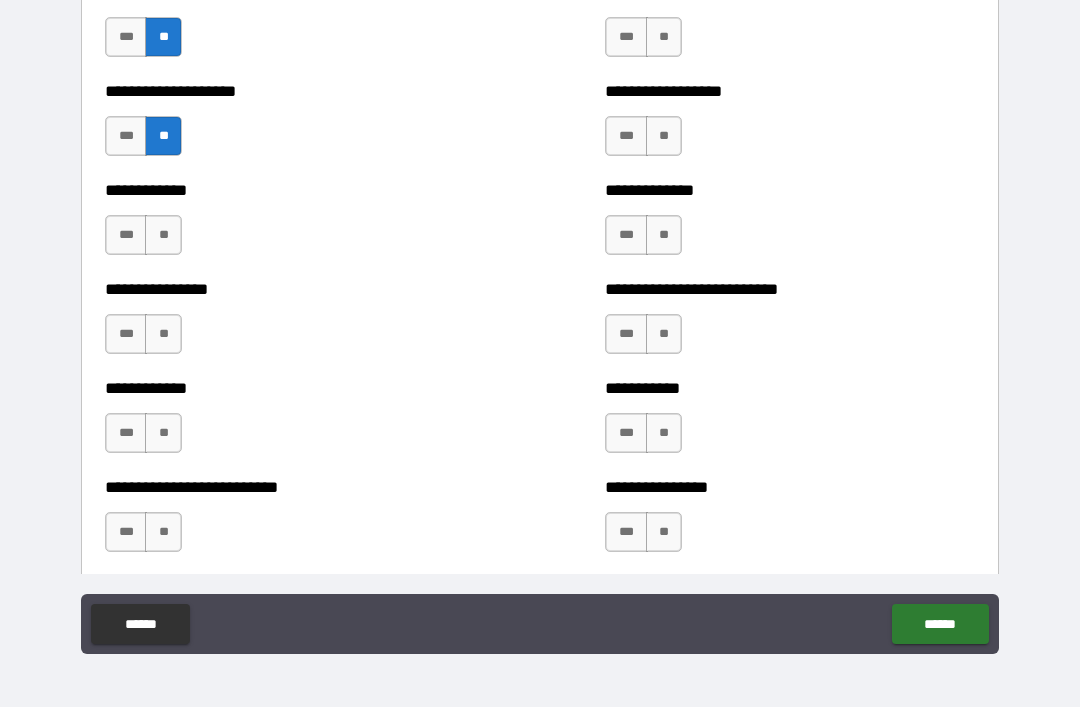 scroll, scrollTop: 3691, scrollLeft: 0, axis: vertical 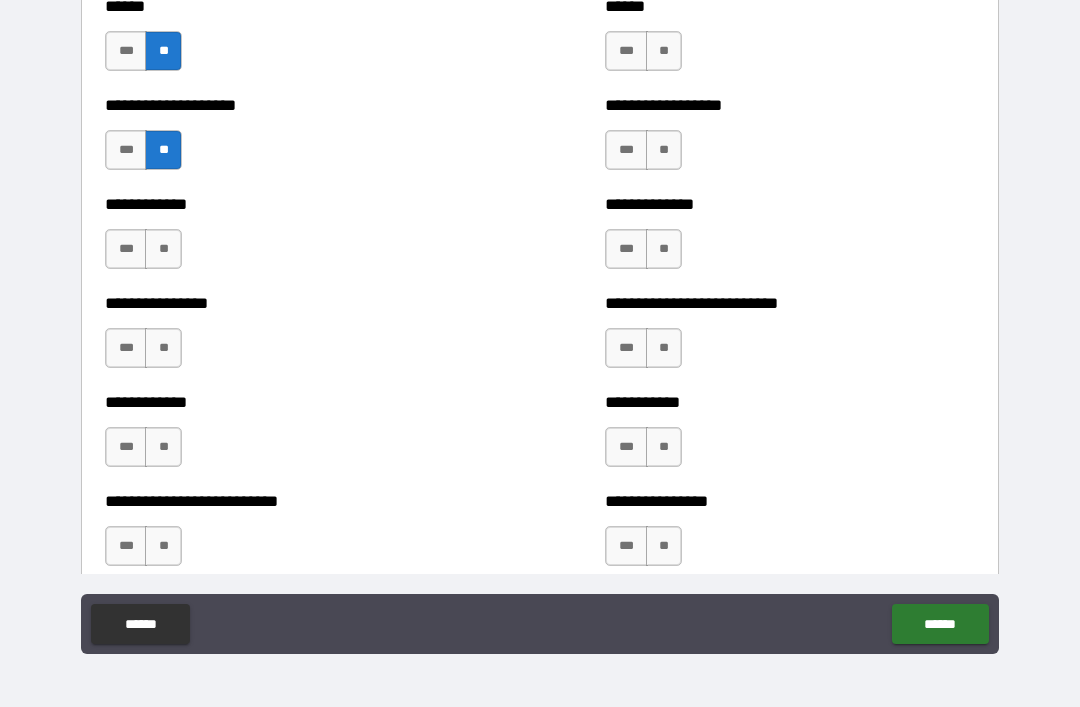 click on "***" at bounding box center [126, 150] 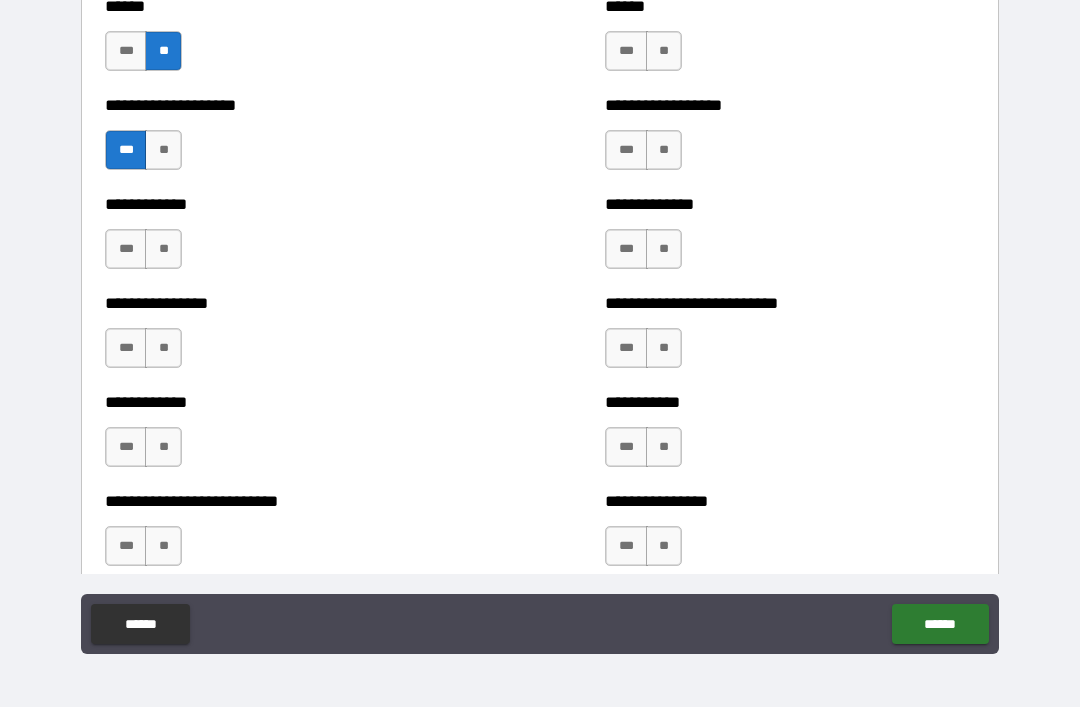 click on "**" at bounding box center (163, 249) 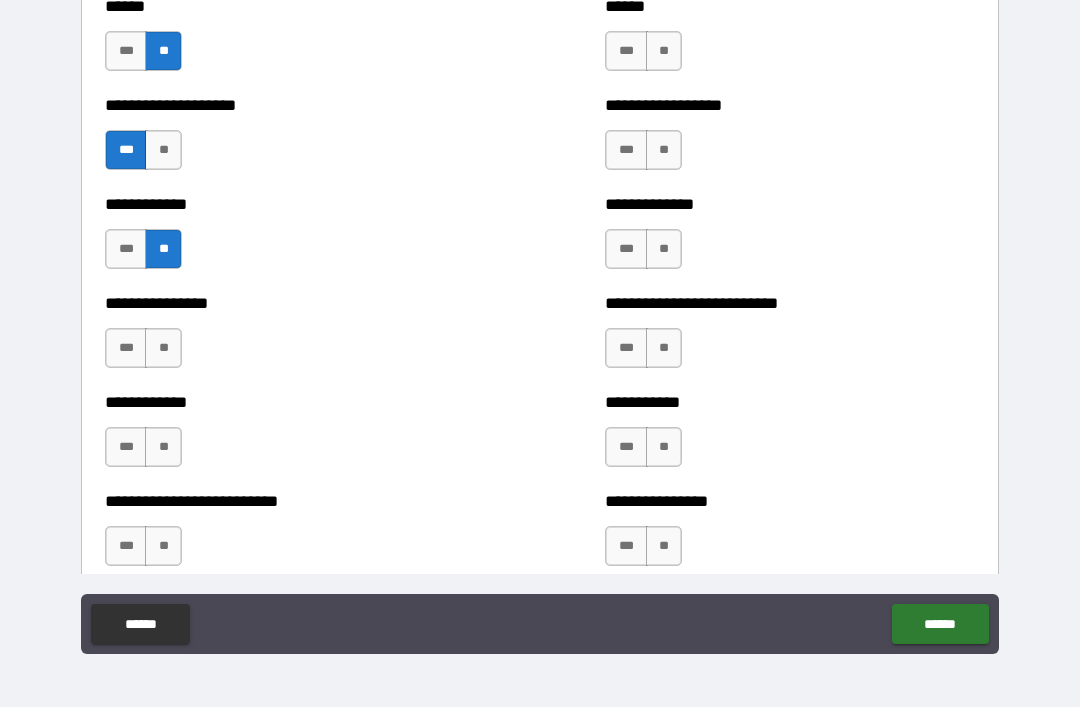 click on "**" at bounding box center [163, 348] 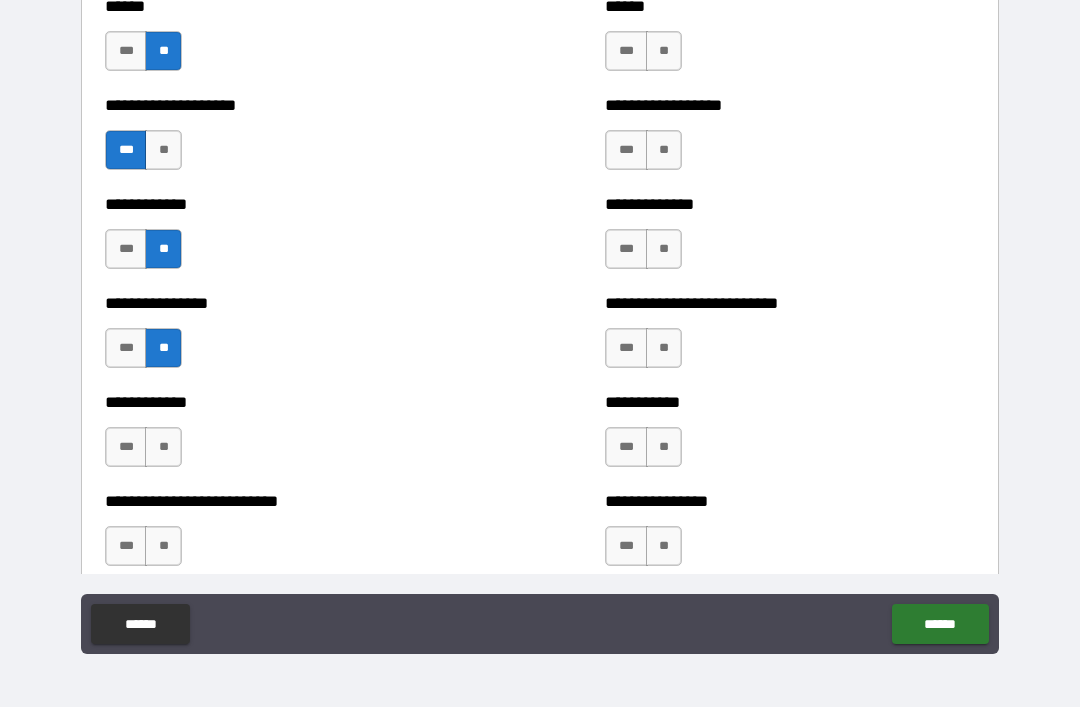 click on "**" at bounding box center [163, 447] 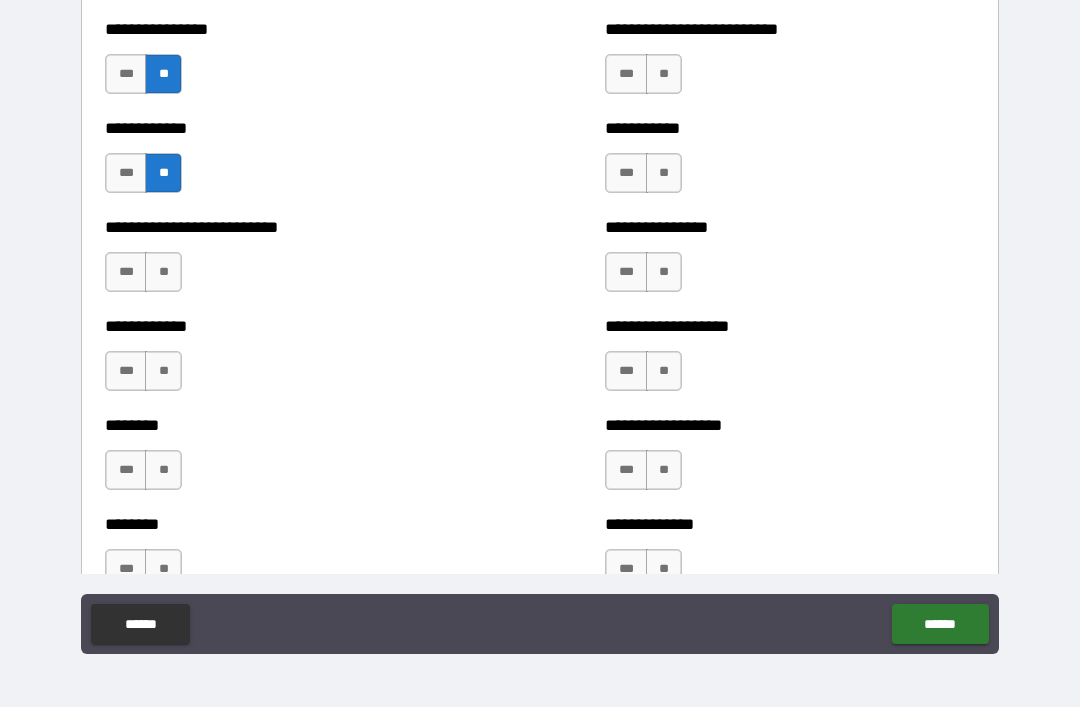scroll, scrollTop: 3967, scrollLeft: 0, axis: vertical 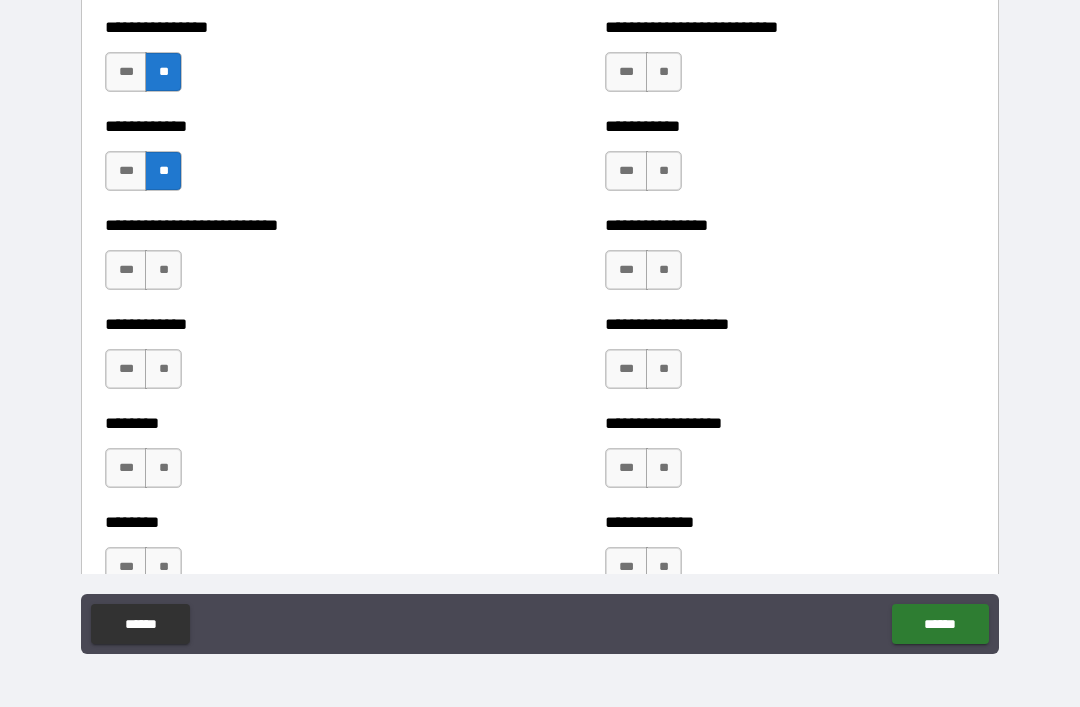 click on "**" at bounding box center [163, 270] 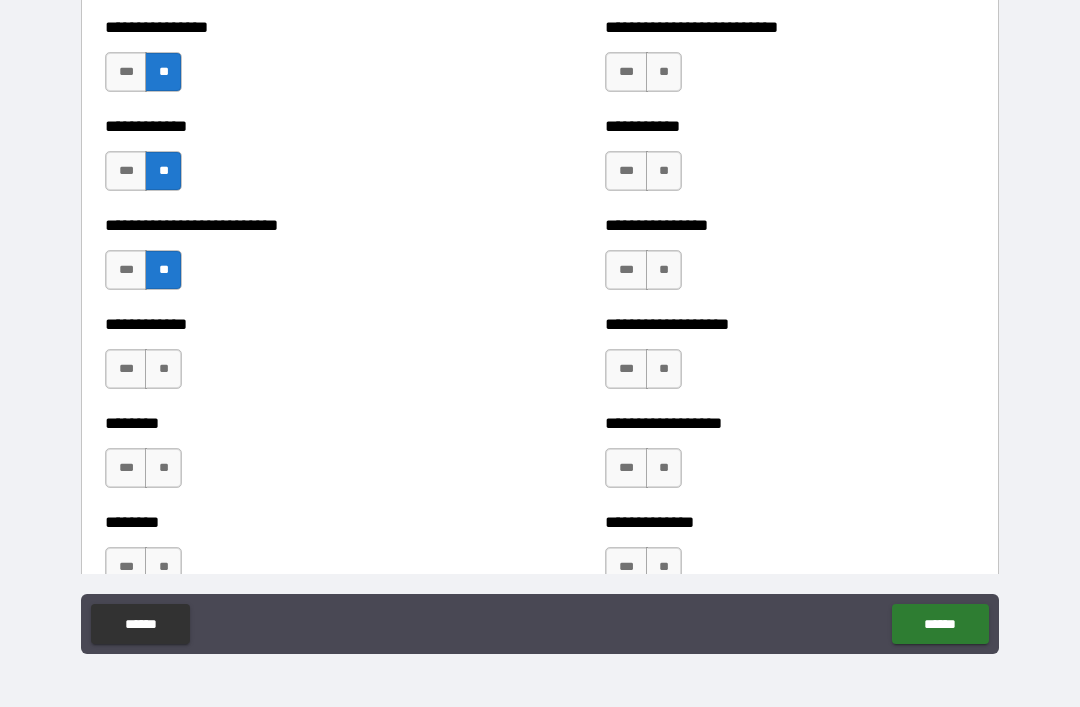 click on "**" at bounding box center [163, 369] 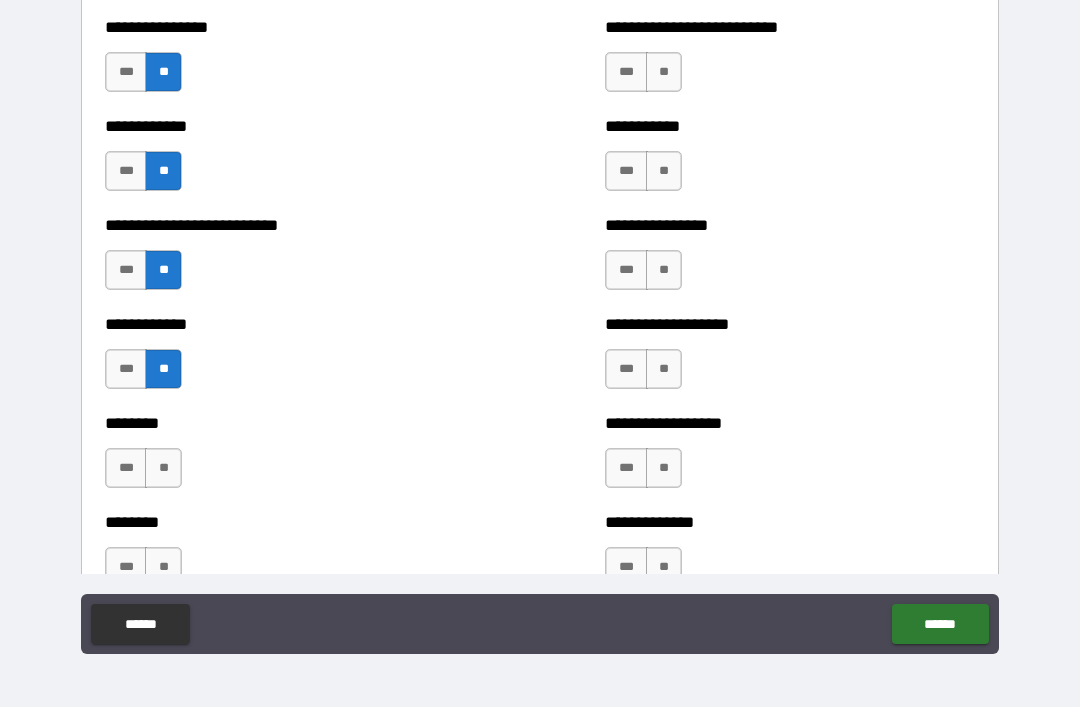 click on "**" at bounding box center [163, 468] 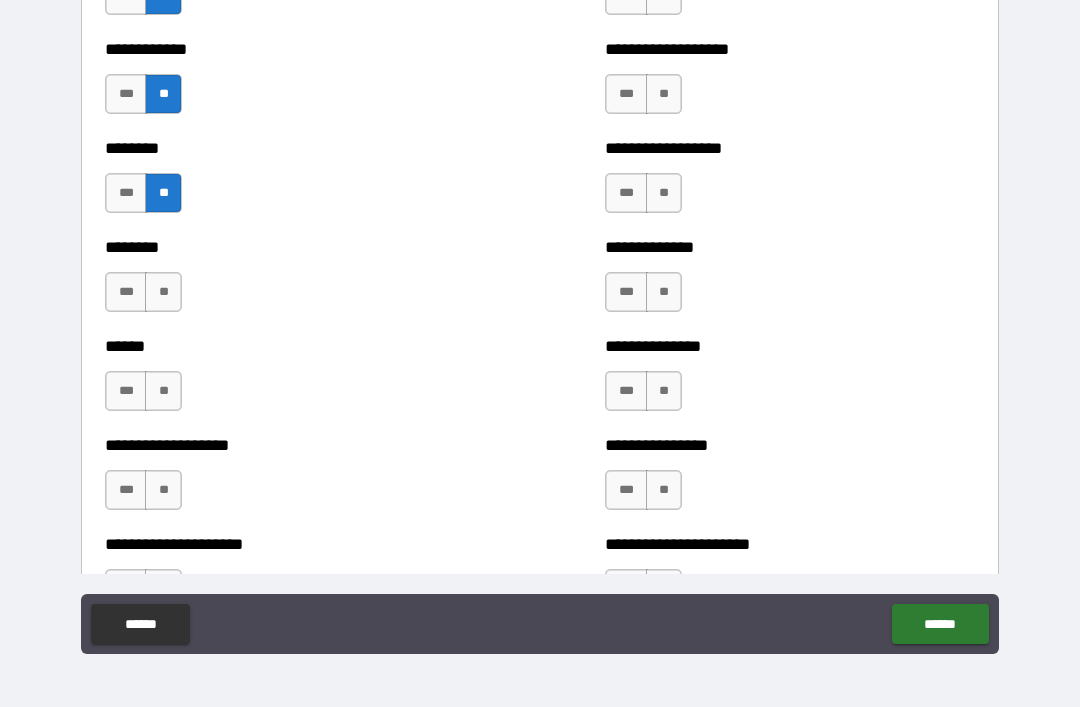 scroll, scrollTop: 4248, scrollLeft: 0, axis: vertical 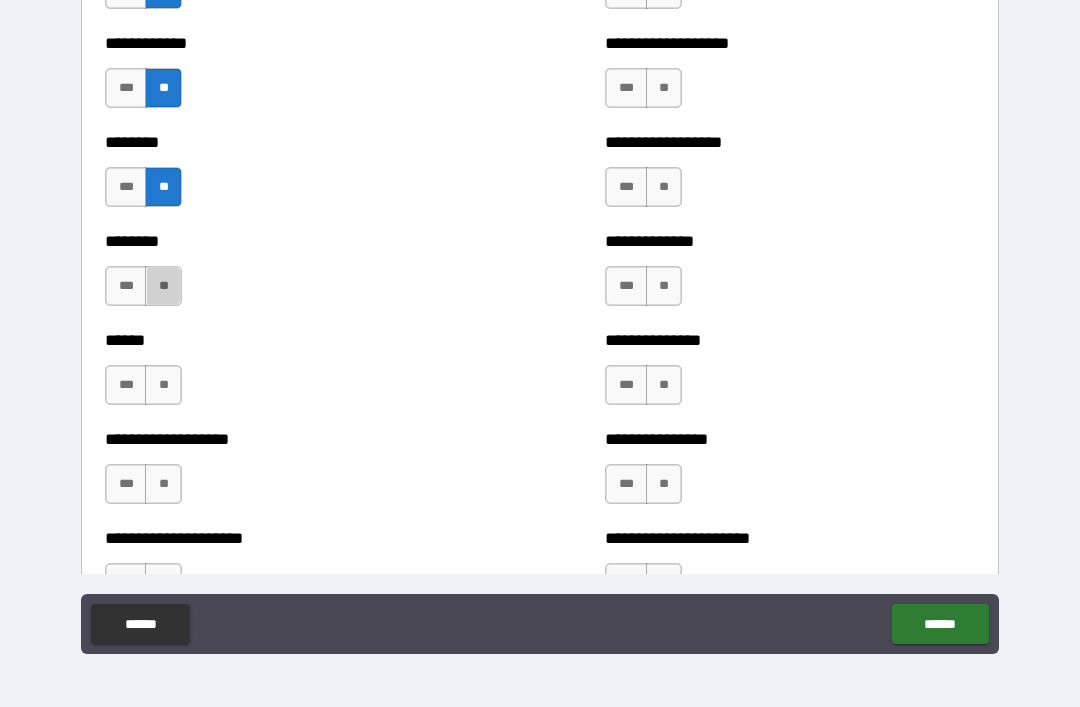 click on "**" at bounding box center (163, 286) 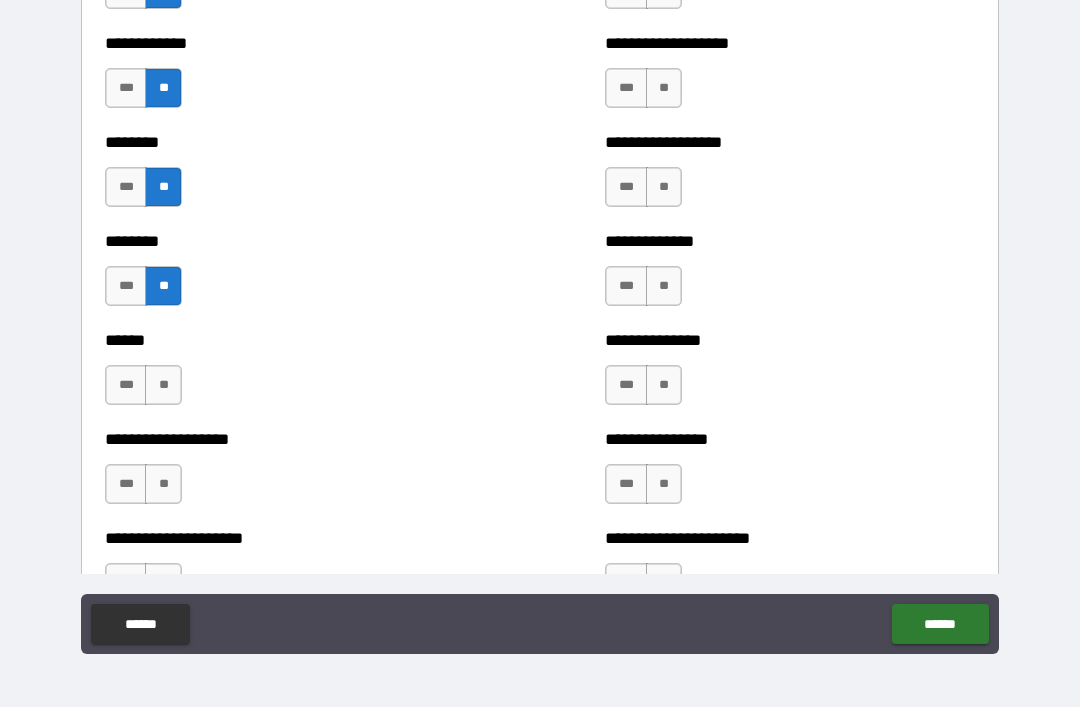 click on "**" at bounding box center (163, 385) 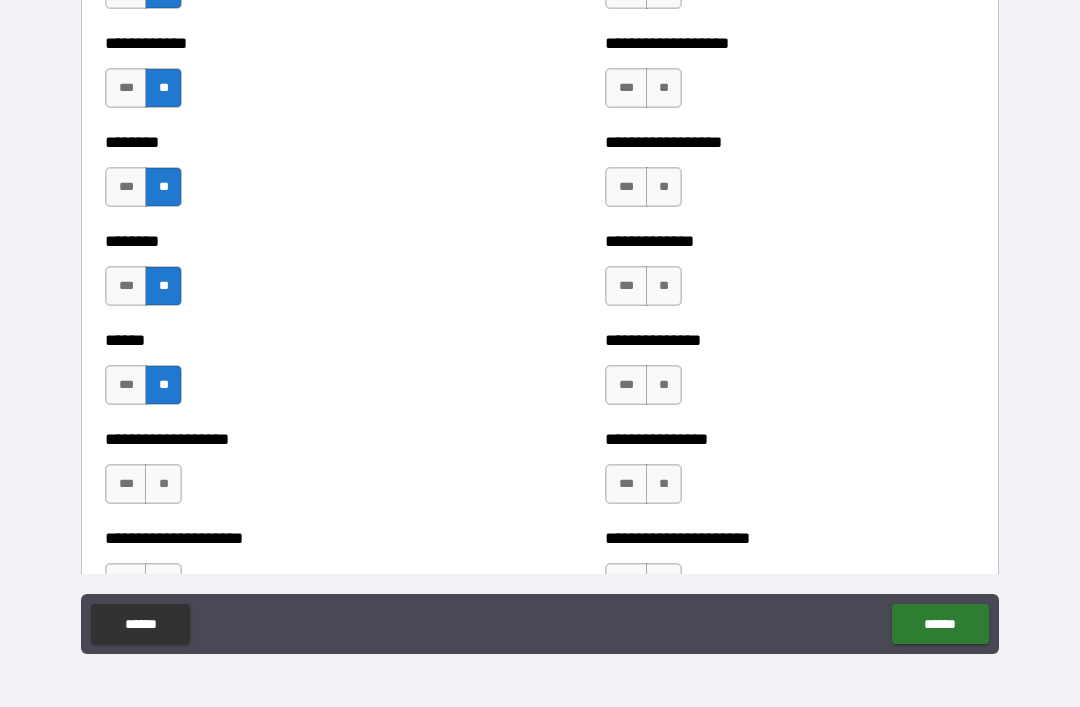 click on "**" at bounding box center (163, 484) 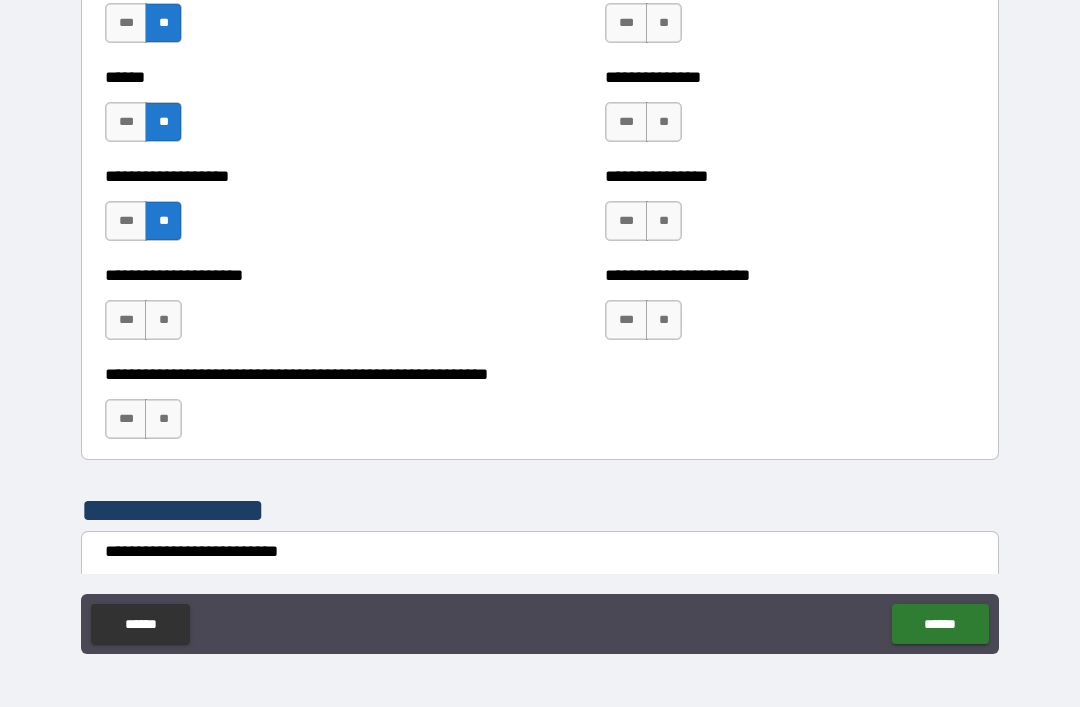 scroll, scrollTop: 4514, scrollLeft: 0, axis: vertical 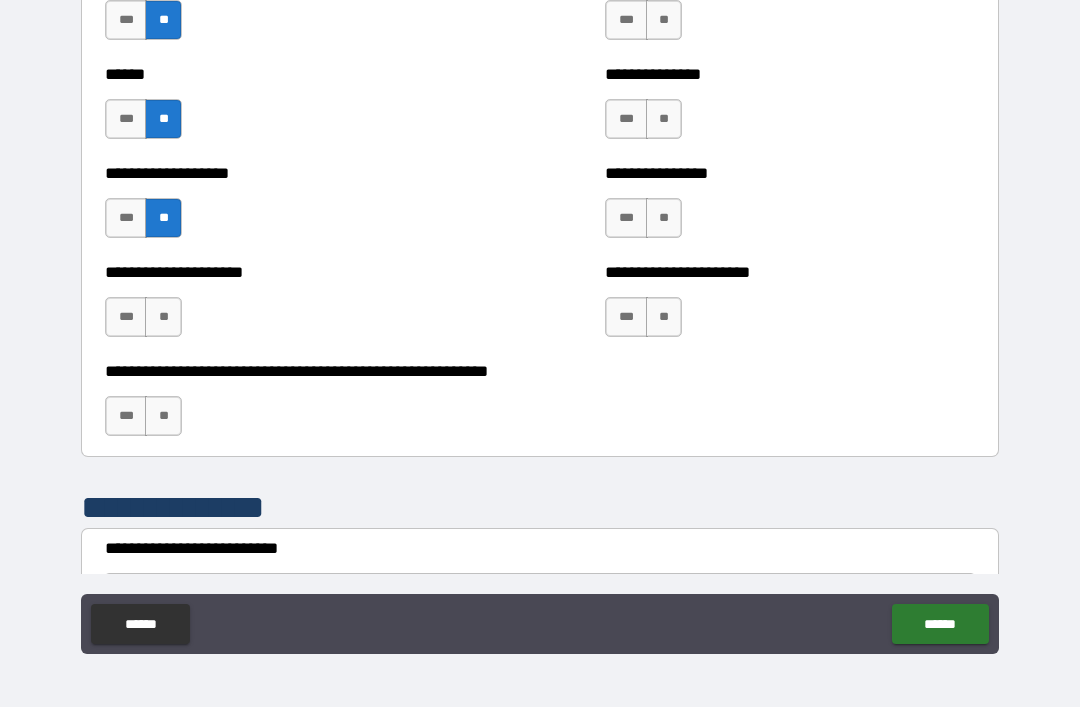 click on "**" at bounding box center (163, 317) 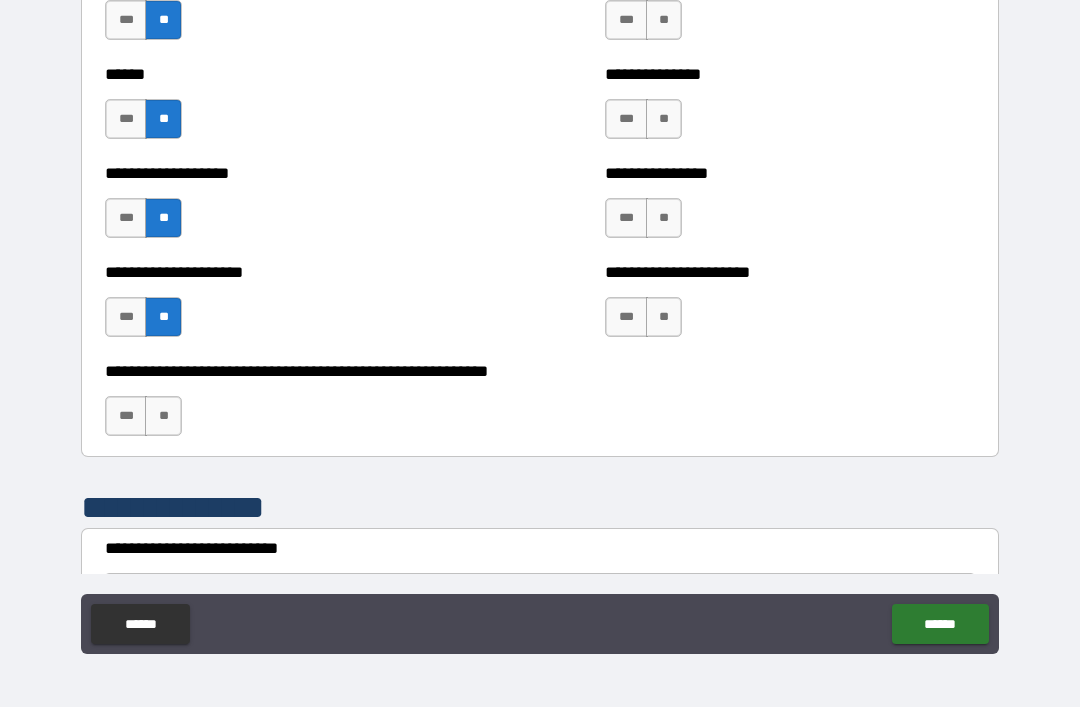 click on "**" at bounding box center (163, 416) 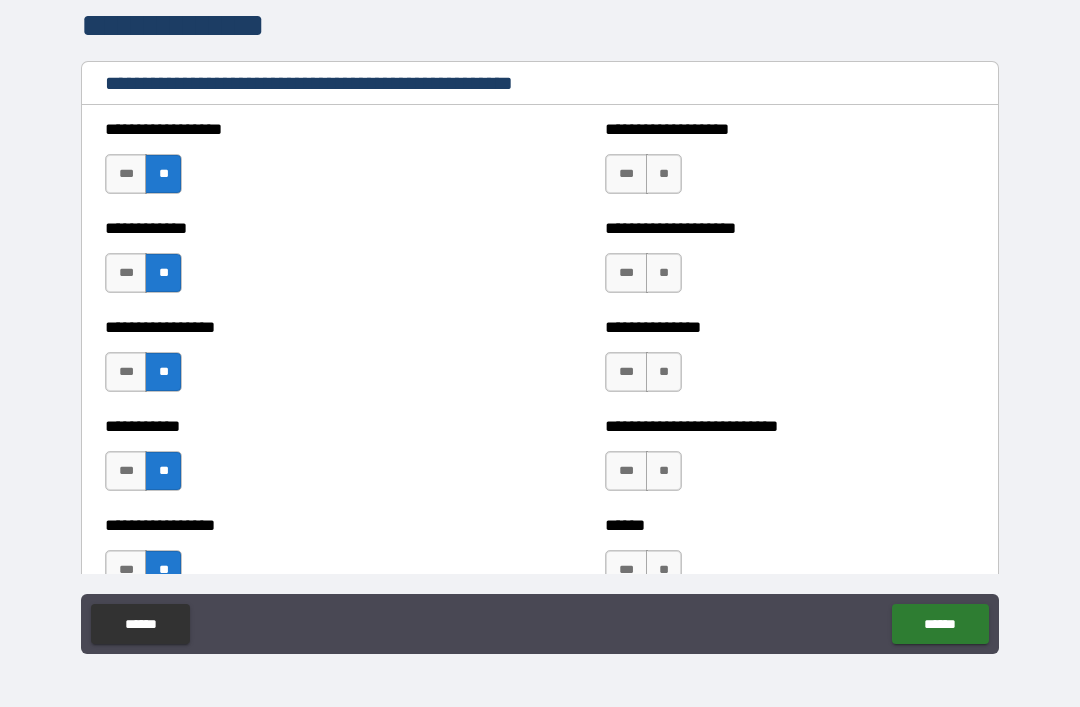 scroll, scrollTop: 1985, scrollLeft: 0, axis: vertical 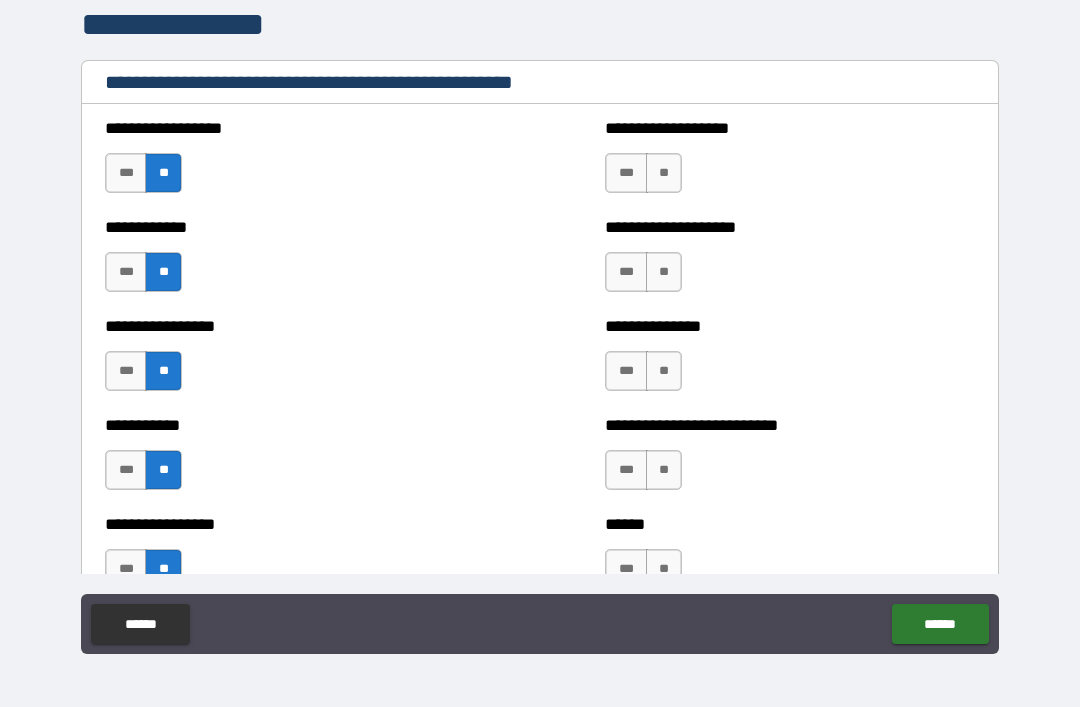 click on "**" at bounding box center [664, 173] 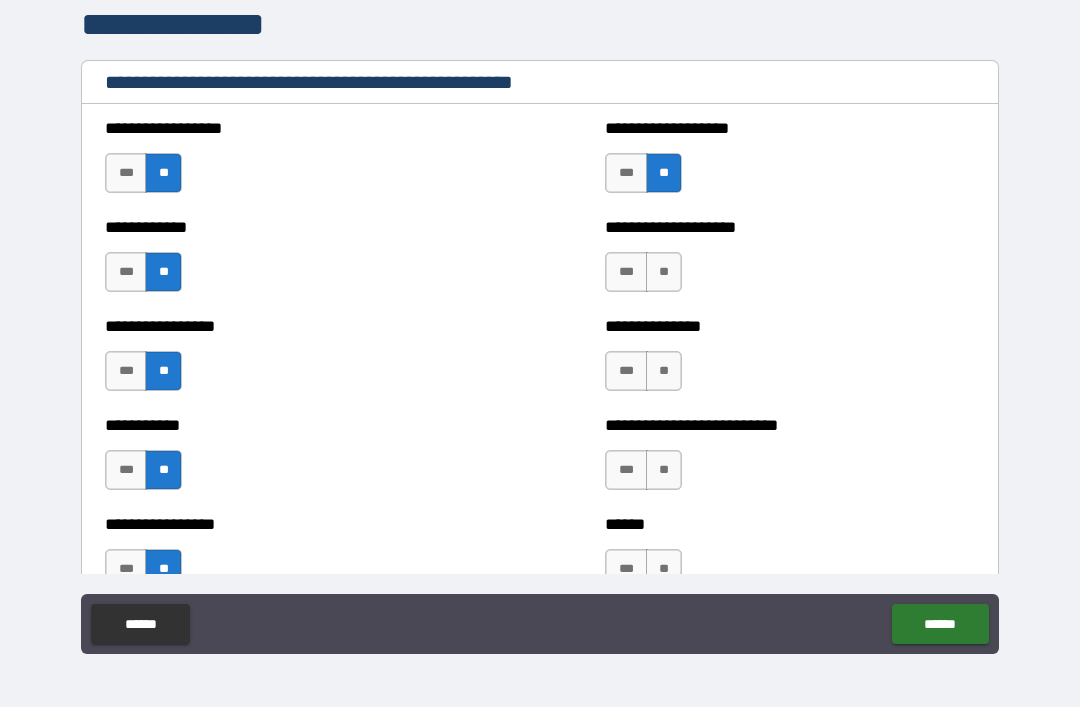 click on "**" at bounding box center [664, 272] 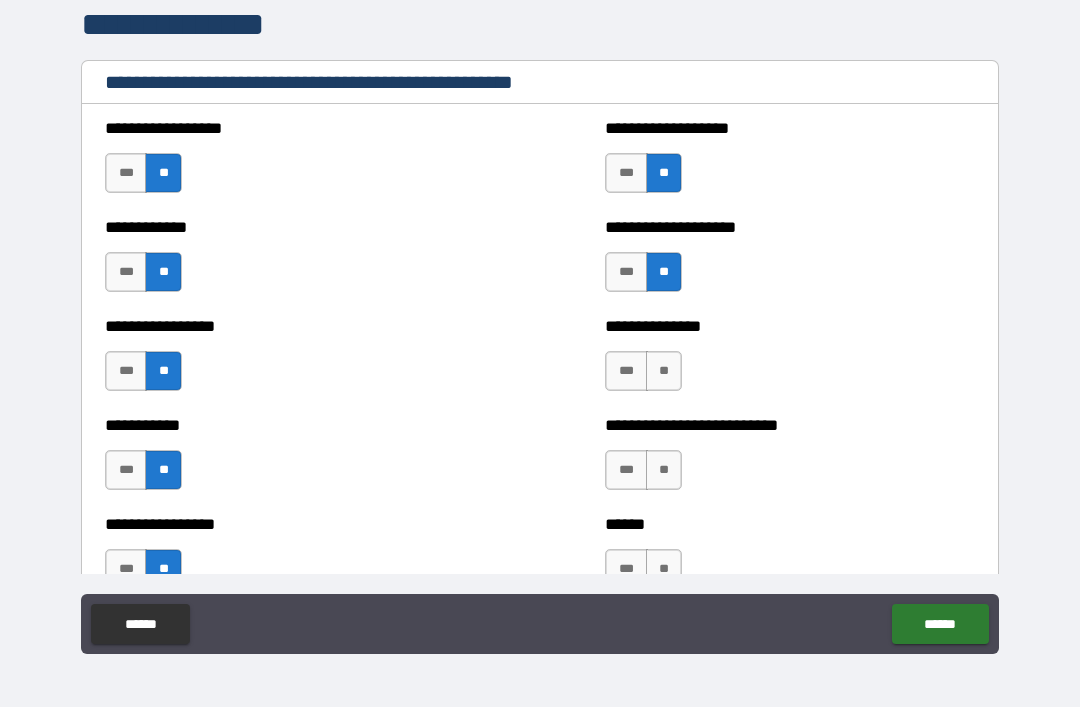 click on "**" at bounding box center (664, 371) 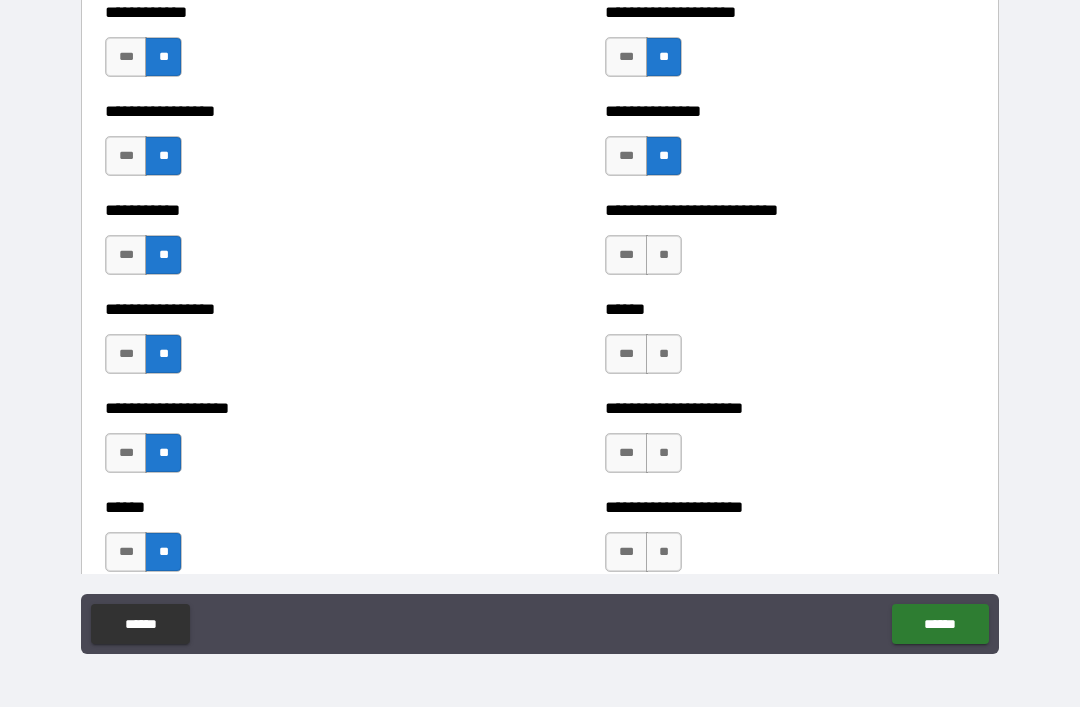scroll, scrollTop: 2219, scrollLeft: 0, axis: vertical 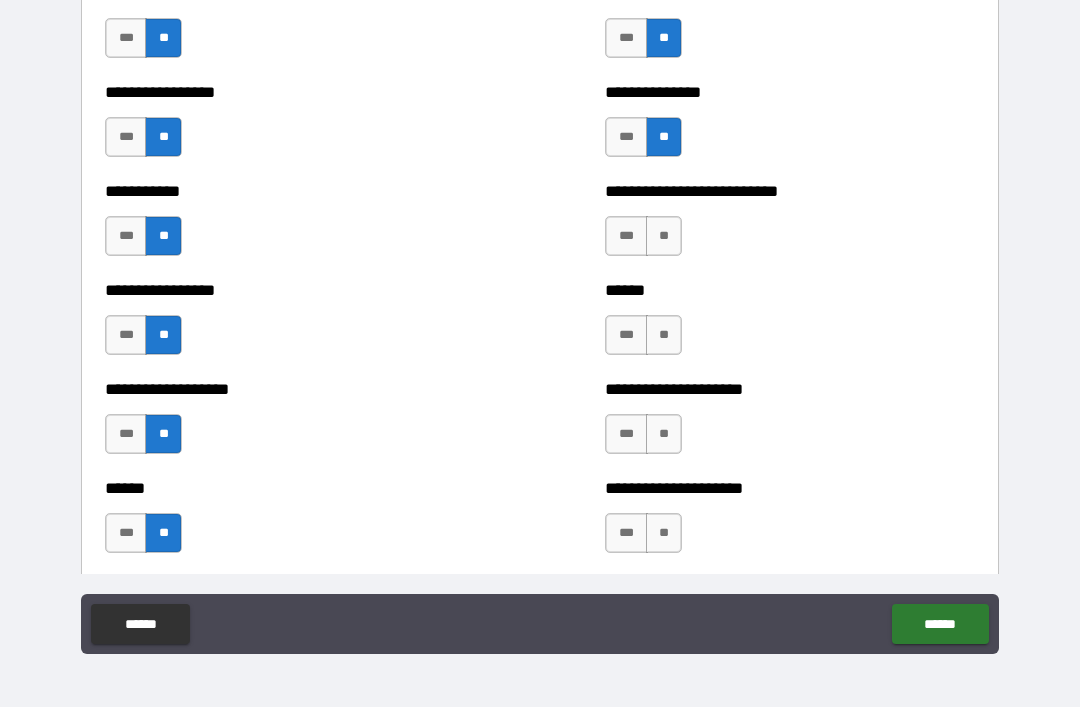 click on "**" at bounding box center (664, 236) 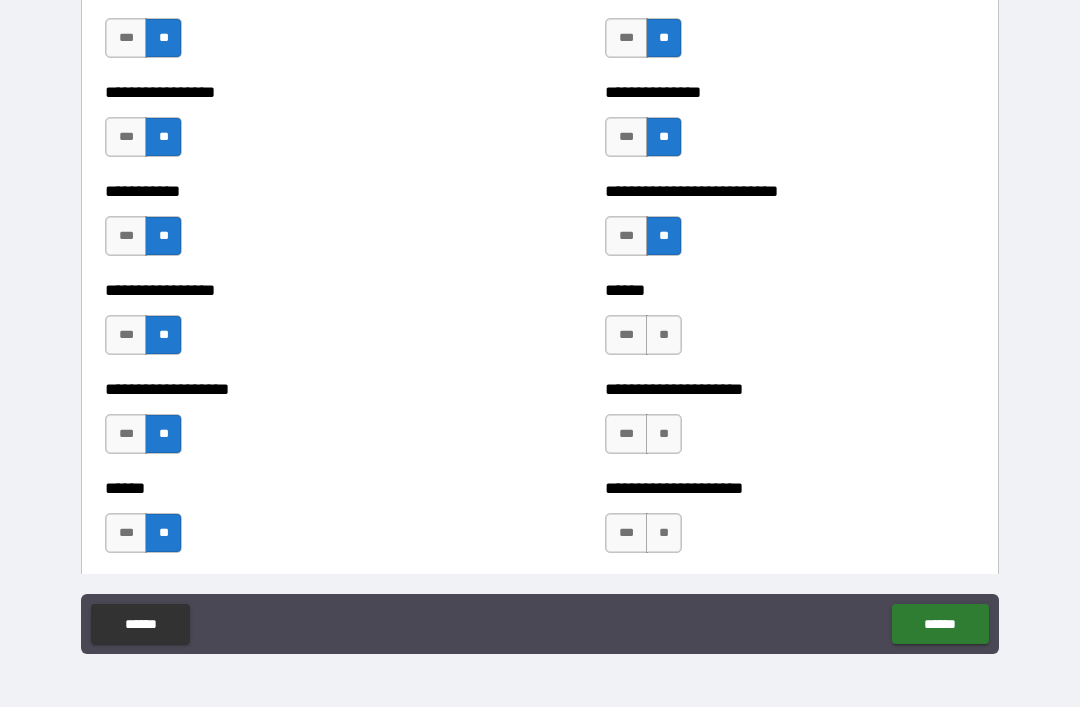 click on "**" at bounding box center [664, 335] 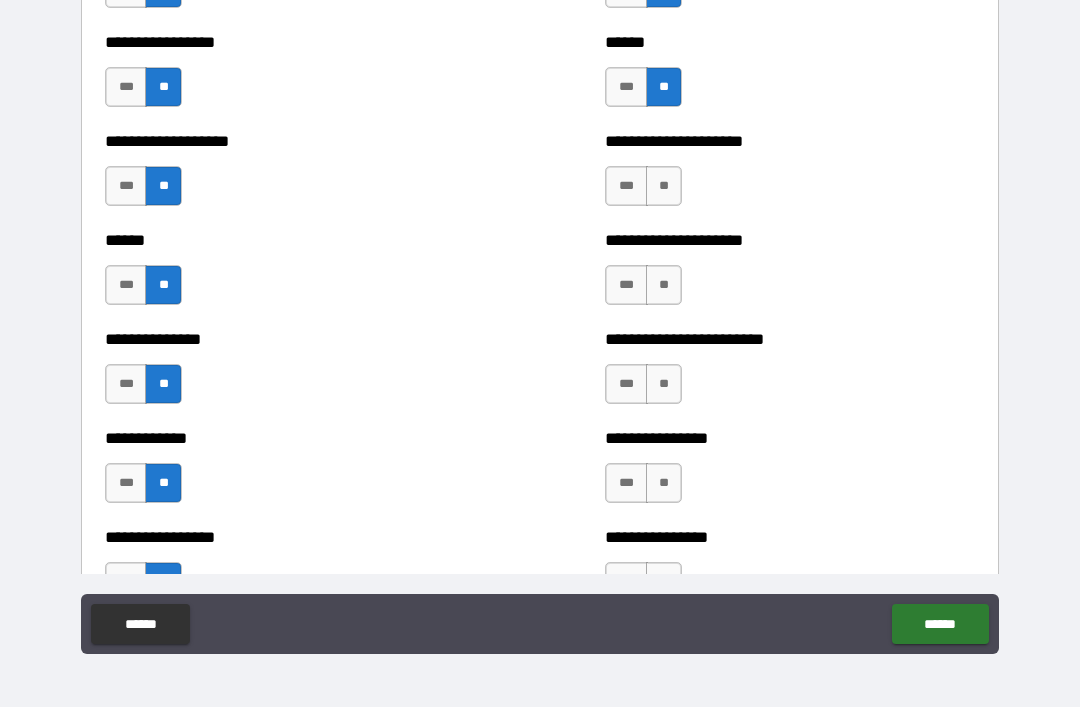 scroll, scrollTop: 2476, scrollLeft: 0, axis: vertical 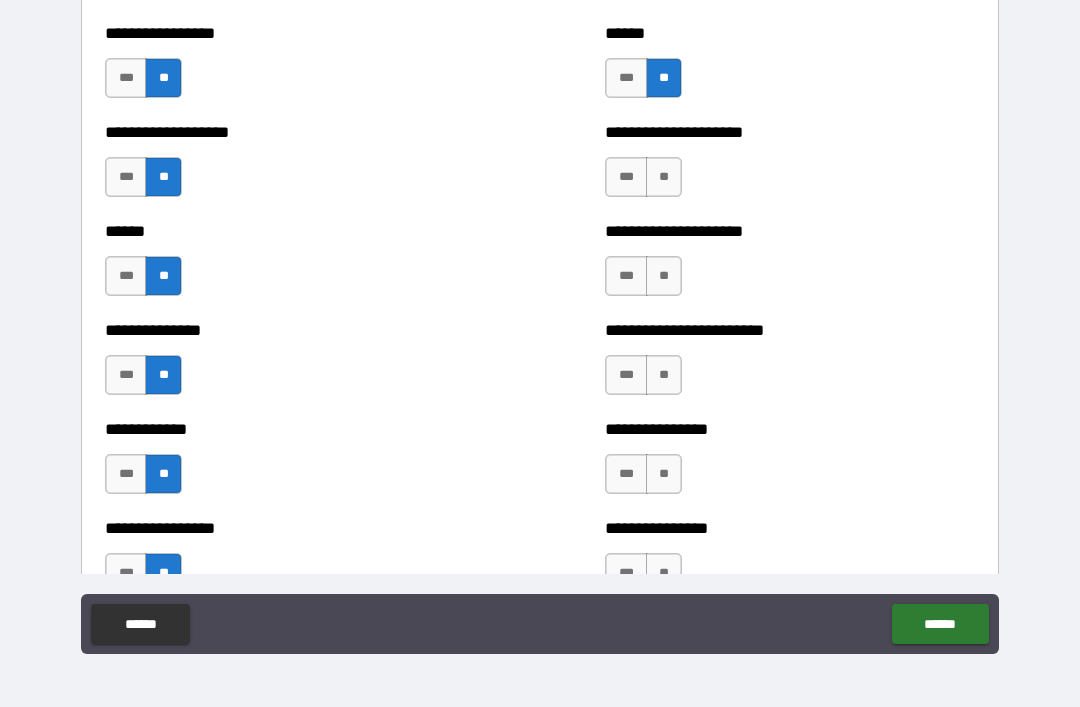 click on "**" at bounding box center [664, 177] 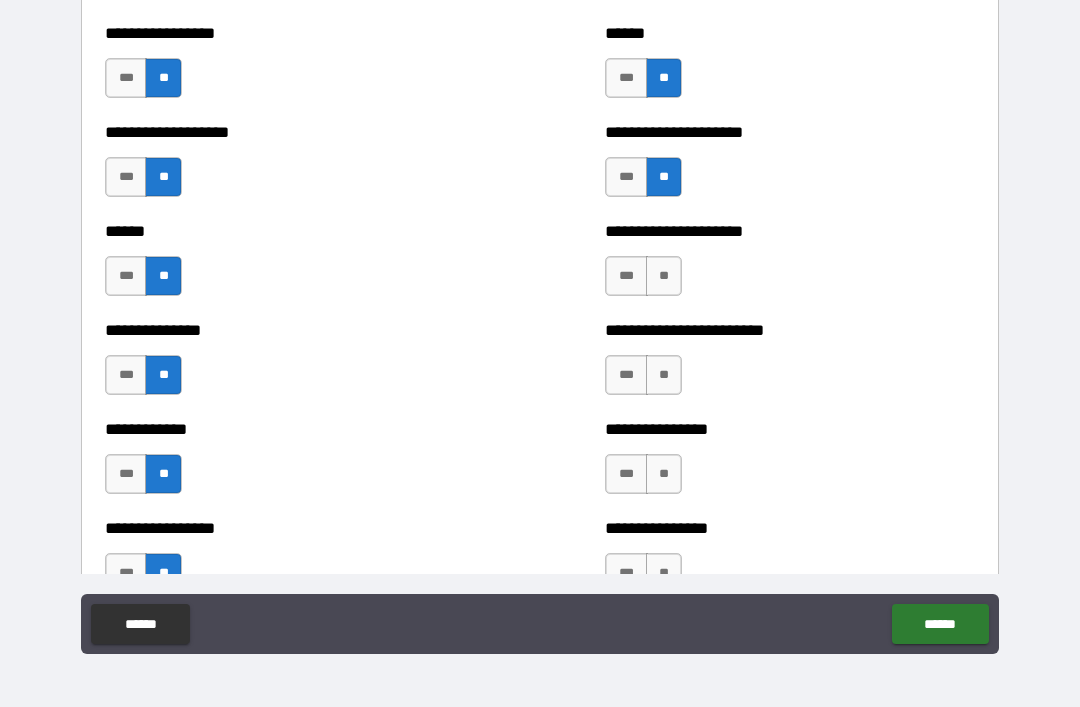 click on "**" at bounding box center (664, 276) 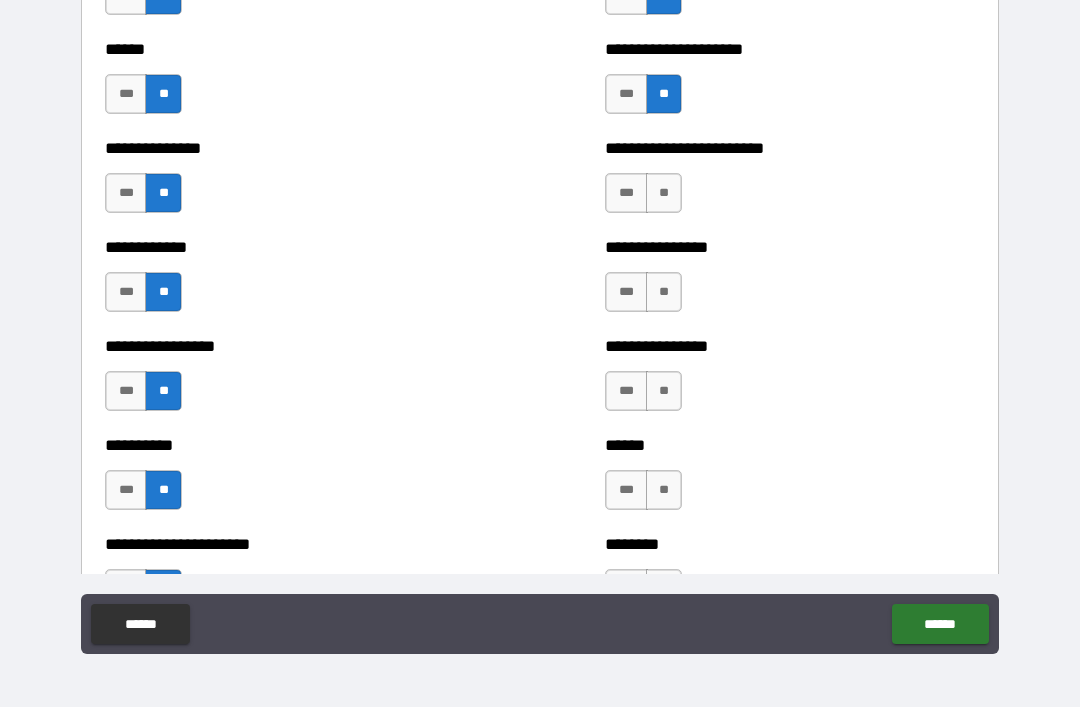 scroll, scrollTop: 2690, scrollLeft: 0, axis: vertical 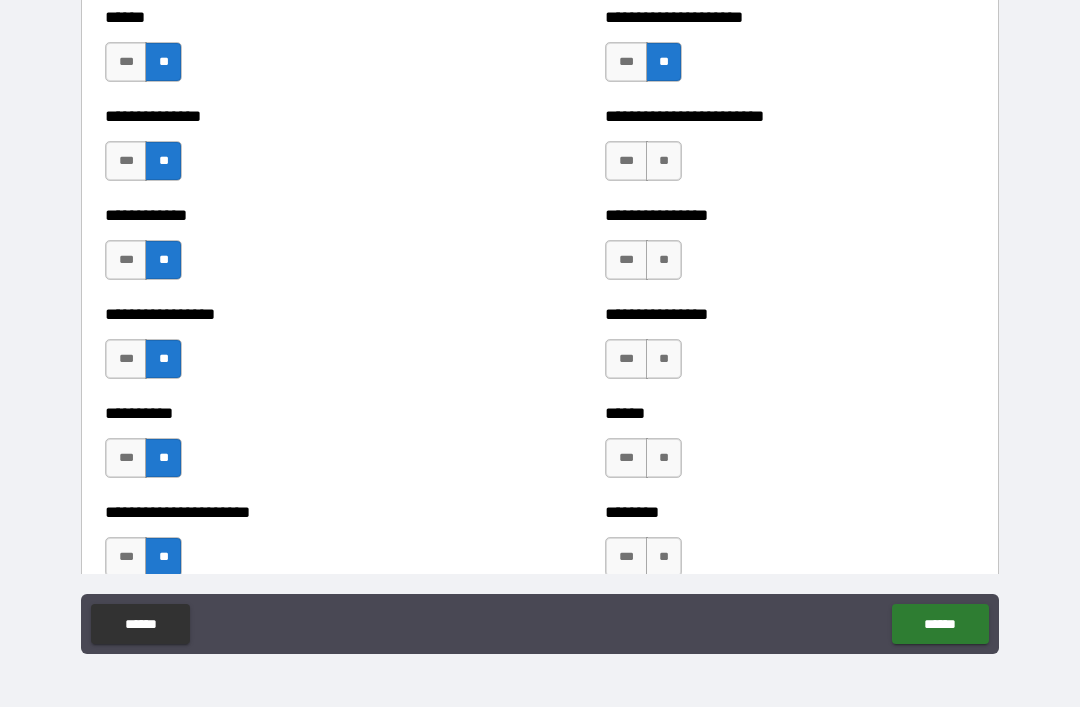 click on "**" at bounding box center (664, 161) 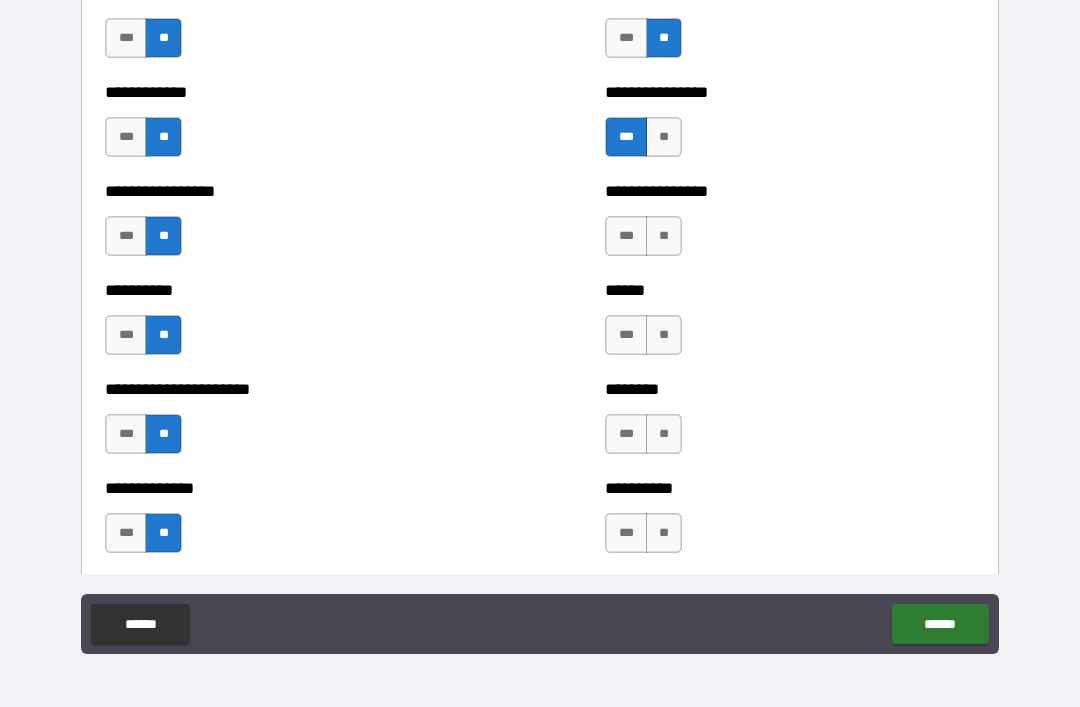 scroll, scrollTop: 2815, scrollLeft: 0, axis: vertical 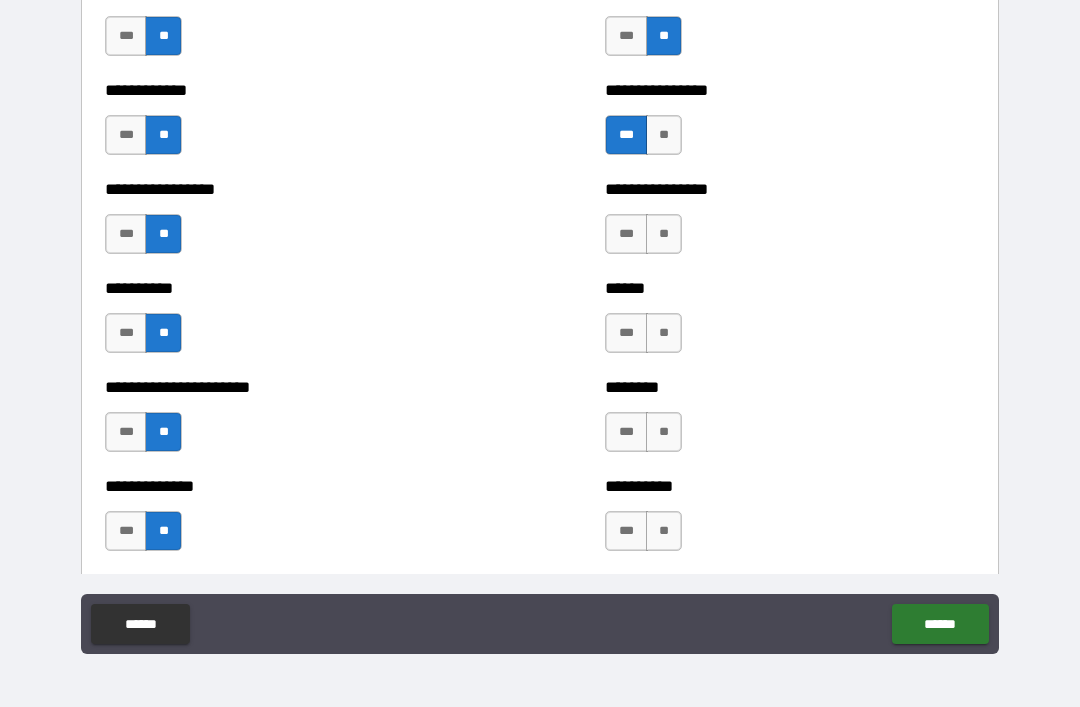 click on "**" at bounding box center [664, 135] 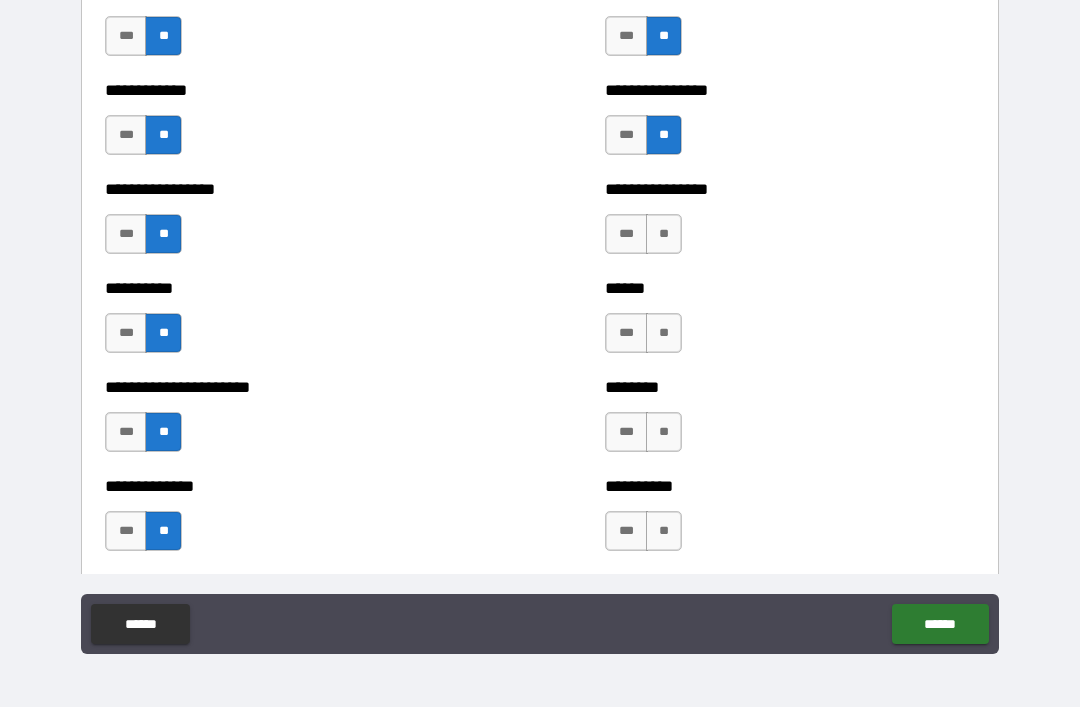 click on "**" at bounding box center (664, 234) 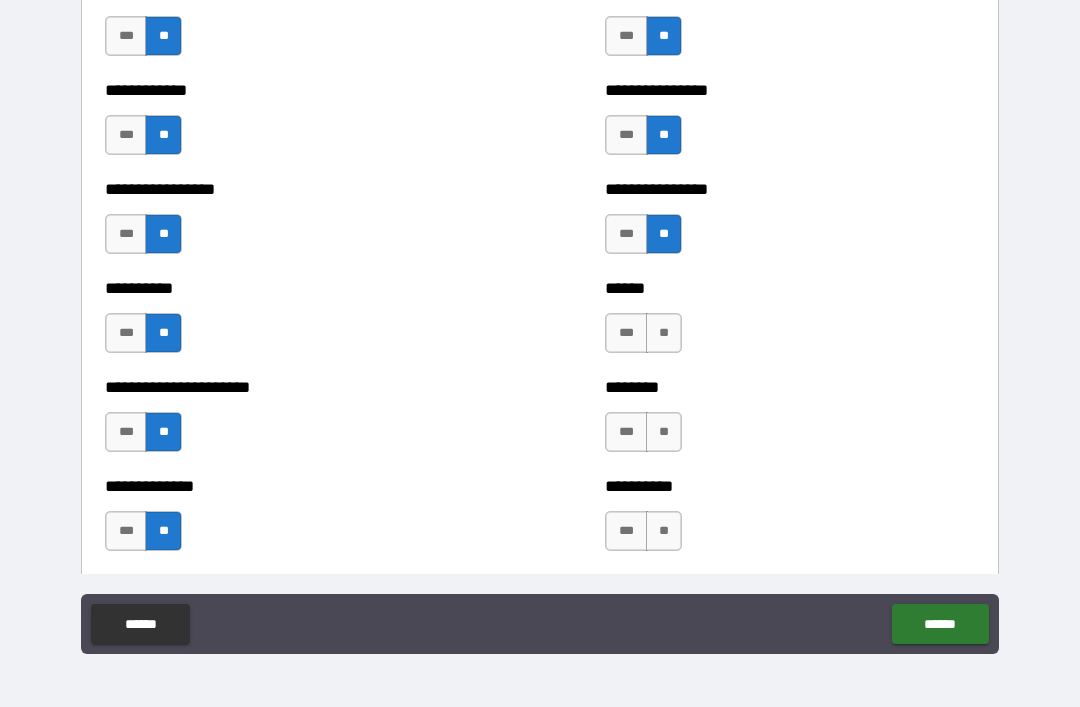 click on "**" at bounding box center (664, 333) 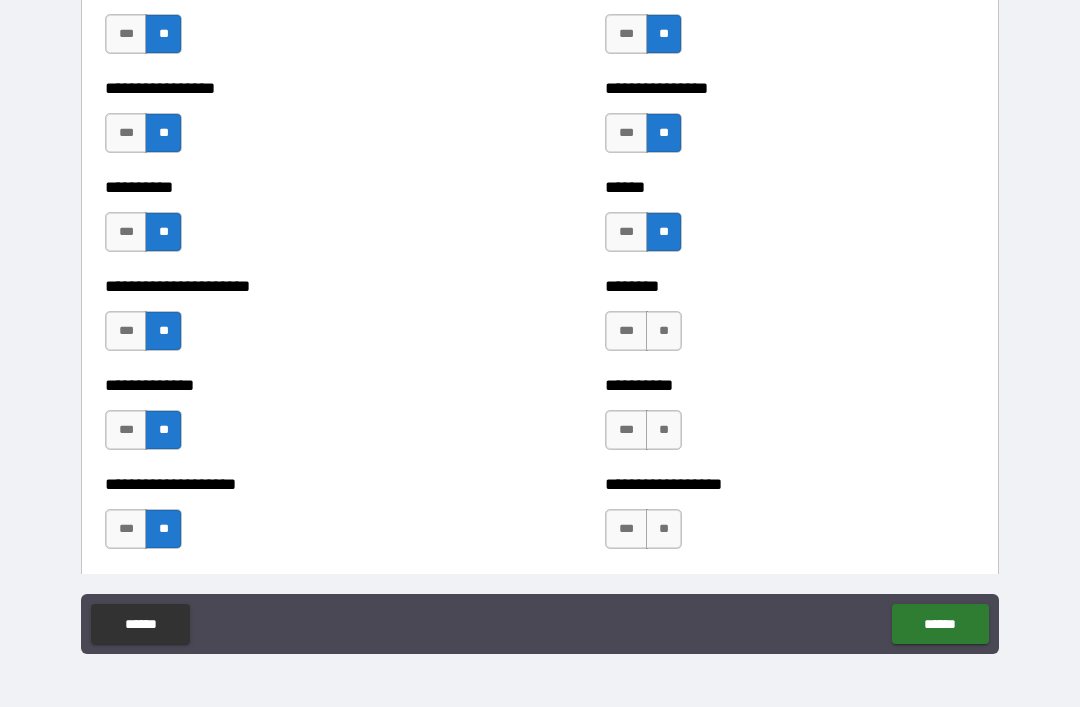 scroll, scrollTop: 2989, scrollLeft: 0, axis: vertical 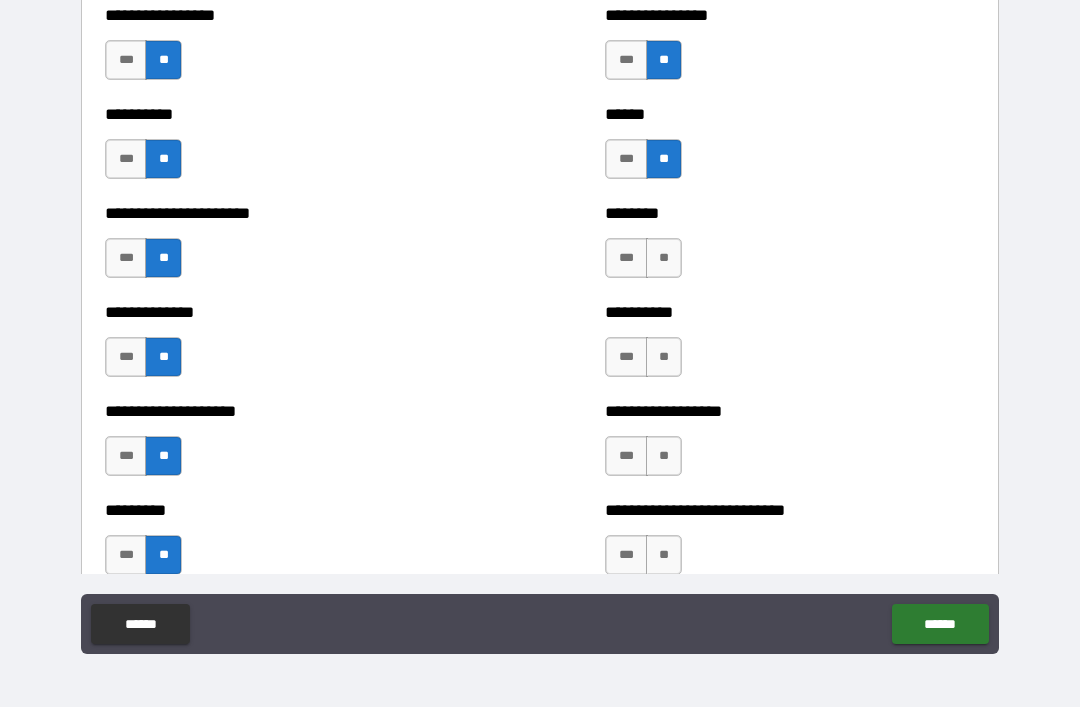 click on "**" at bounding box center (664, 258) 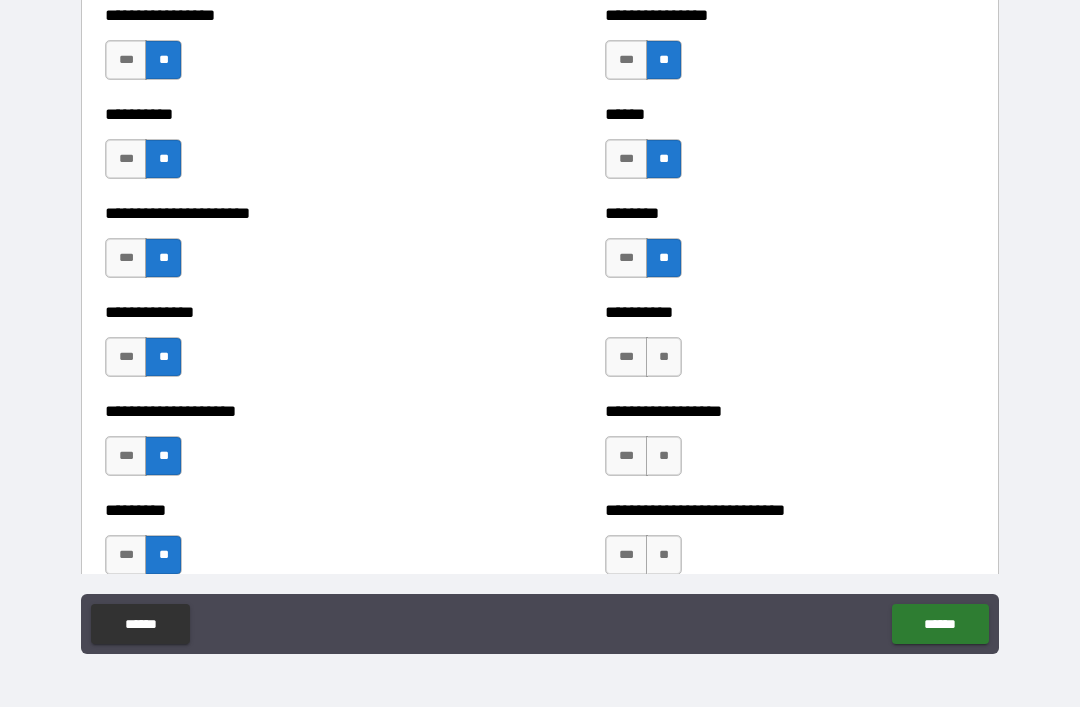 click on "**" at bounding box center [664, 357] 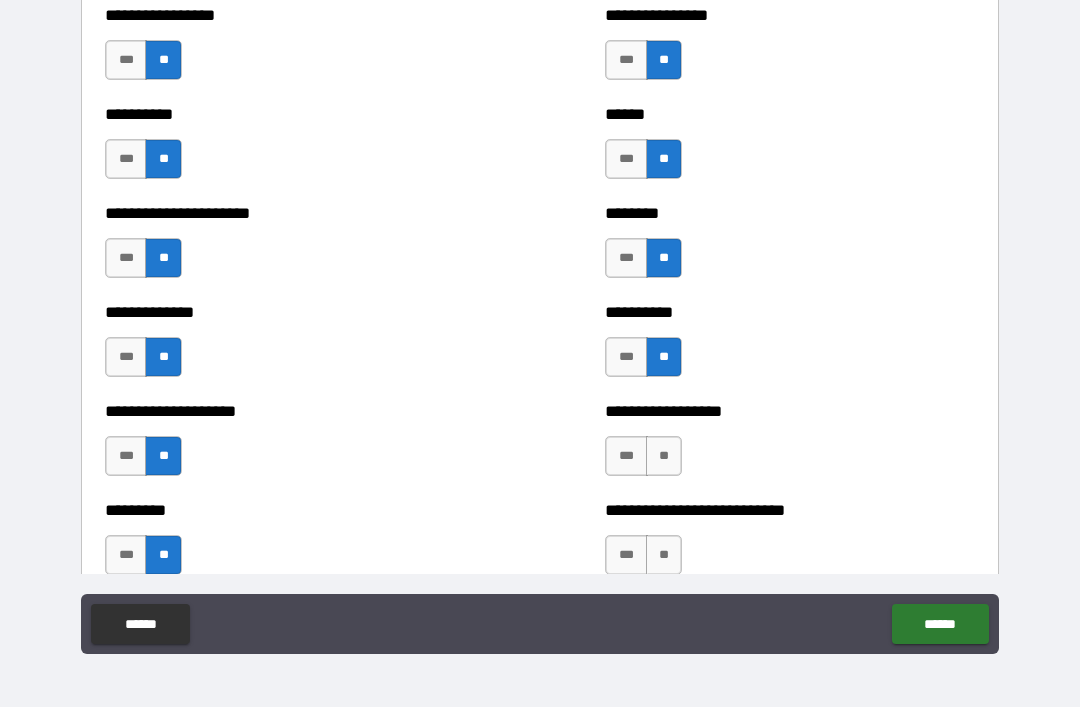 click on "**" at bounding box center (664, 456) 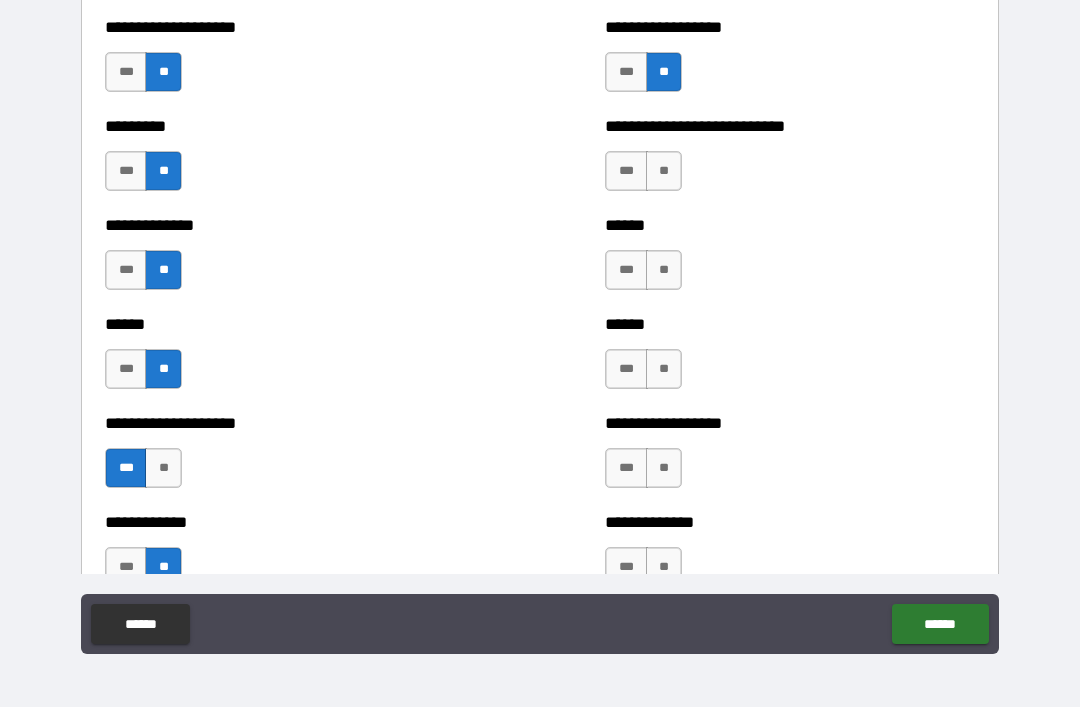 scroll, scrollTop: 3395, scrollLeft: 0, axis: vertical 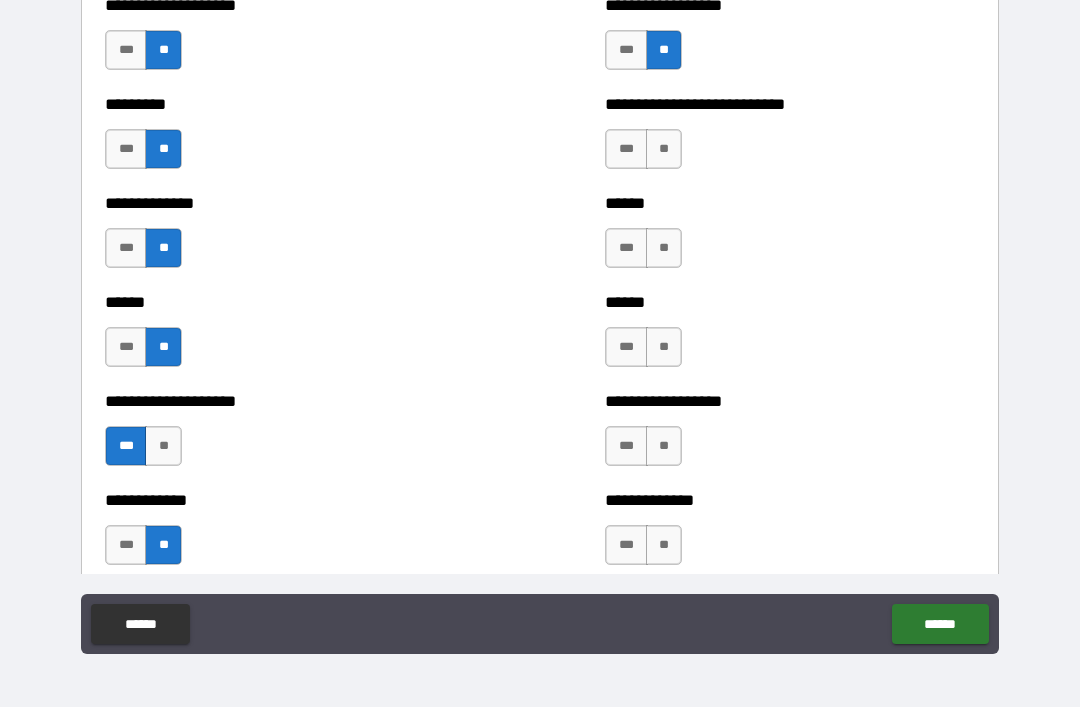 click on "**" at bounding box center [664, 149] 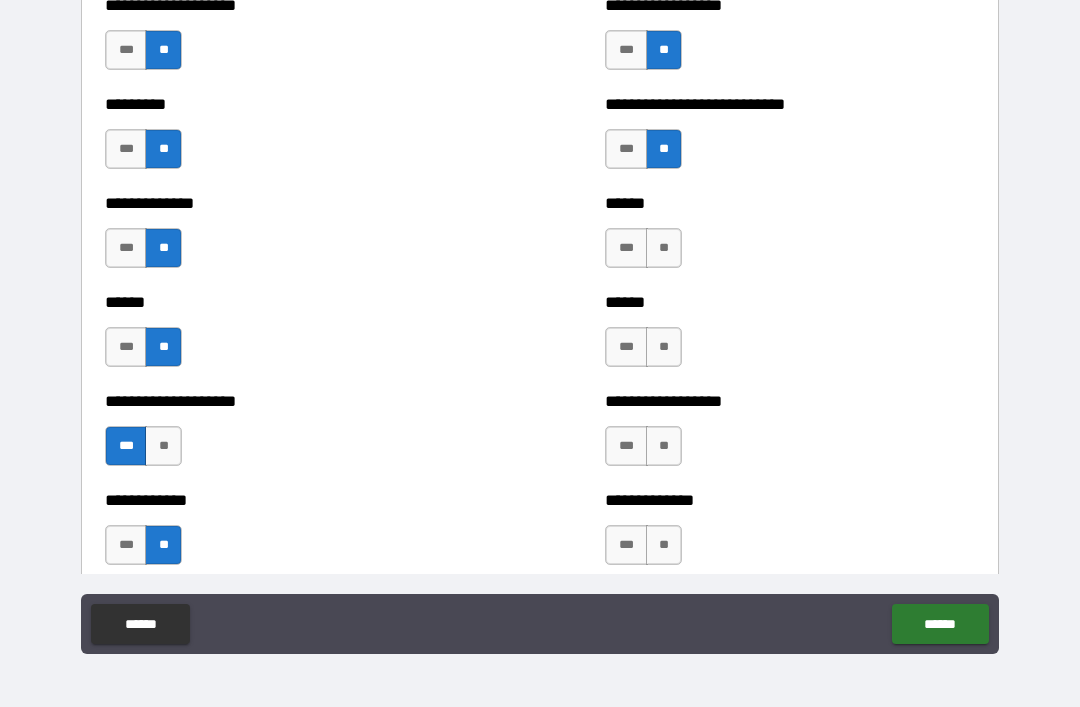 click on "**" at bounding box center (664, 248) 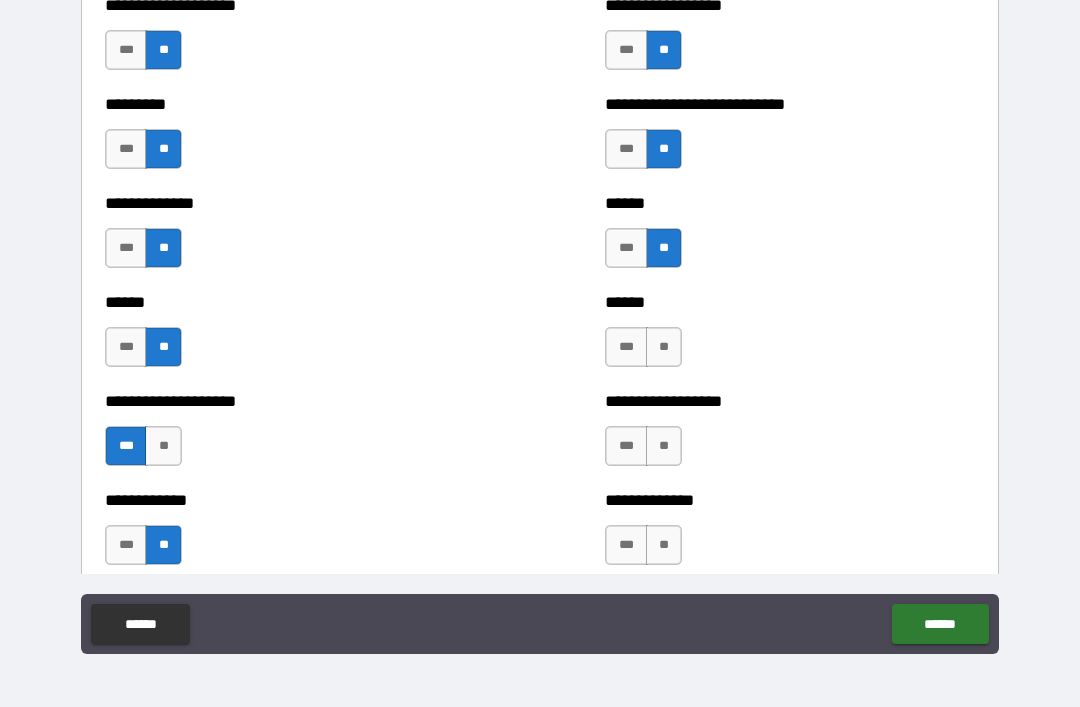 click on "**" at bounding box center (664, 347) 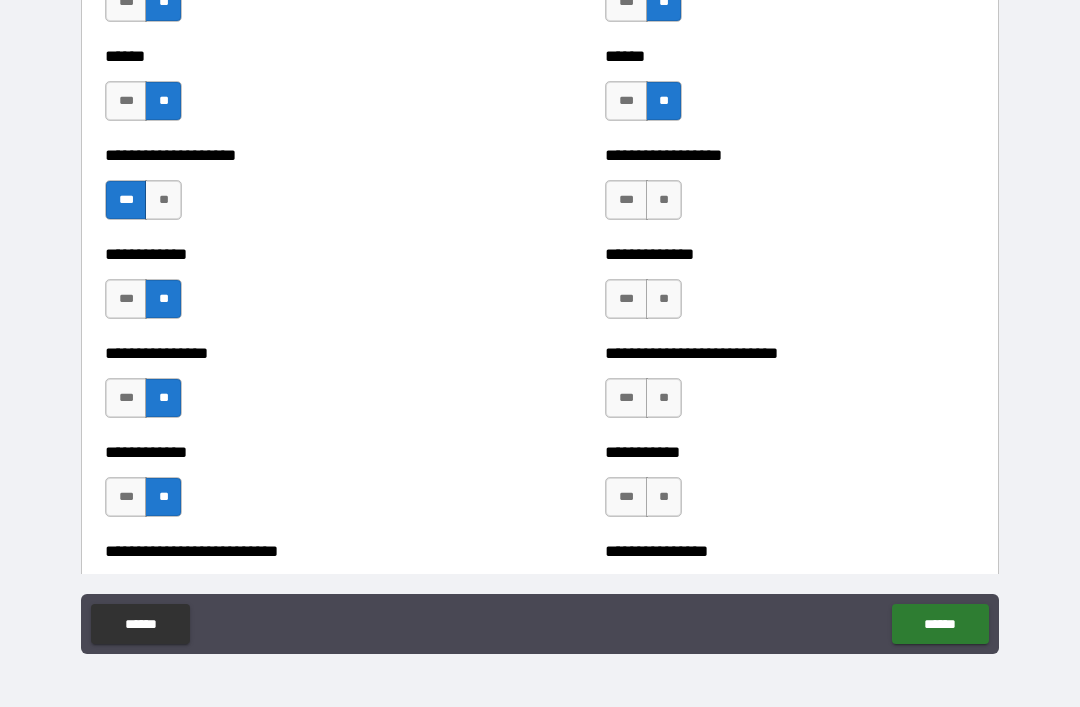 scroll, scrollTop: 3656, scrollLeft: 0, axis: vertical 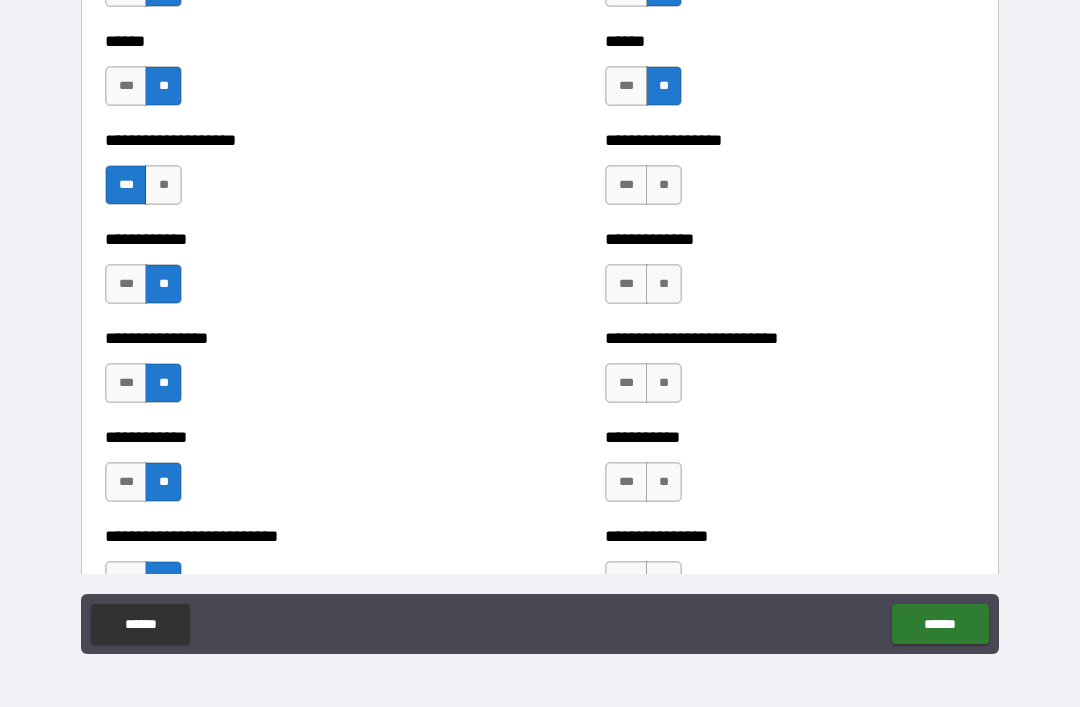 click on "**" at bounding box center [664, 185] 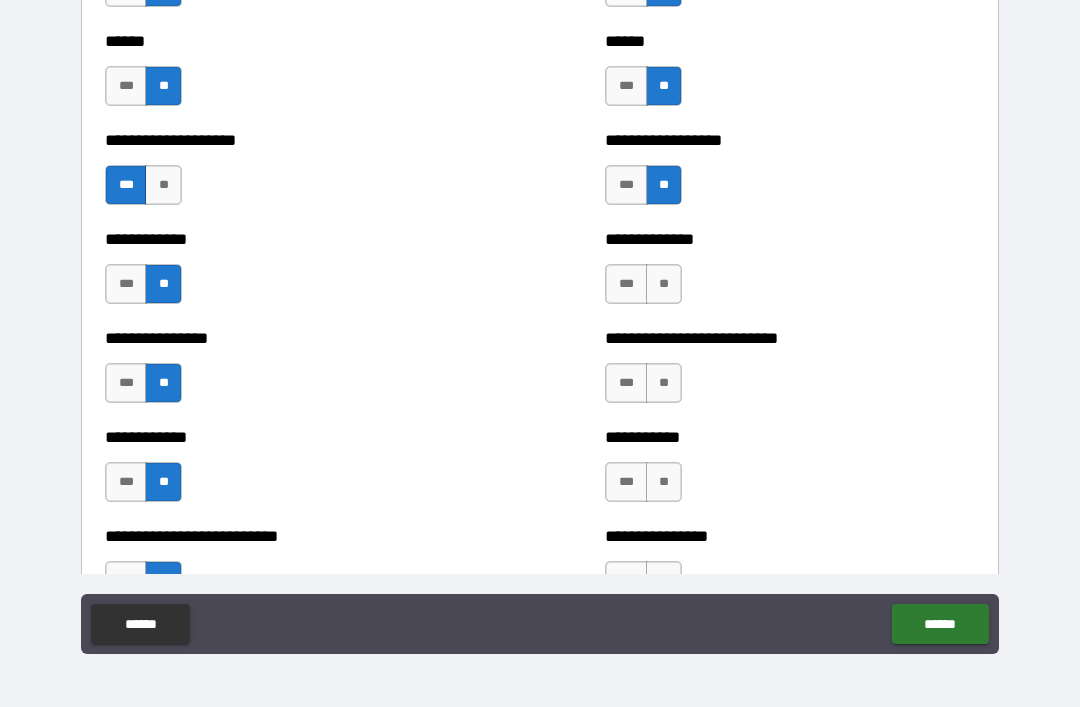 click on "***" at bounding box center [626, 284] 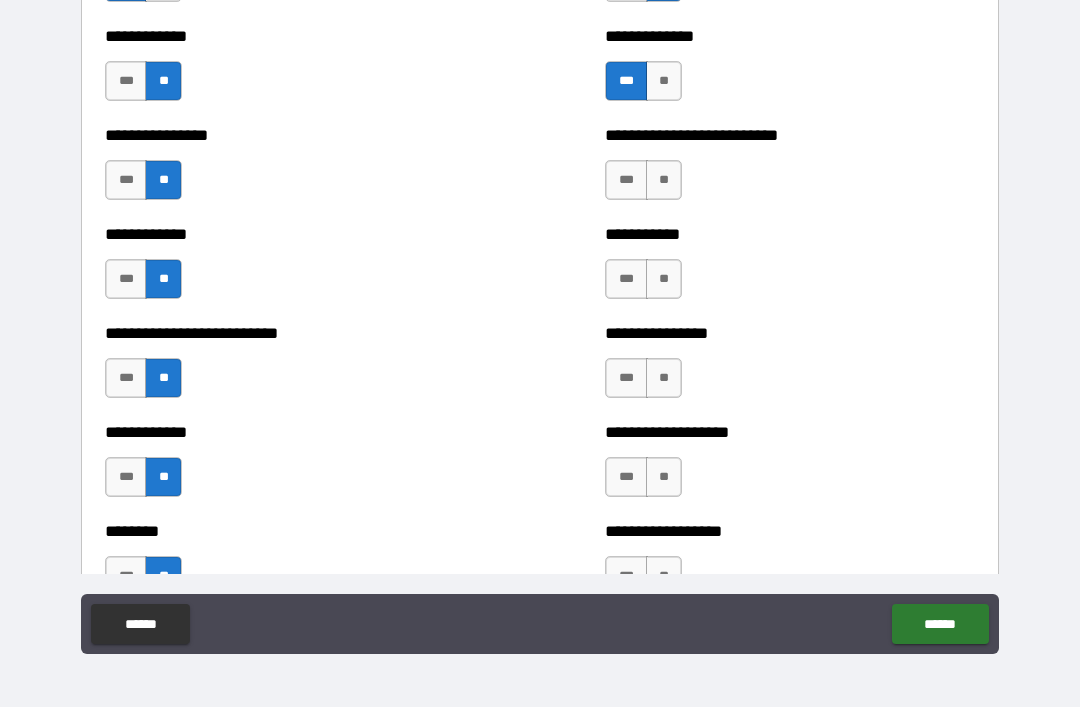 scroll, scrollTop: 3860, scrollLeft: 0, axis: vertical 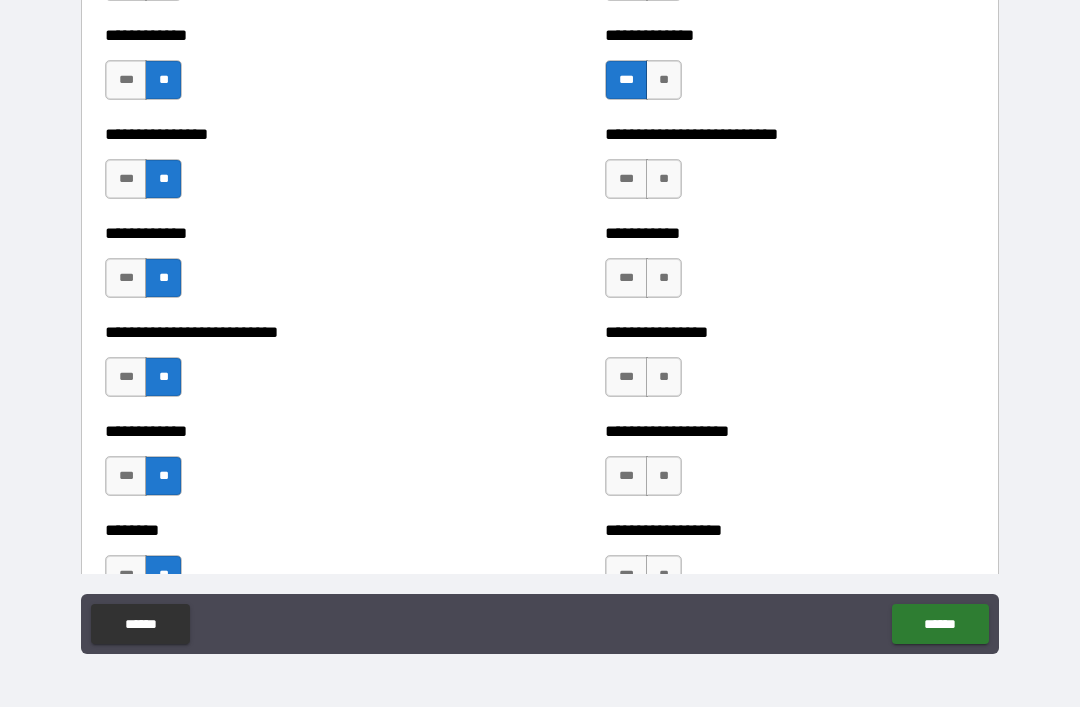 click on "**" at bounding box center [664, 179] 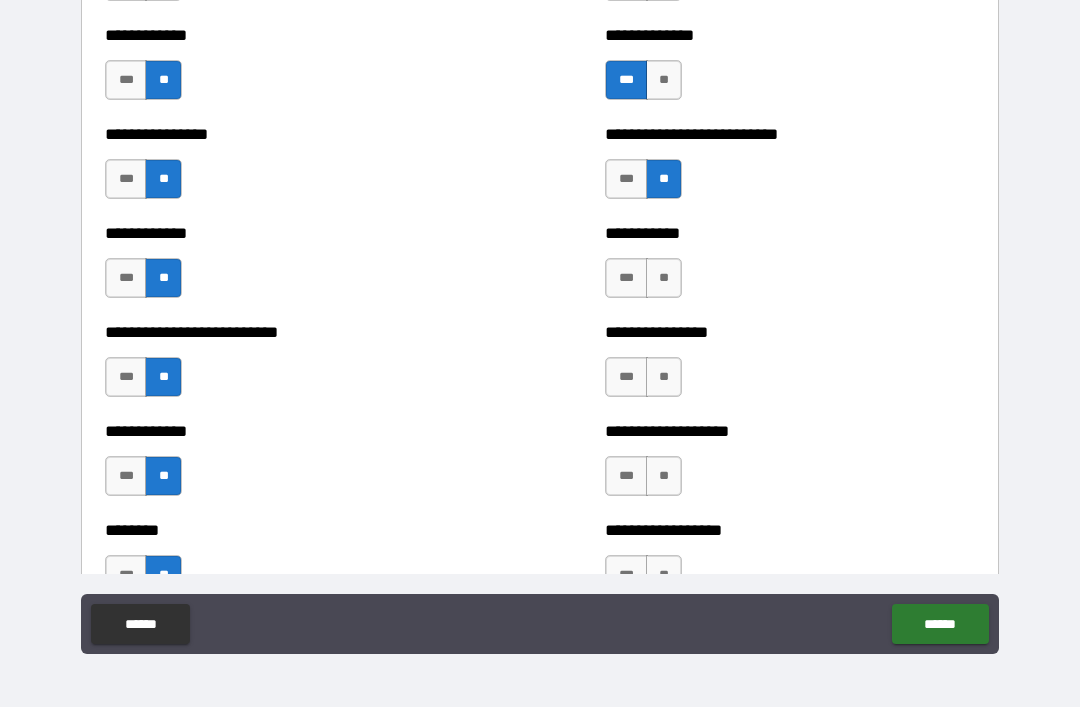 click on "**" at bounding box center (664, 278) 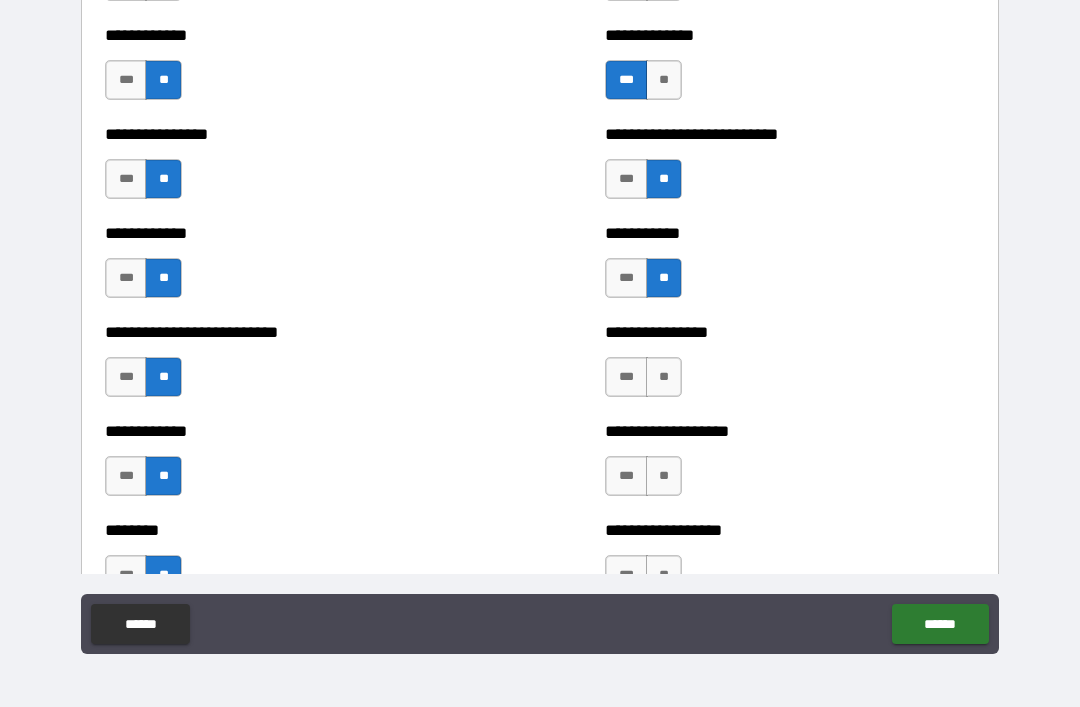 click on "**" at bounding box center [664, 377] 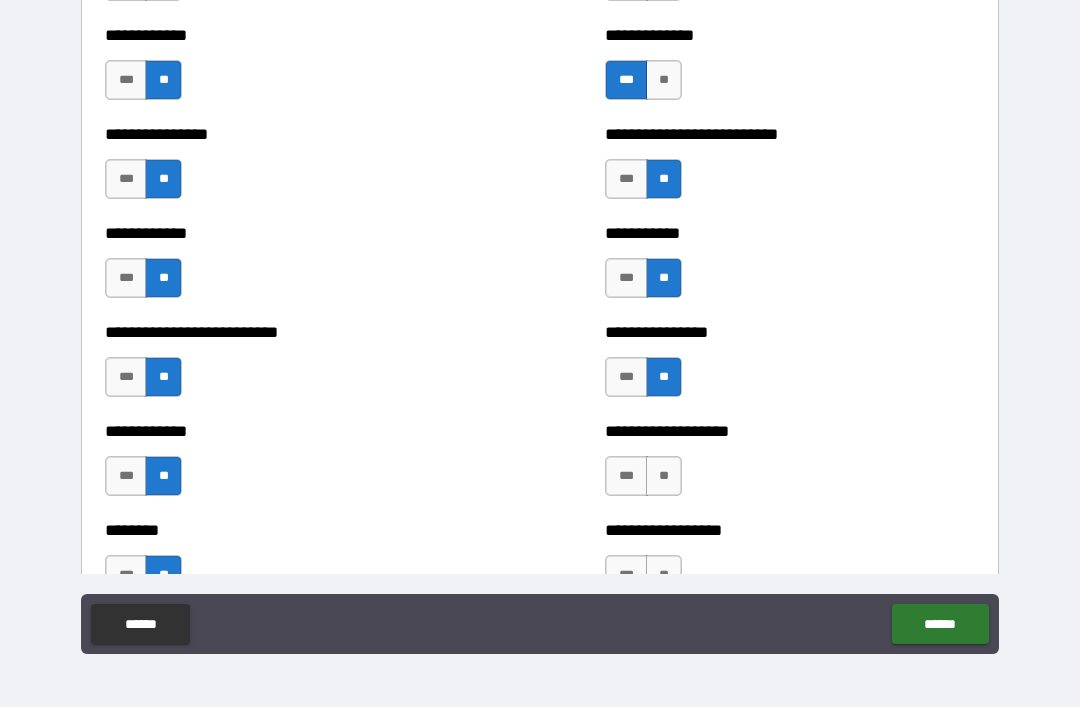 click on "**" at bounding box center [664, 476] 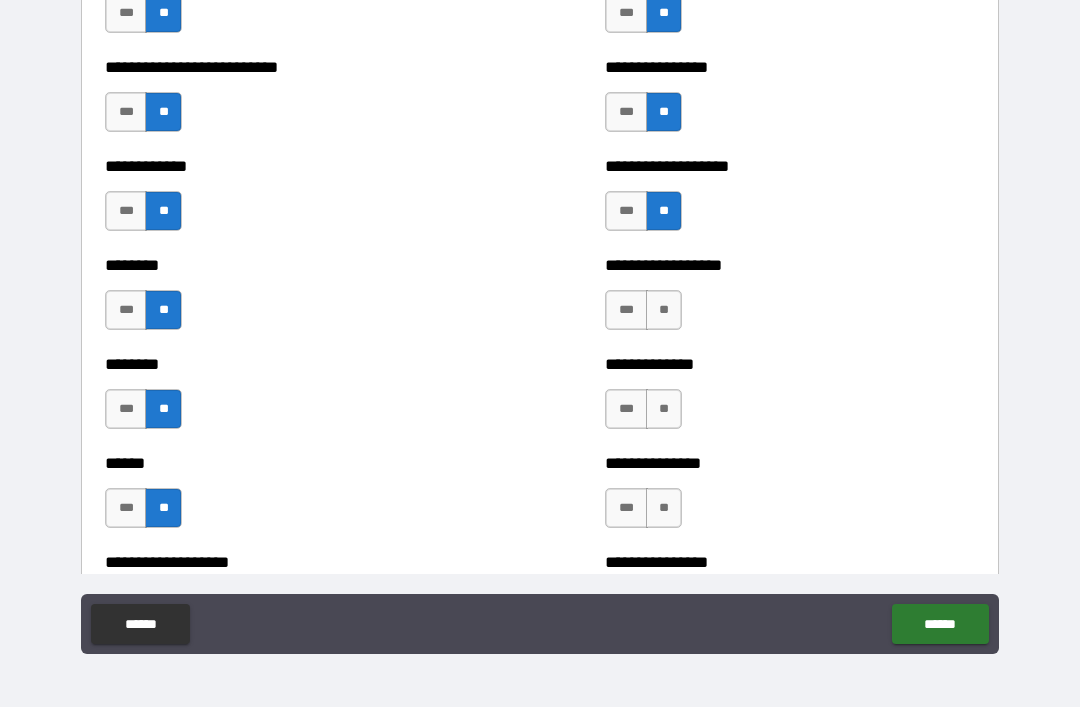 scroll, scrollTop: 4155, scrollLeft: 0, axis: vertical 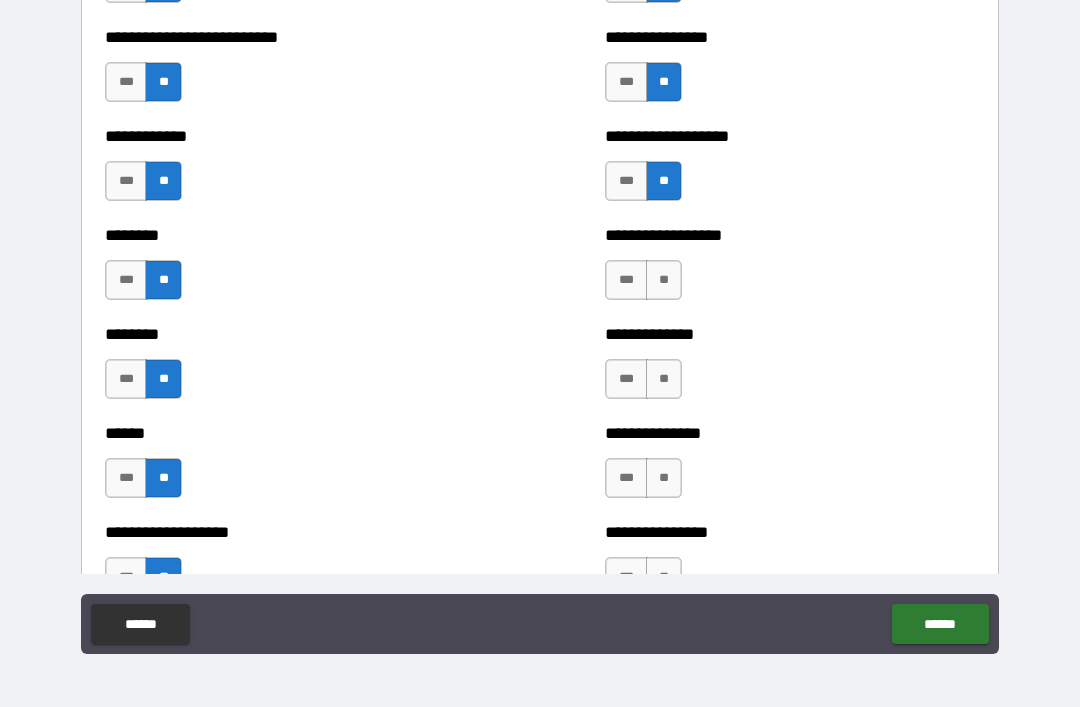 click on "**" at bounding box center (664, 280) 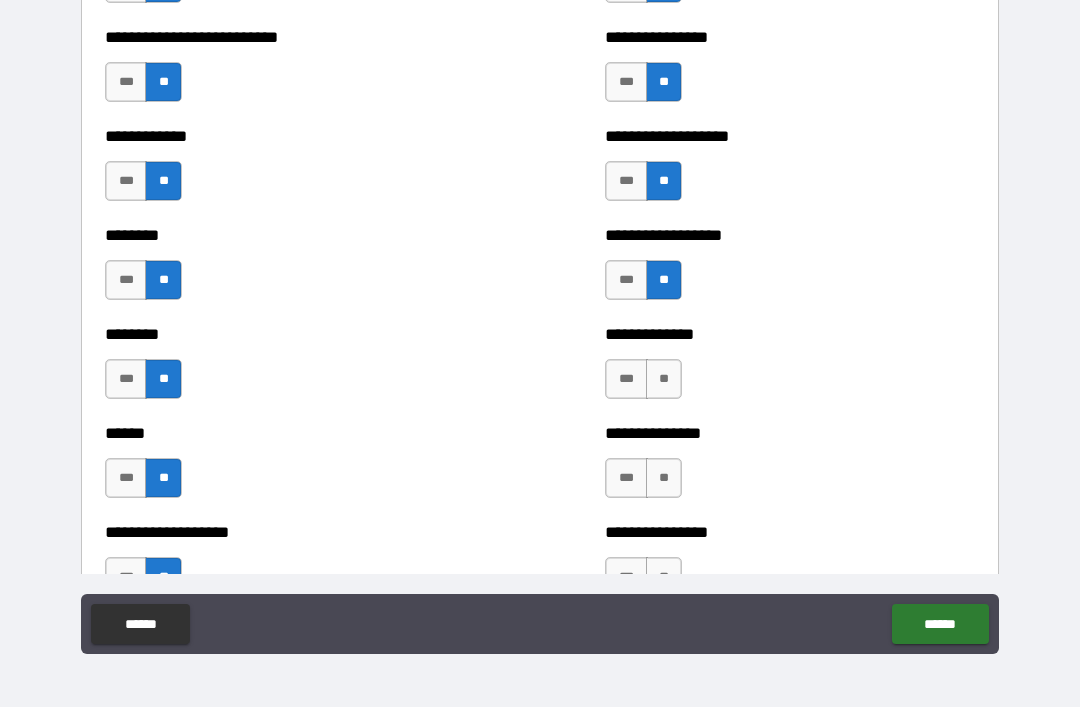 click on "**" at bounding box center (664, 379) 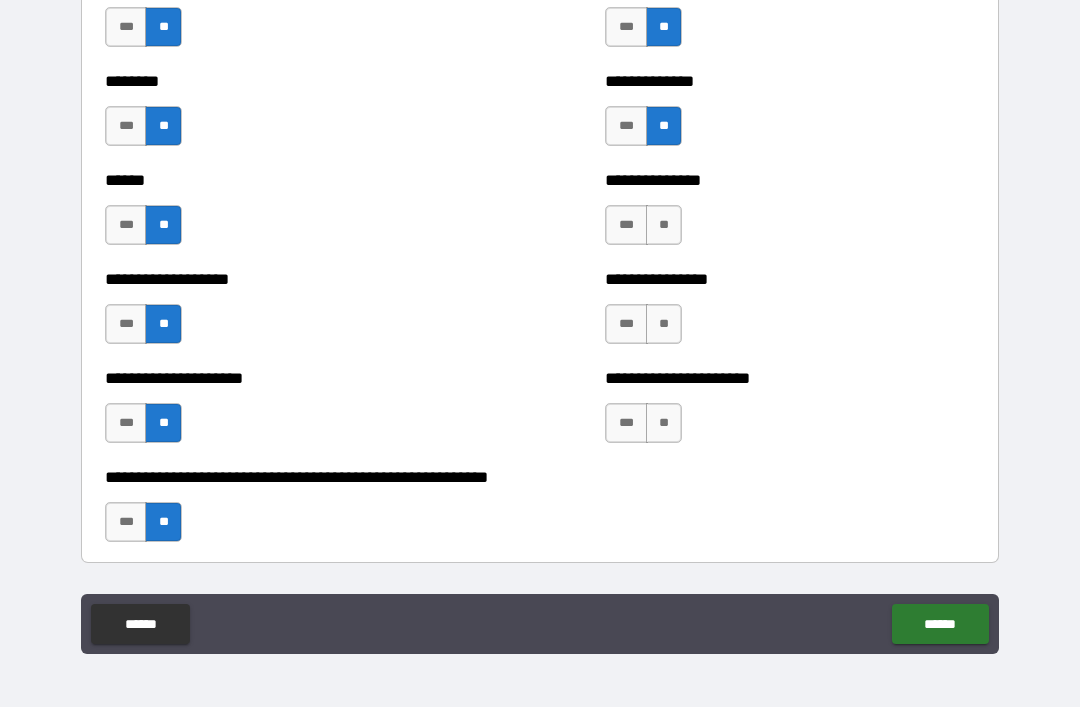 scroll, scrollTop: 4411, scrollLeft: 0, axis: vertical 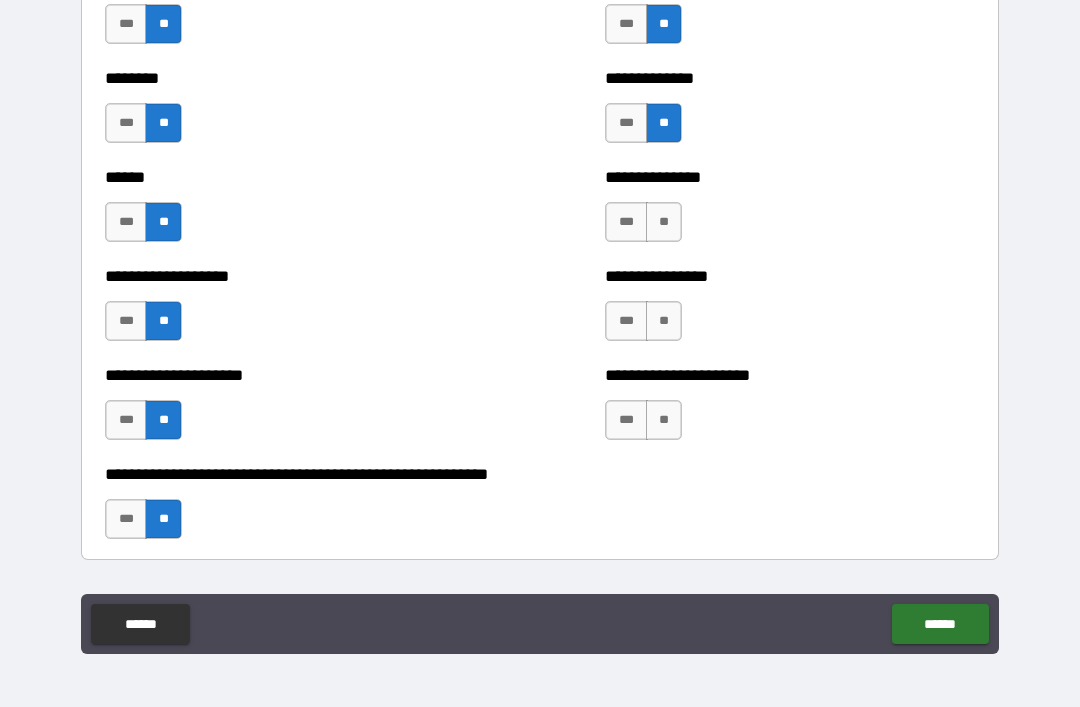 click on "**" at bounding box center [664, 222] 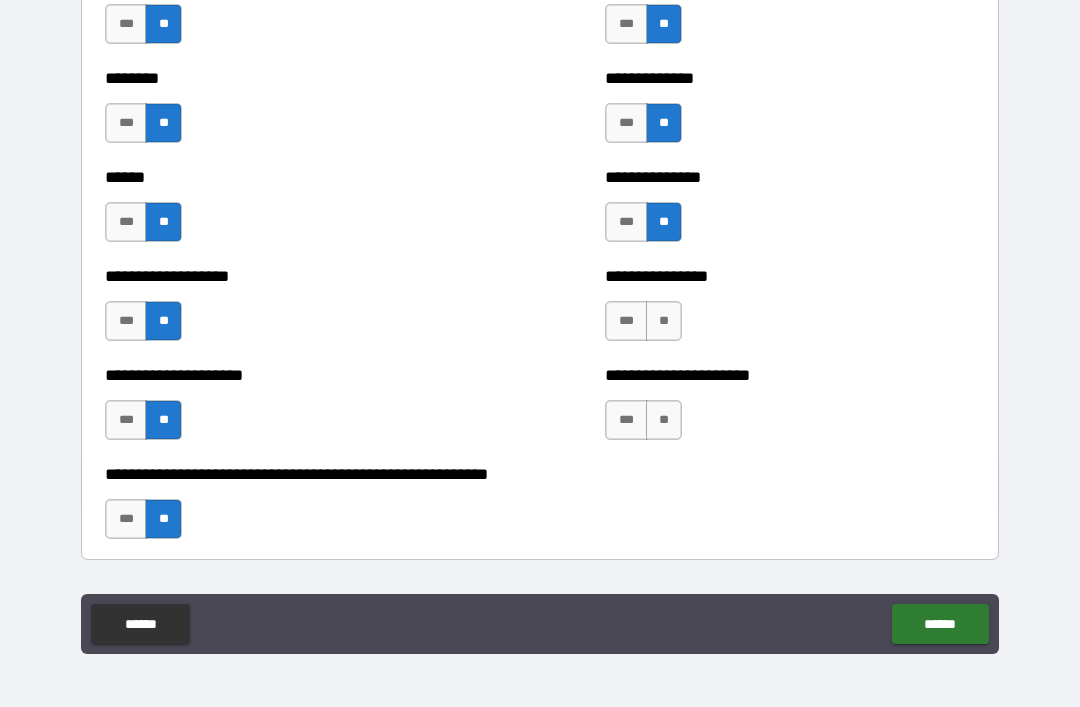 click on "***" at bounding box center [626, 321] 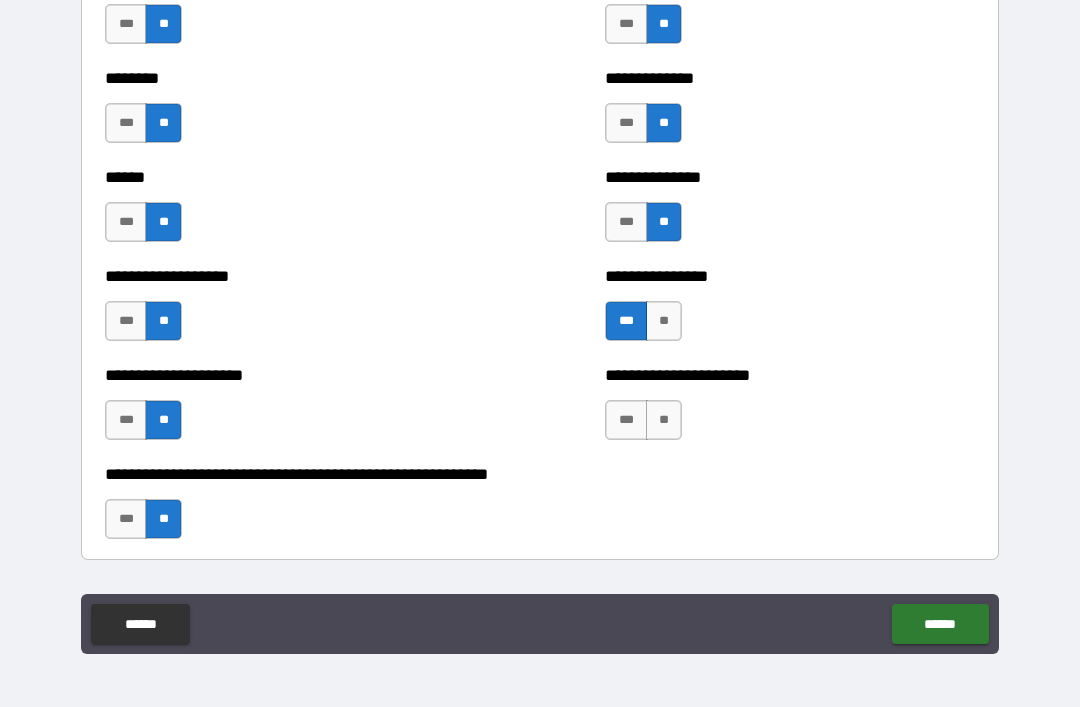 click on "**" at bounding box center [664, 420] 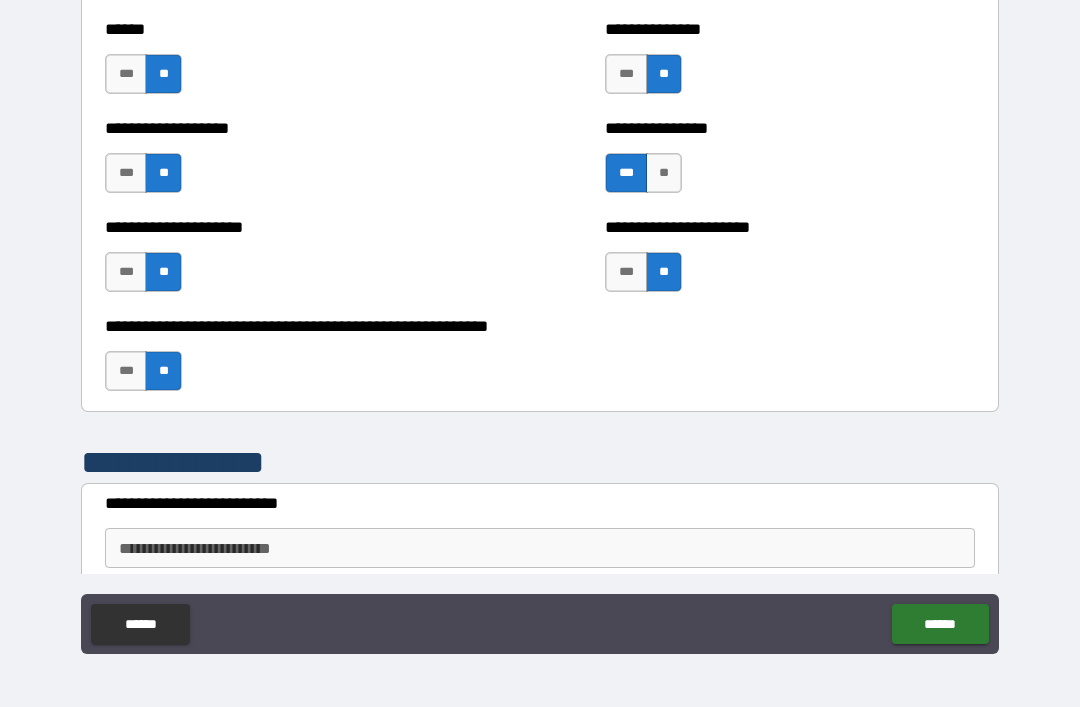 scroll, scrollTop: 4566, scrollLeft: 0, axis: vertical 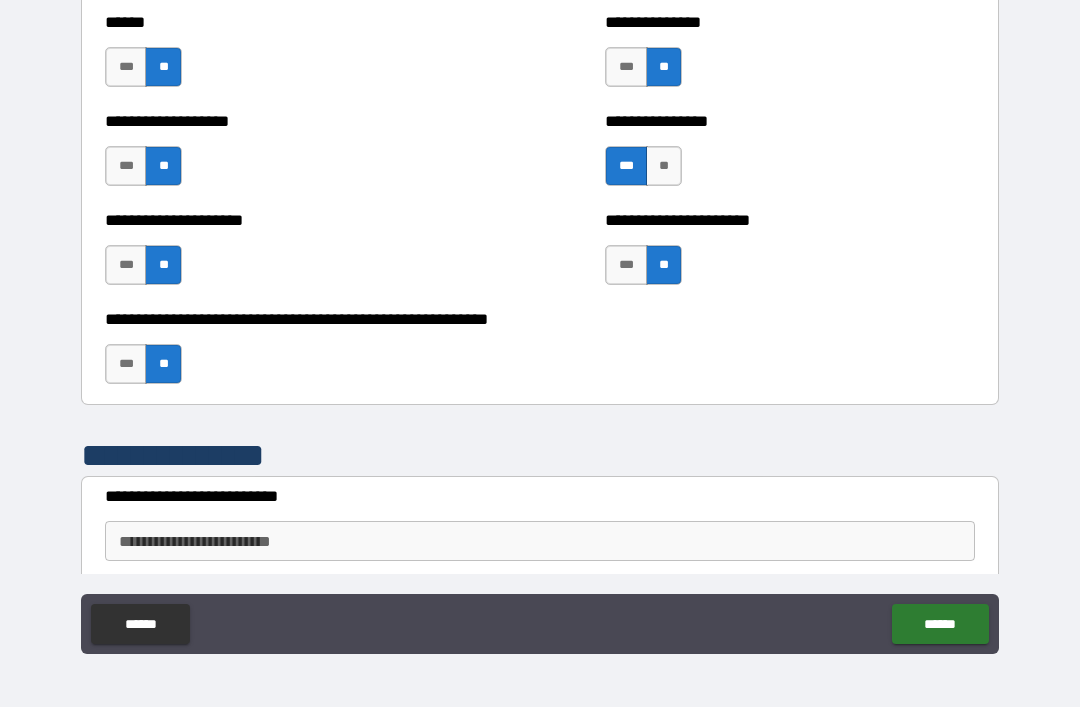 click on "**" at bounding box center (664, 166) 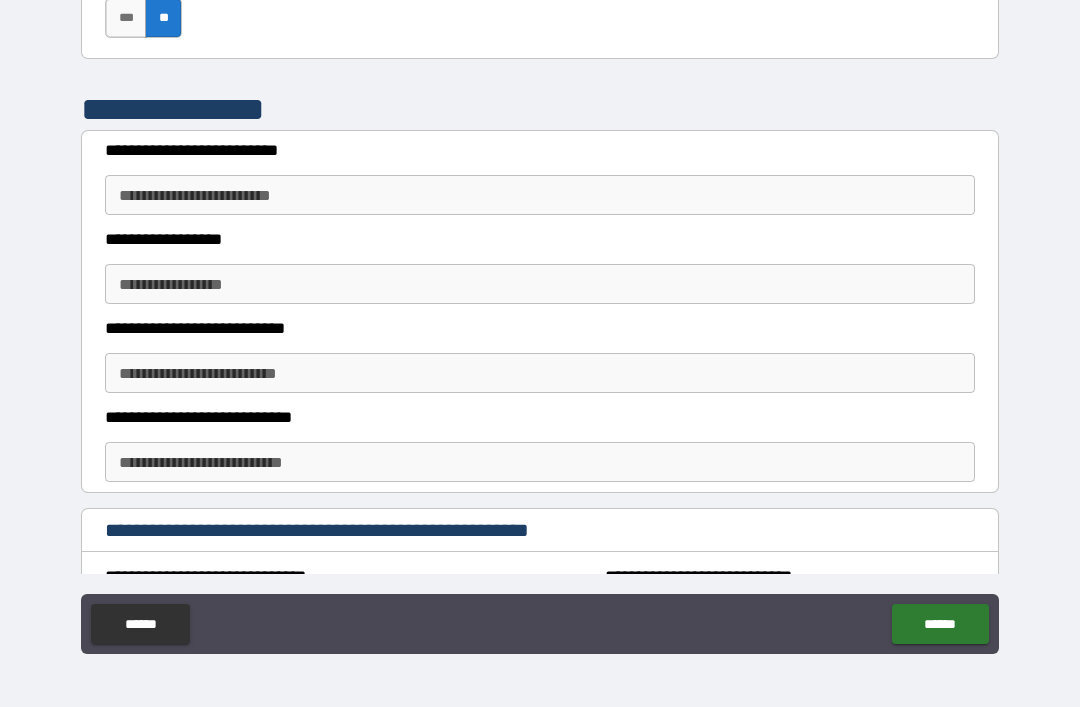 scroll, scrollTop: 4917, scrollLeft: 0, axis: vertical 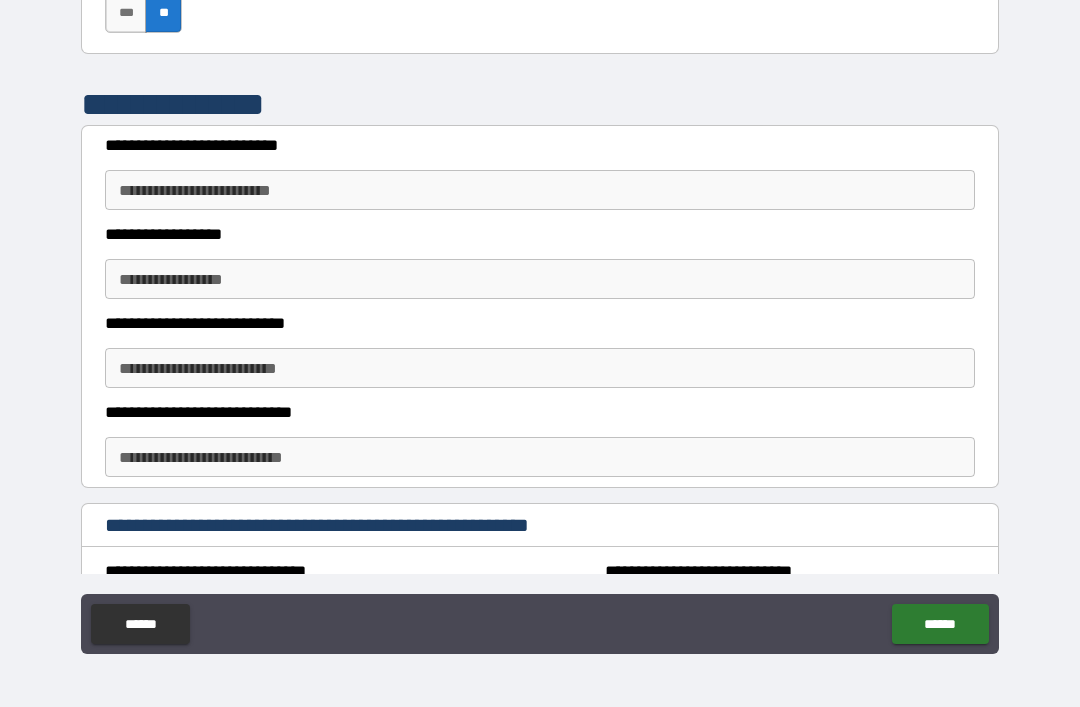 click on "**********" at bounding box center [540, 190] 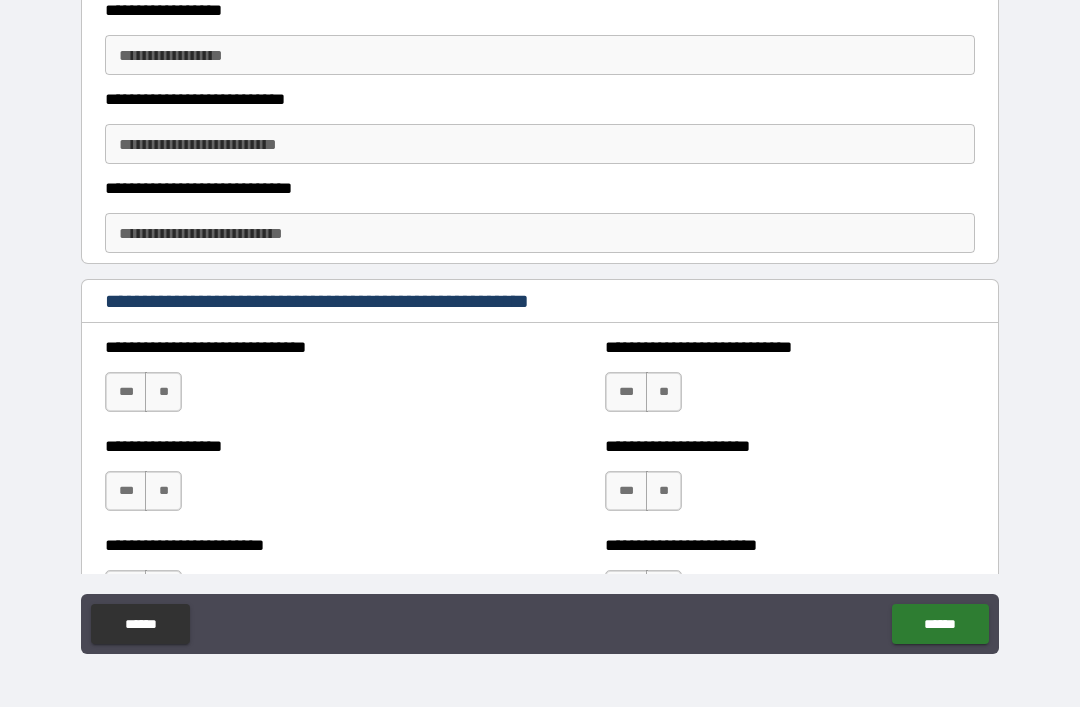 scroll, scrollTop: 5137, scrollLeft: 0, axis: vertical 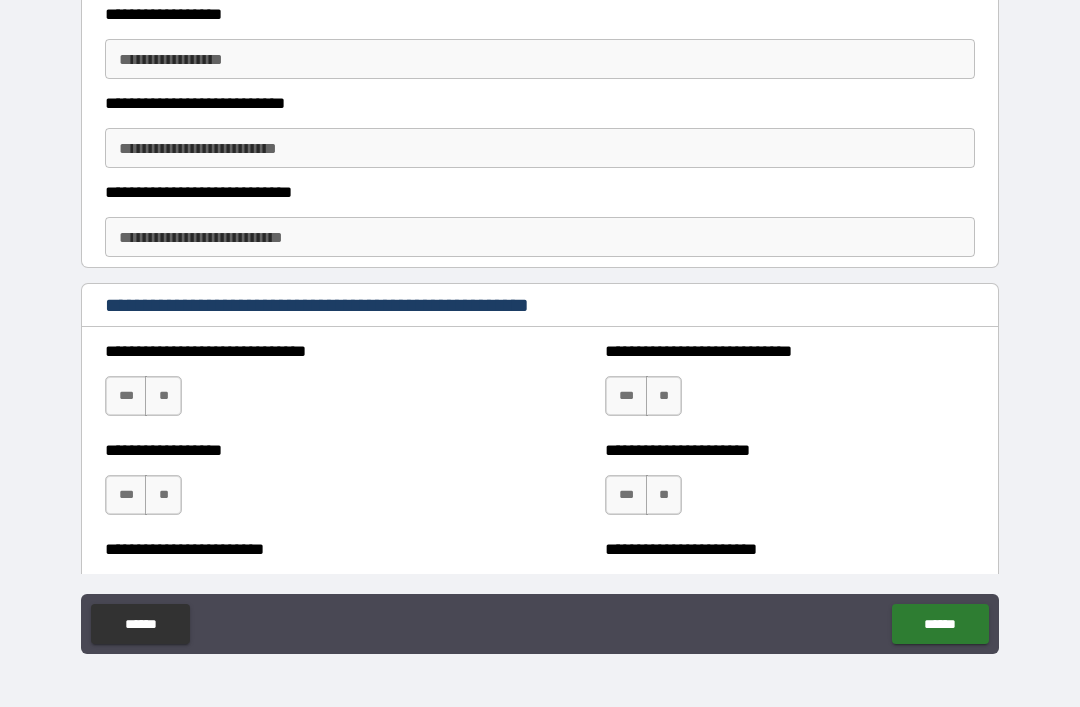 type on "**********" 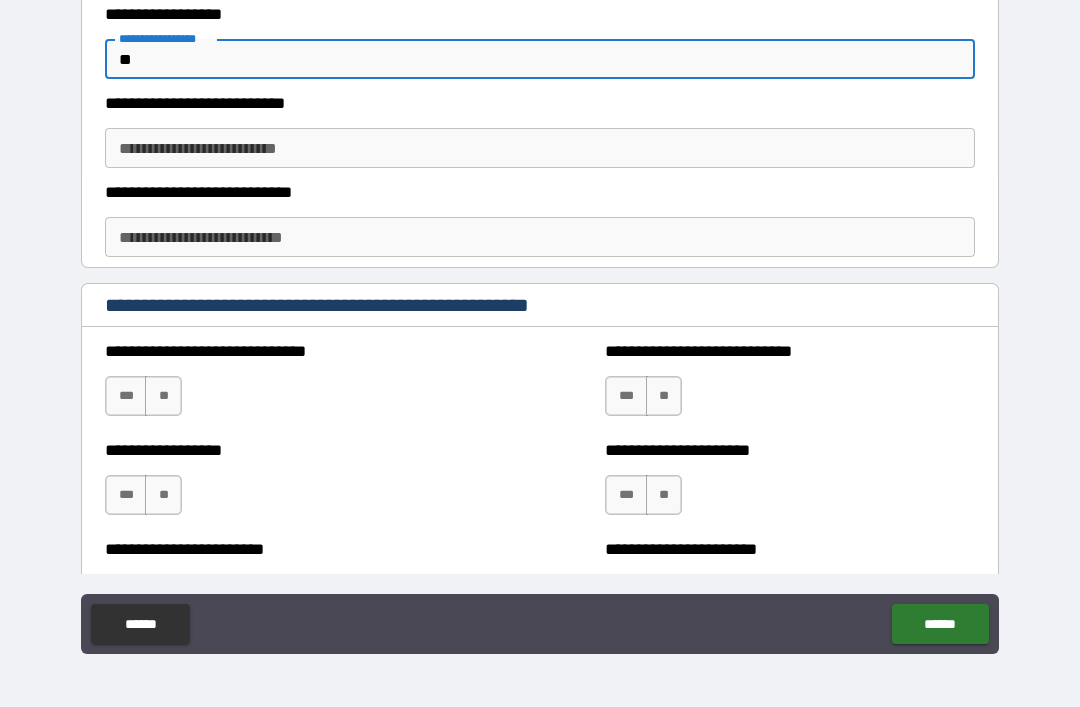 type on "*" 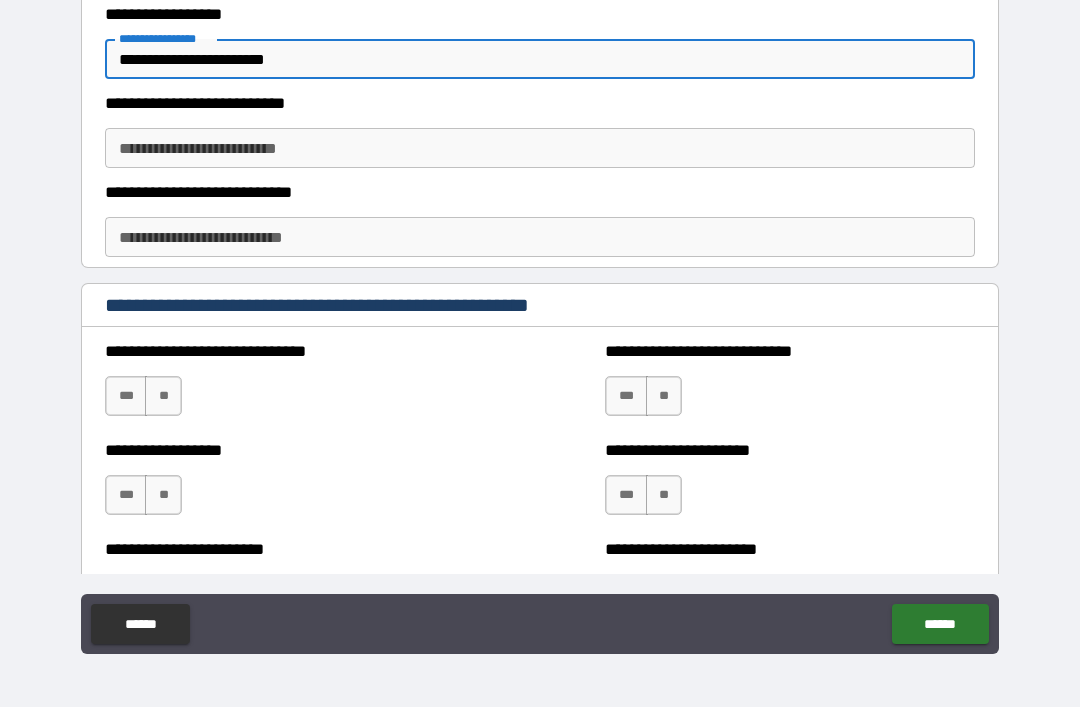 type on "**********" 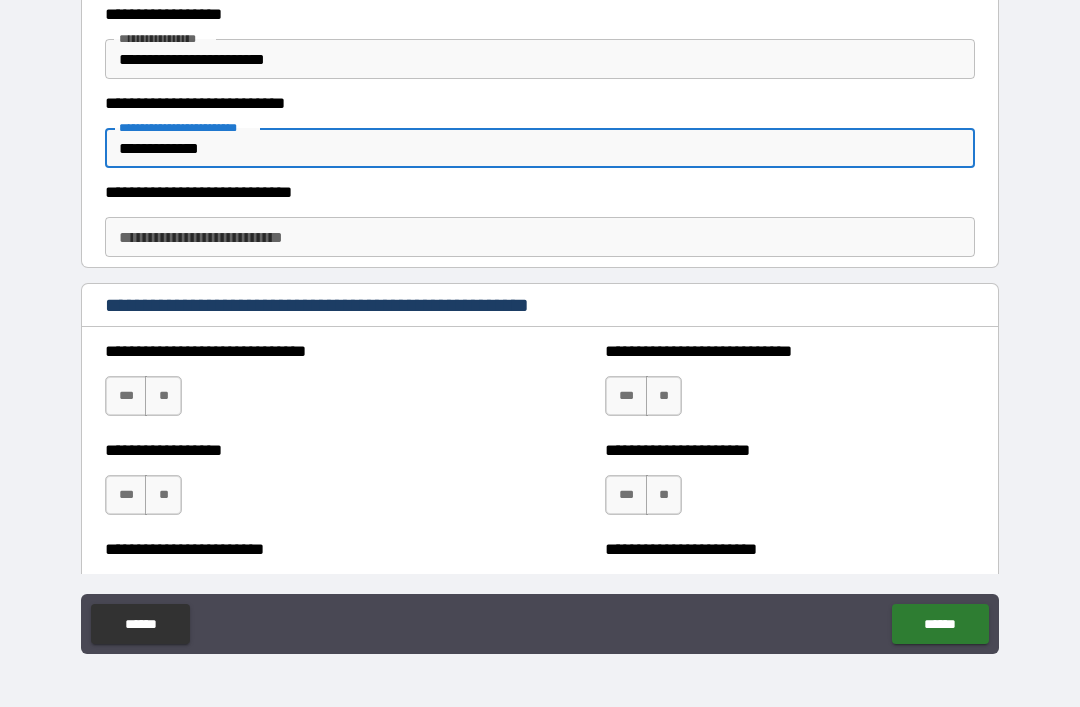 type on "**********" 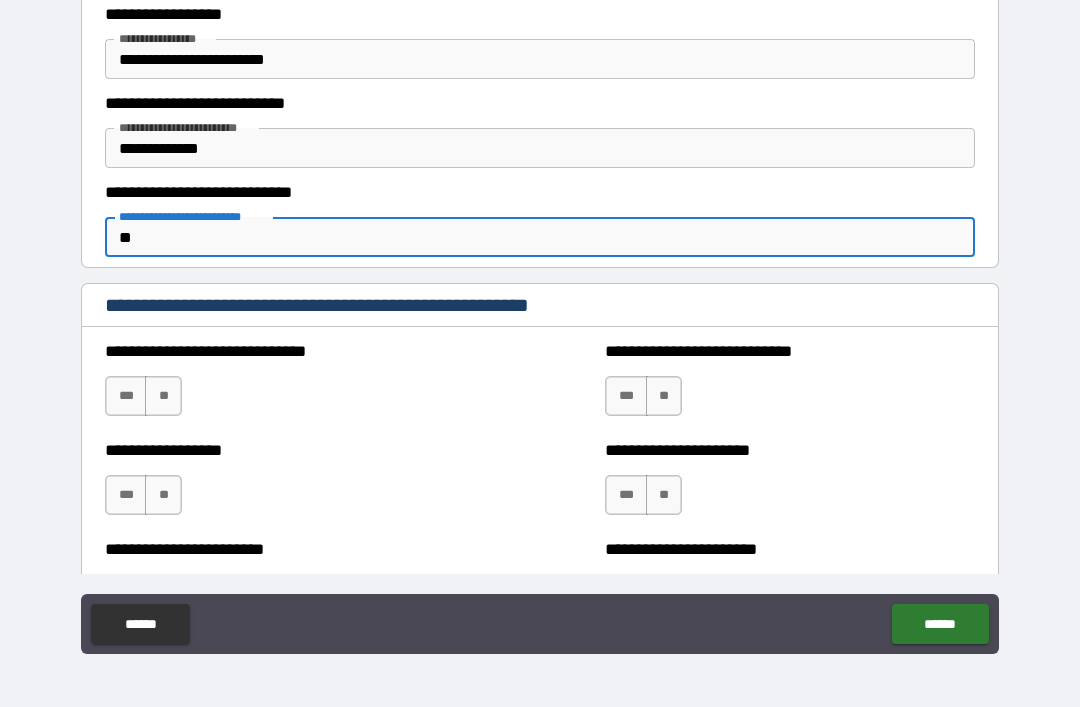 type on "*" 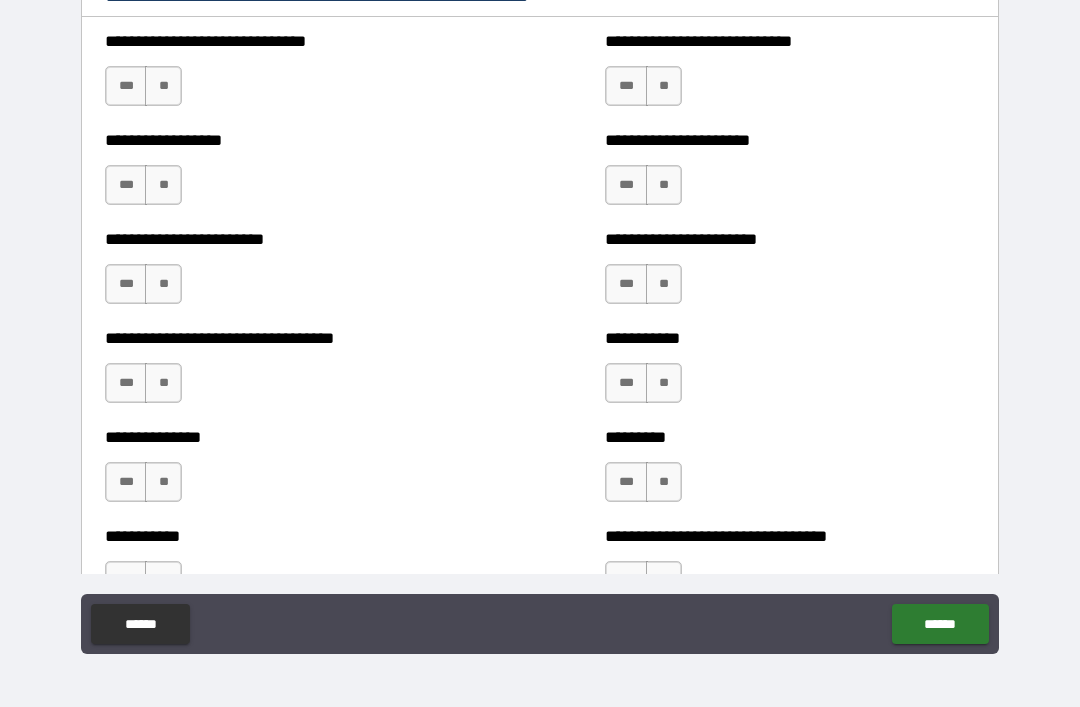 scroll, scrollTop: 5451, scrollLeft: 0, axis: vertical 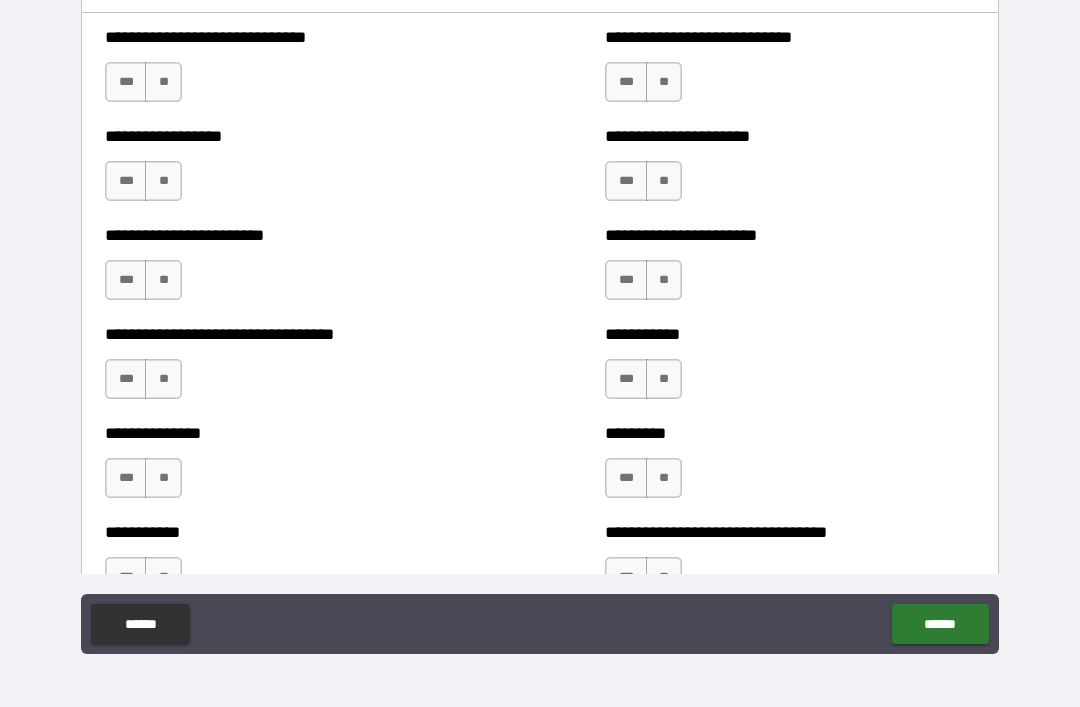 type on "**********" 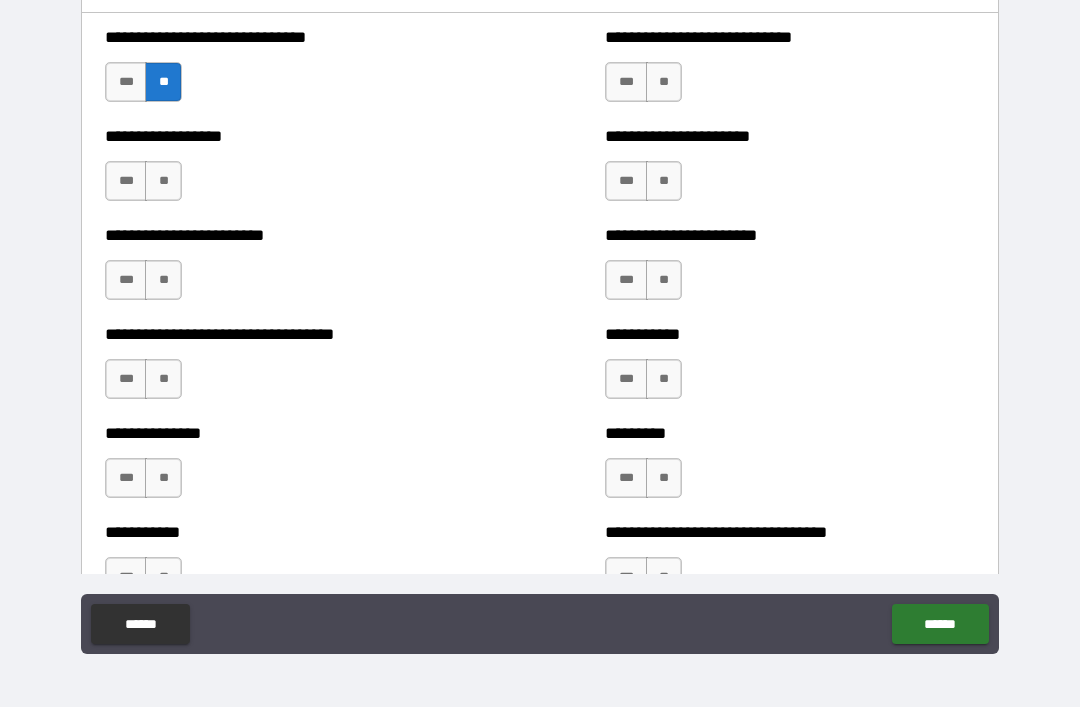 click on "**" at bounding box center [163, 181] 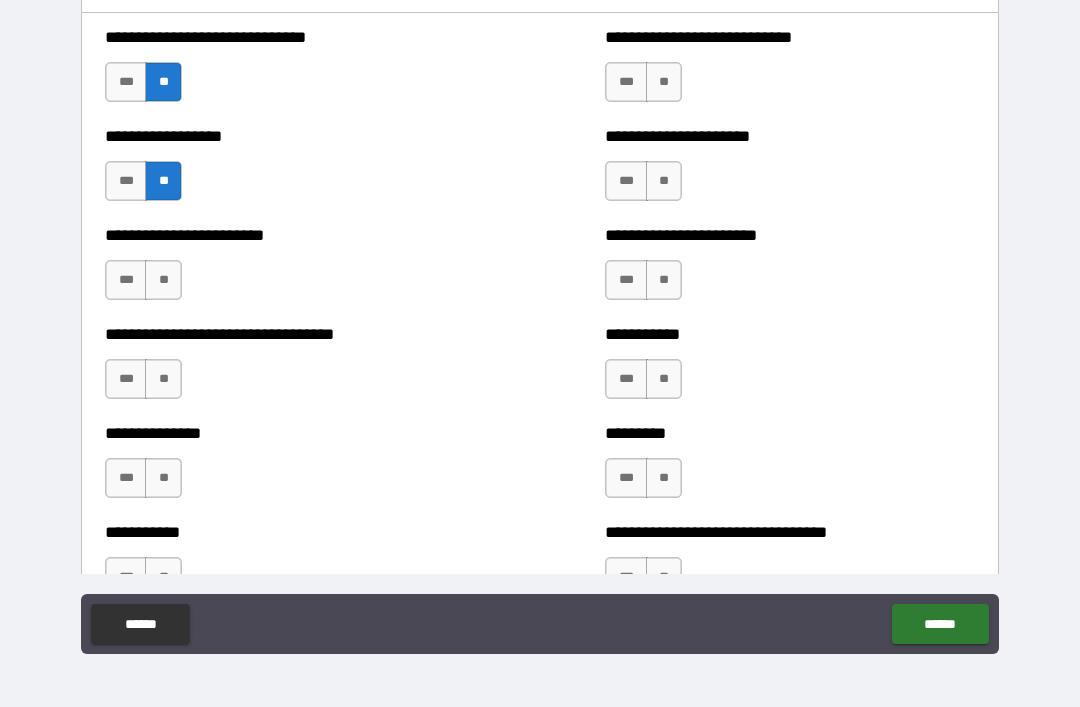 click on "**" at bounding box center (163, 280) 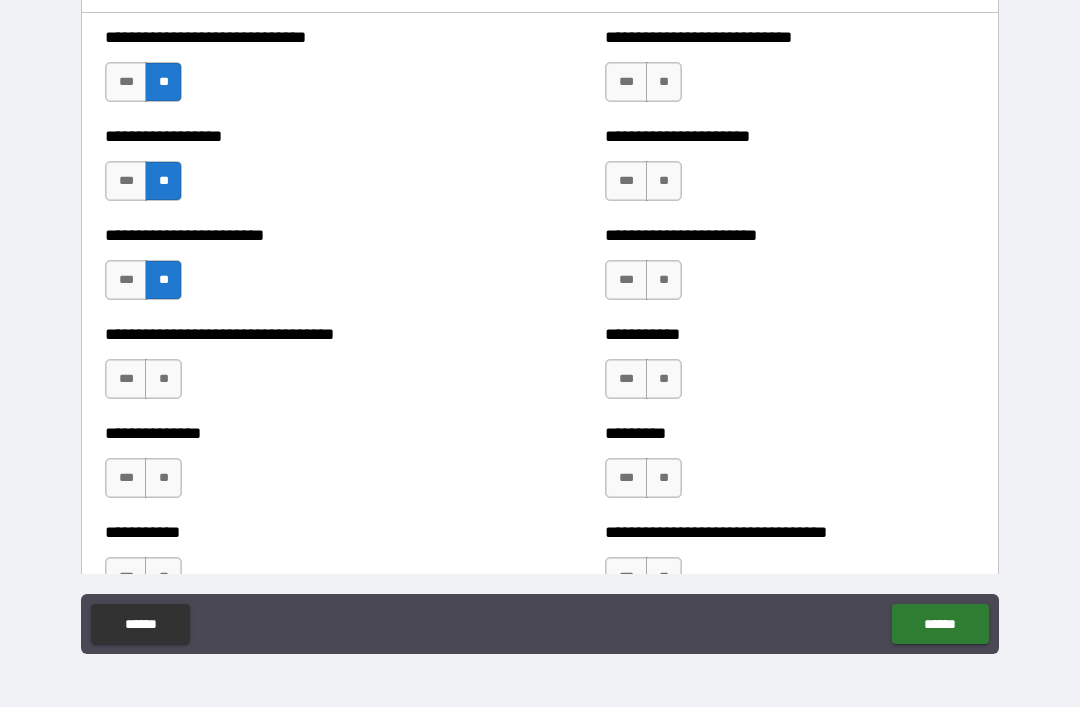 click on "**" at bounding box center [163, 379] 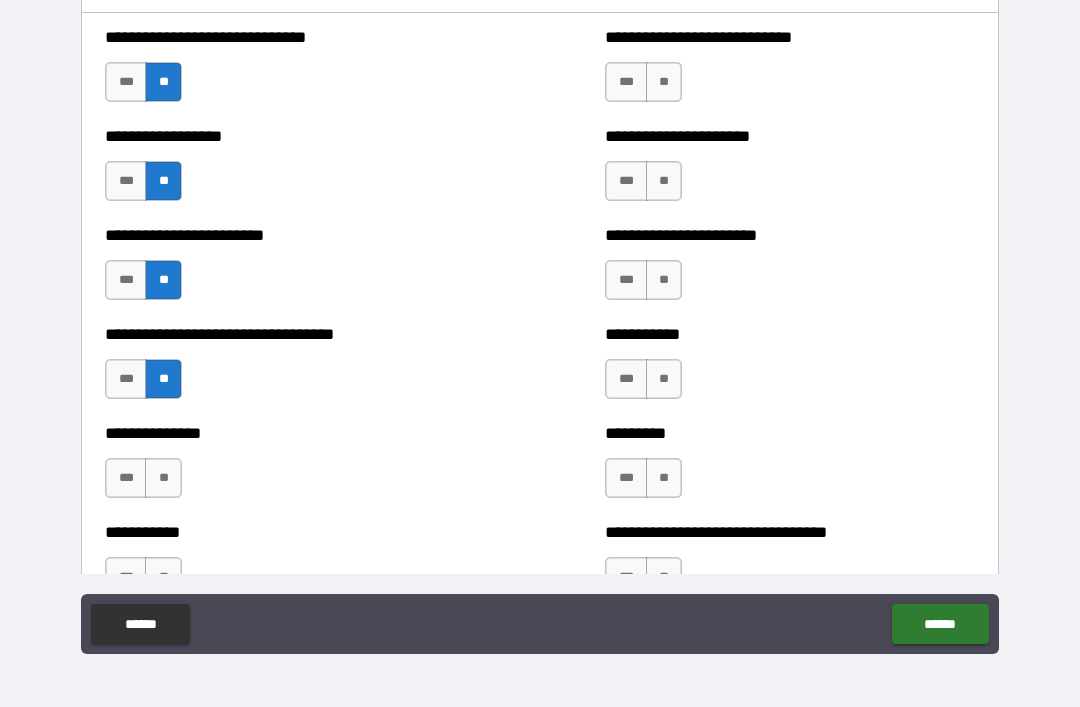 click on "**" at bounding box center [163, 478] 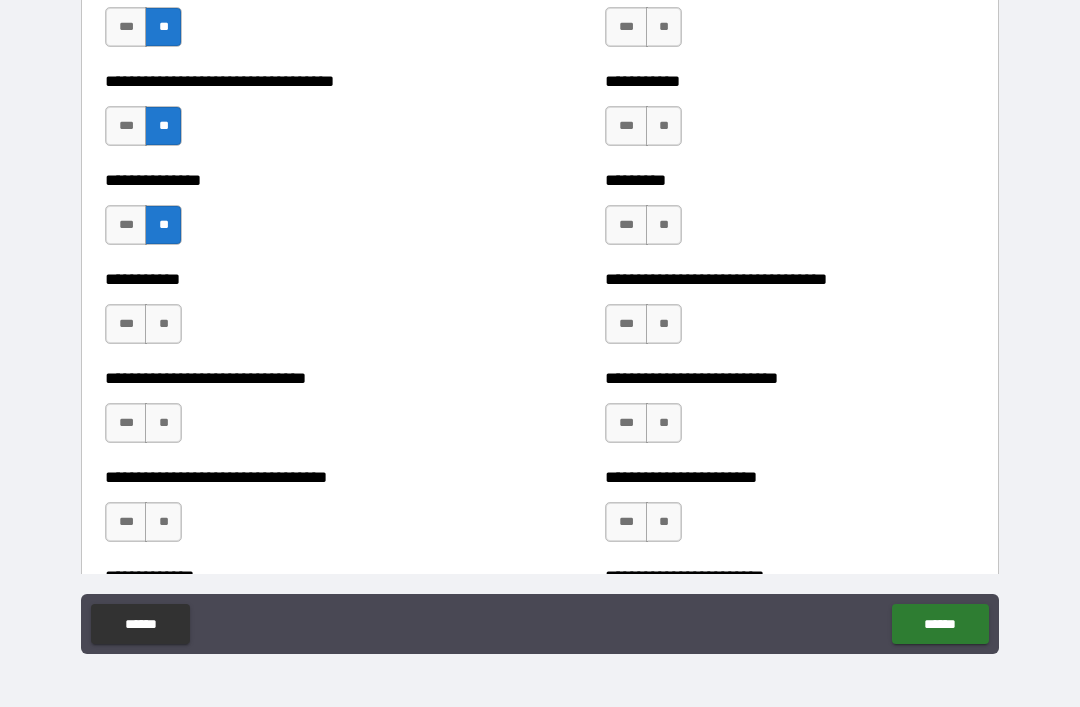 scroll, scrollTop: 5718, scrollLeft: 0, axis: vertical 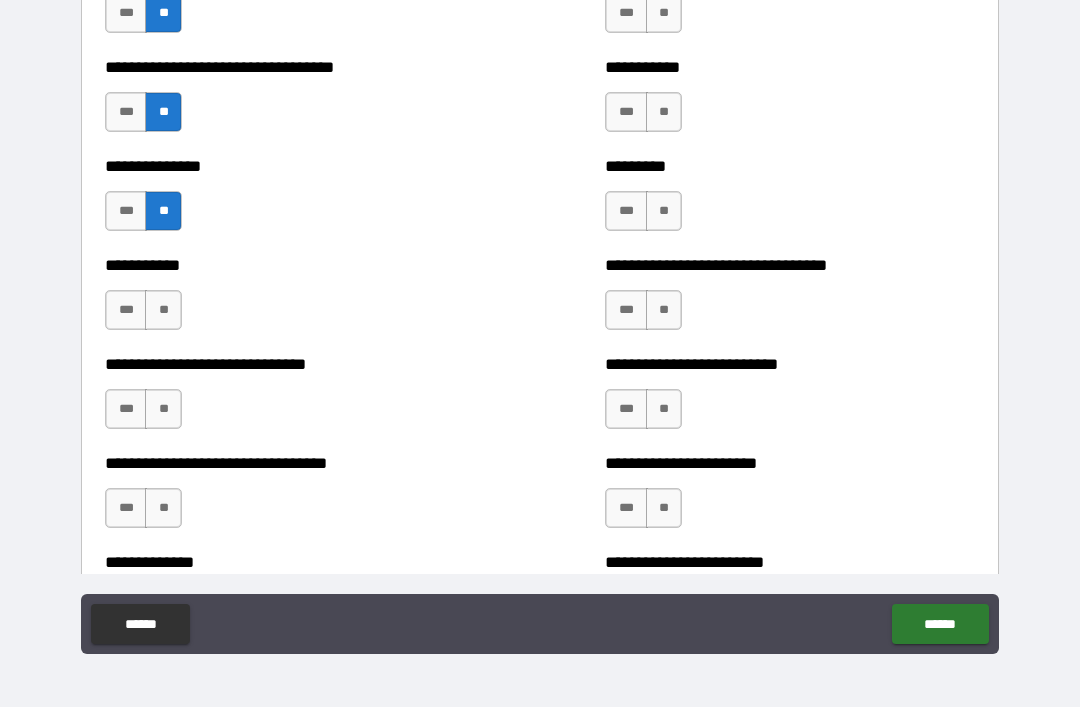 click on "**" at bounding box center (163, 310) 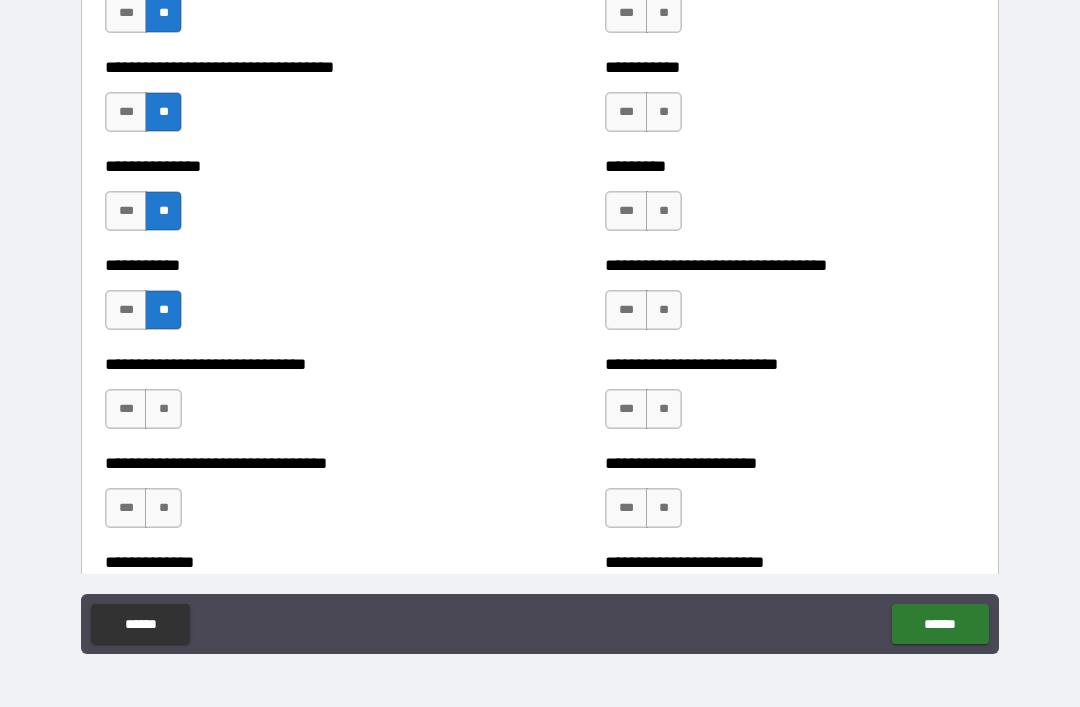 click on "**" at bounding box center (163, 409) 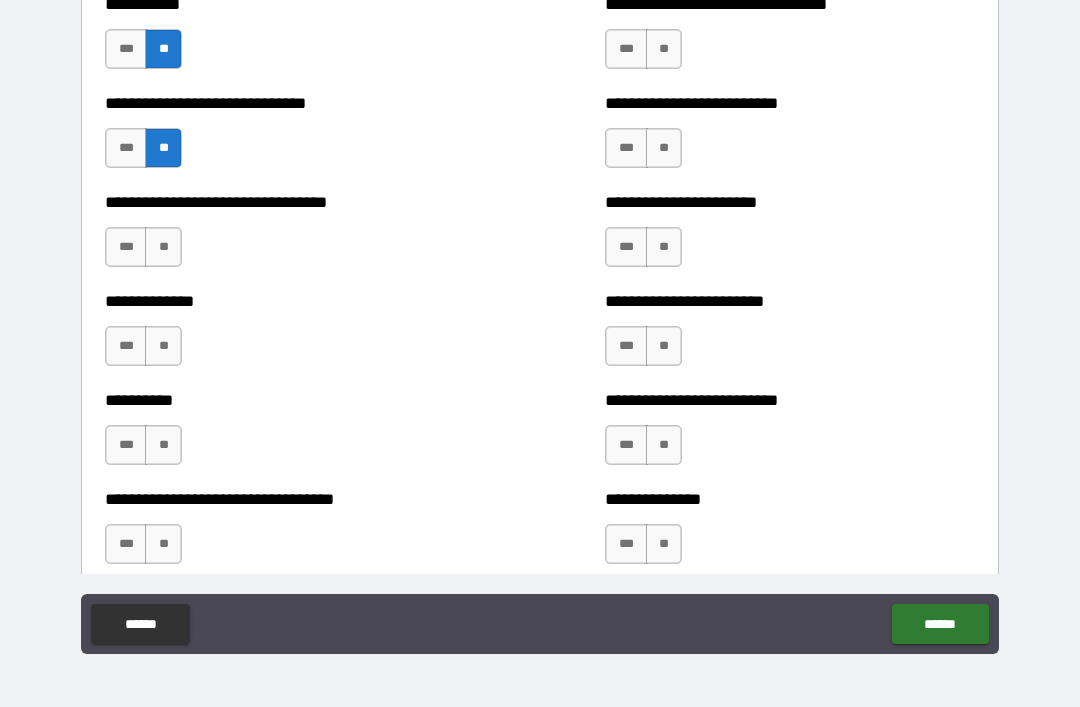 scroll, scrollTop: 5983, scrollLeft: 0, axis: vertical 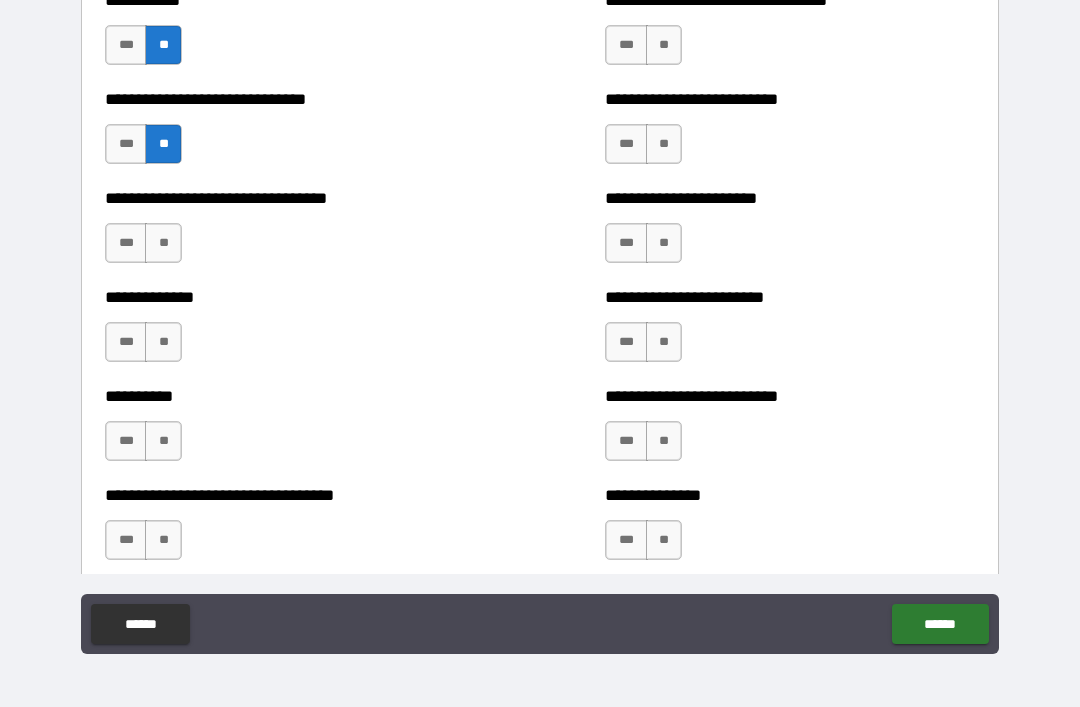 click on "**" at bounding box center [163, 243] 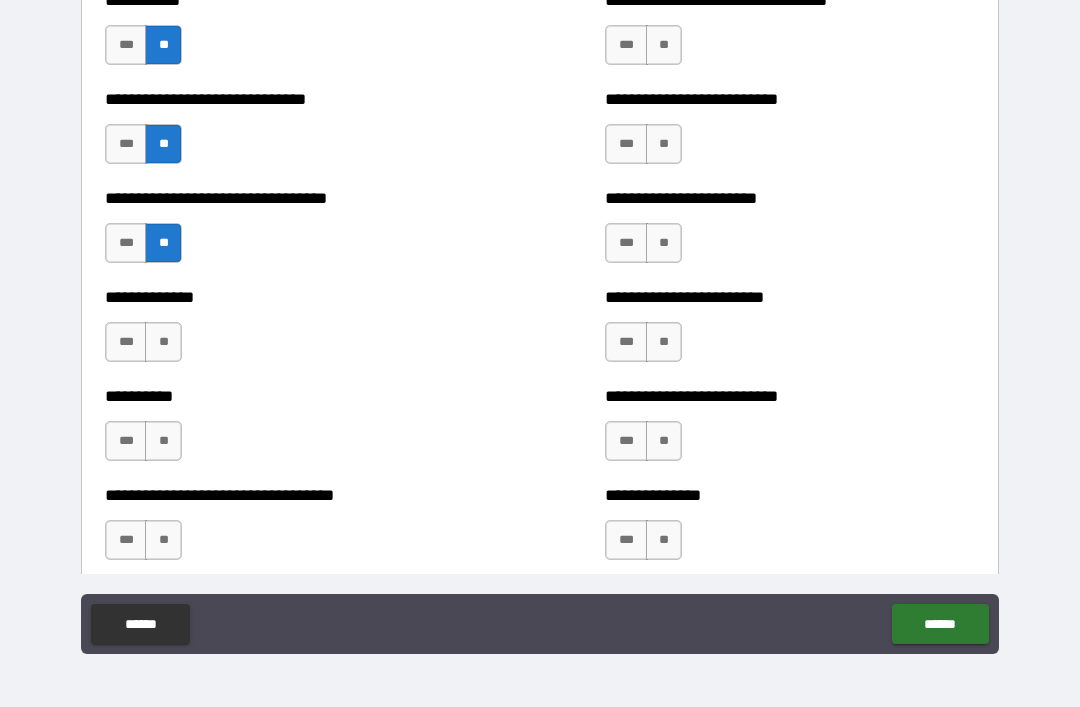 click on "**" at bounding box center [163, 342] 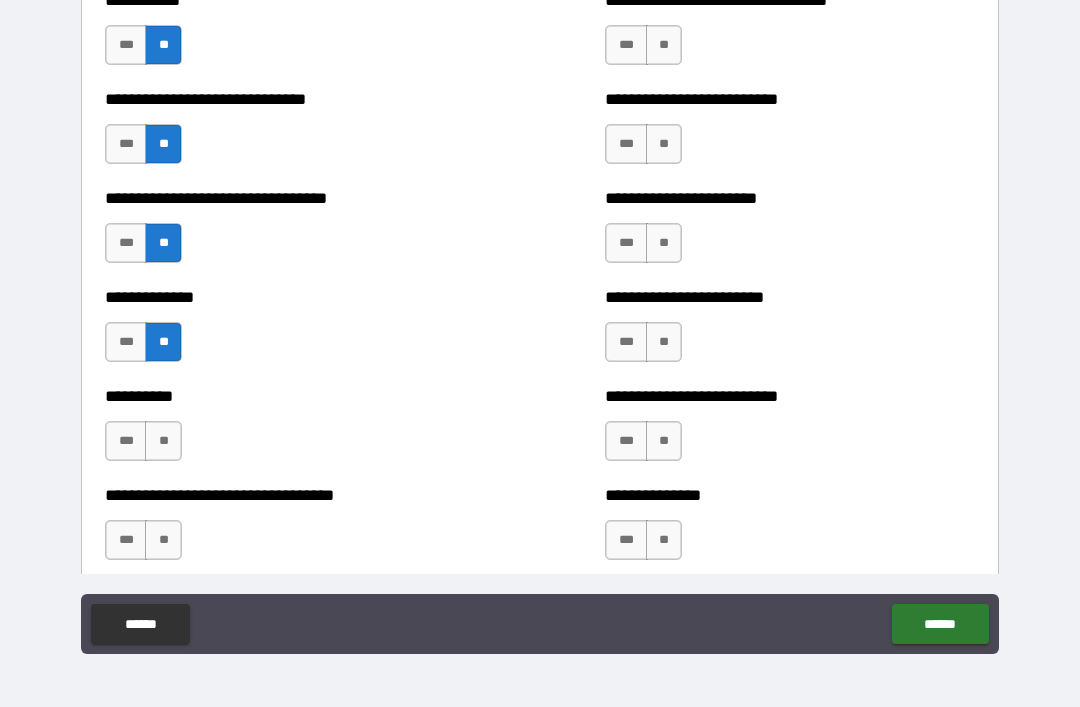 click on "**" at bounding box center (163, 441) 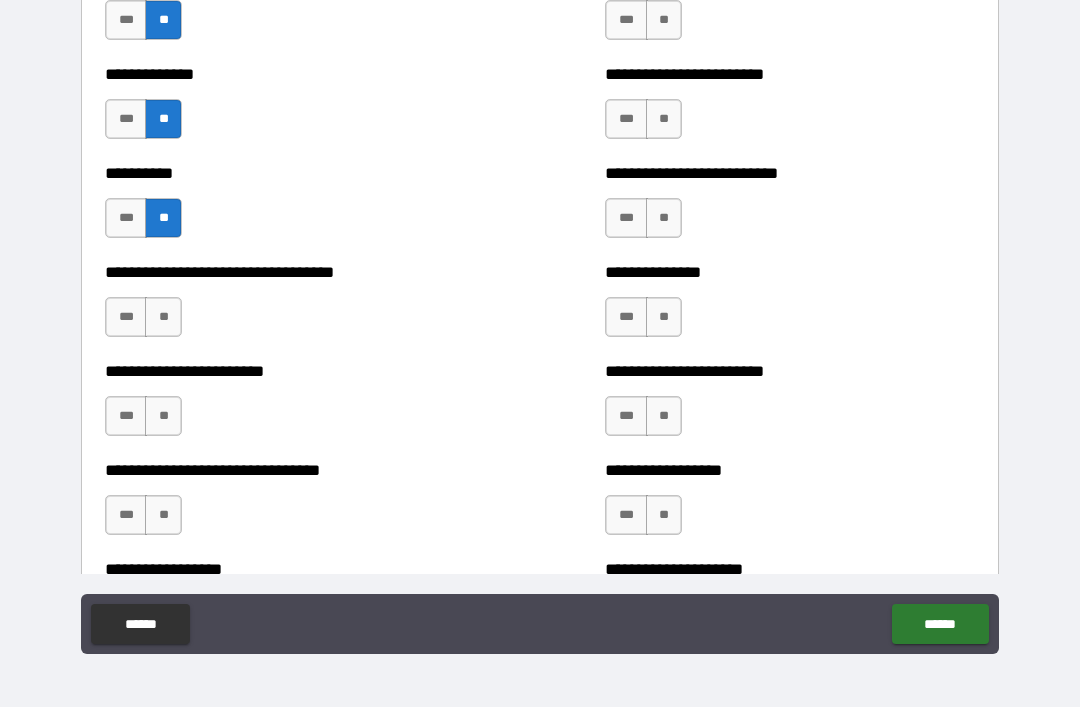 click on "**" at bounding box center (163, 317) 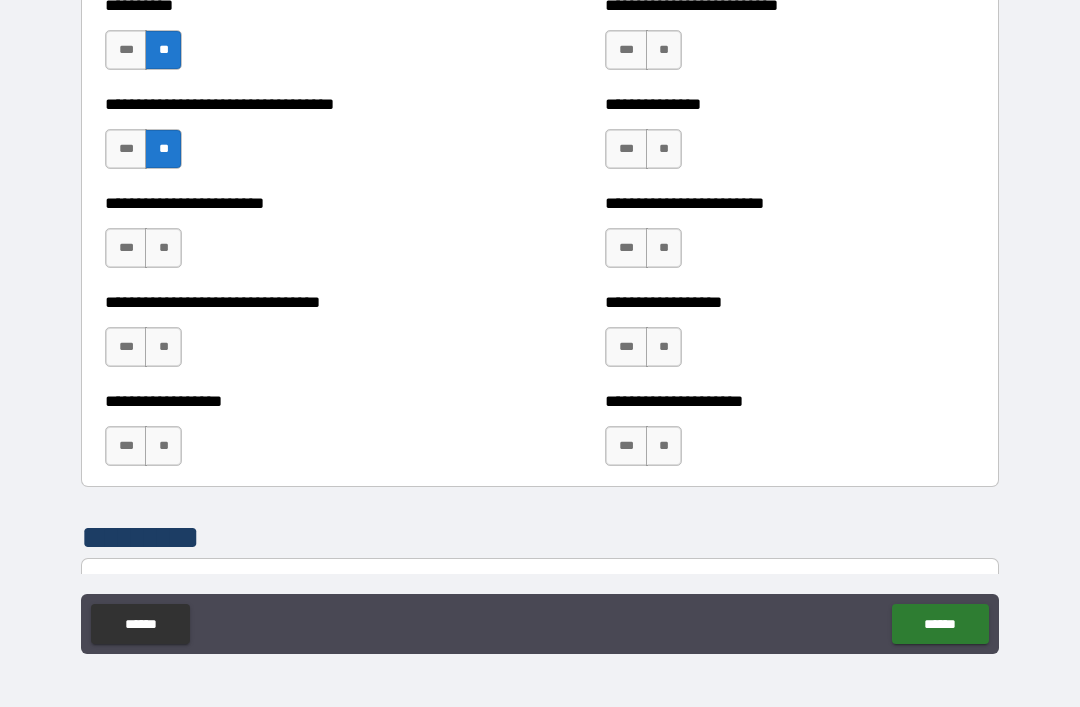 scroll, scrollTop: 6375, scrollLeft: 0, axis: vertical 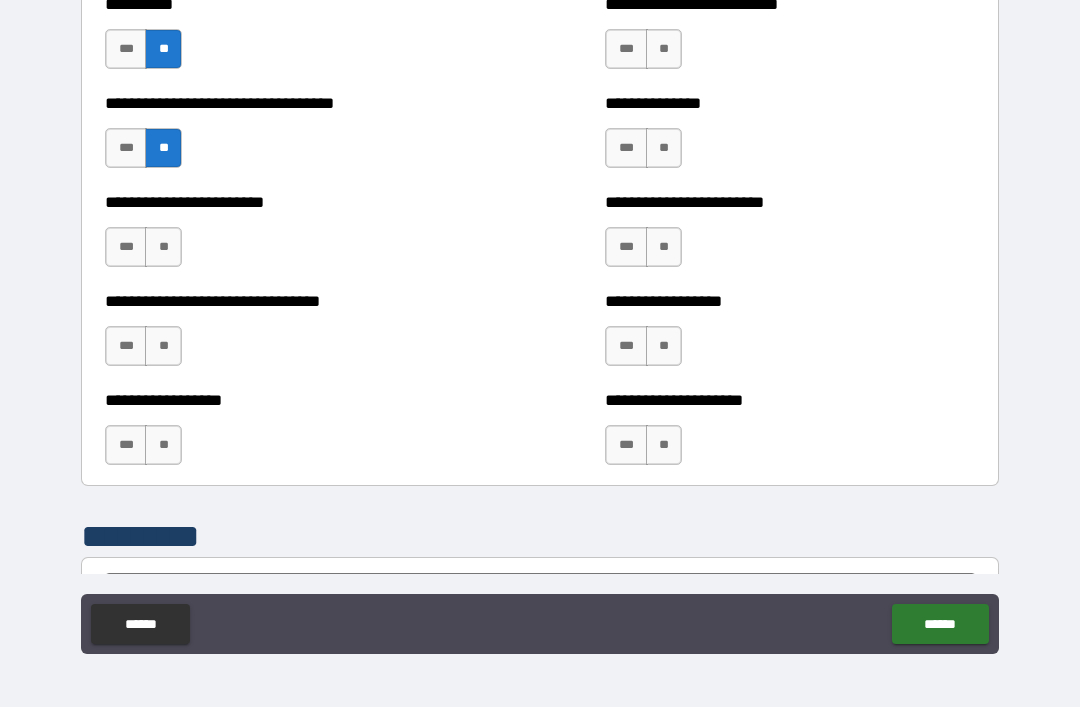 click on "**" at bounding box center (163, 247) 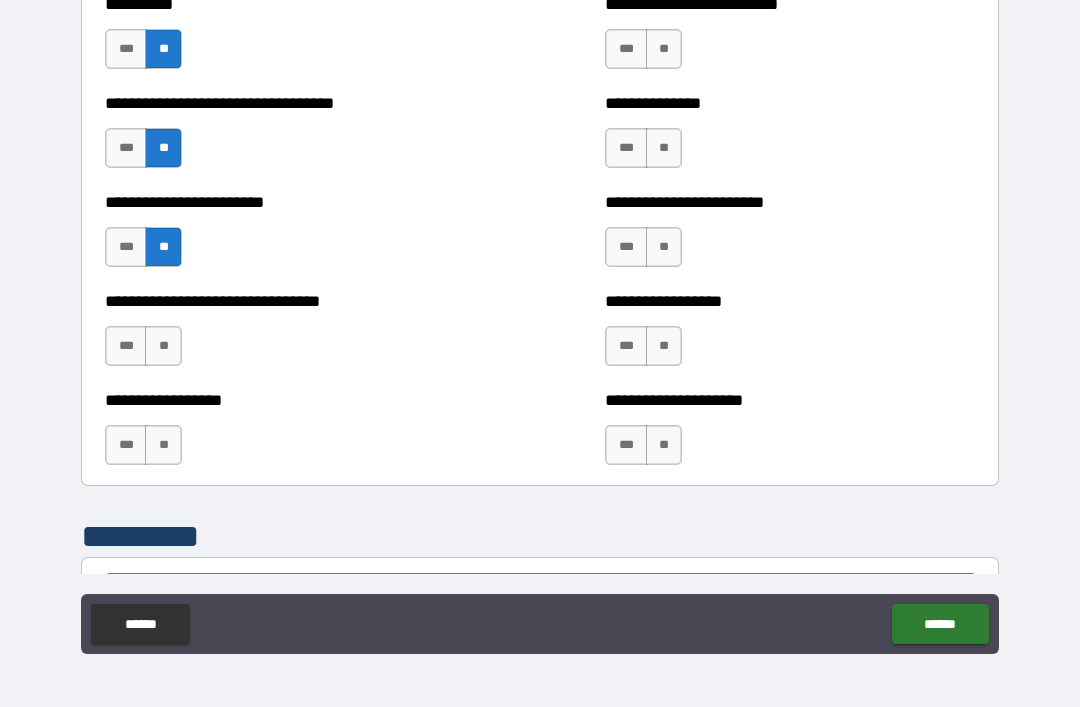 click on "**" at bounding box center (163, 346) 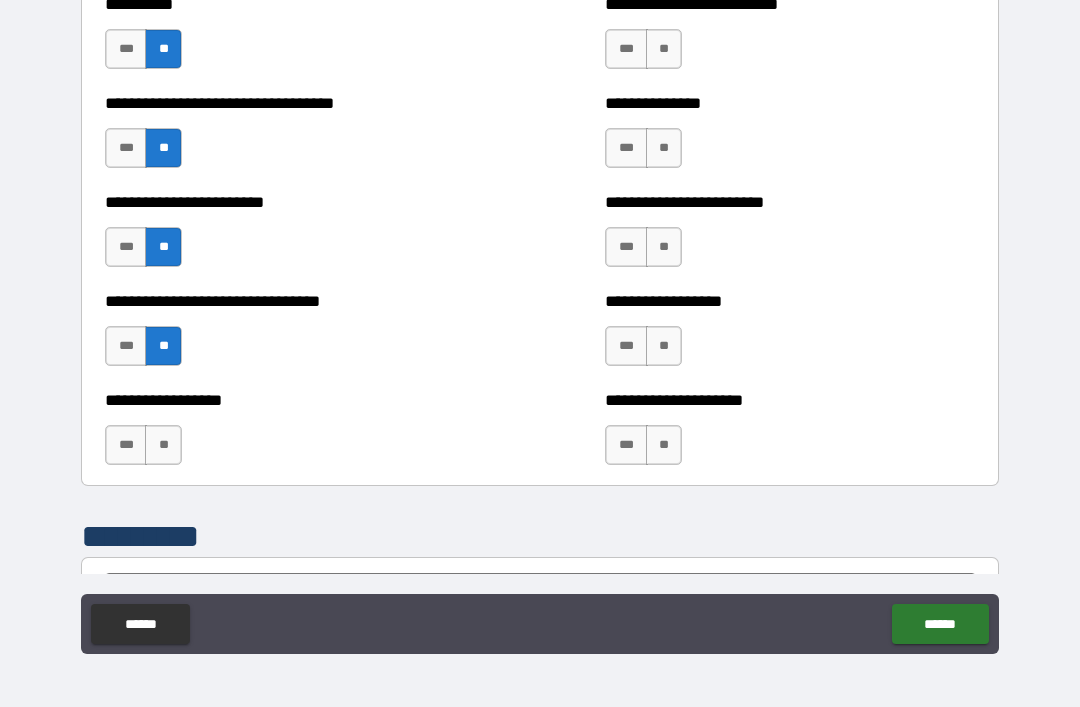 click on "**" at bounding box center (163, 445) 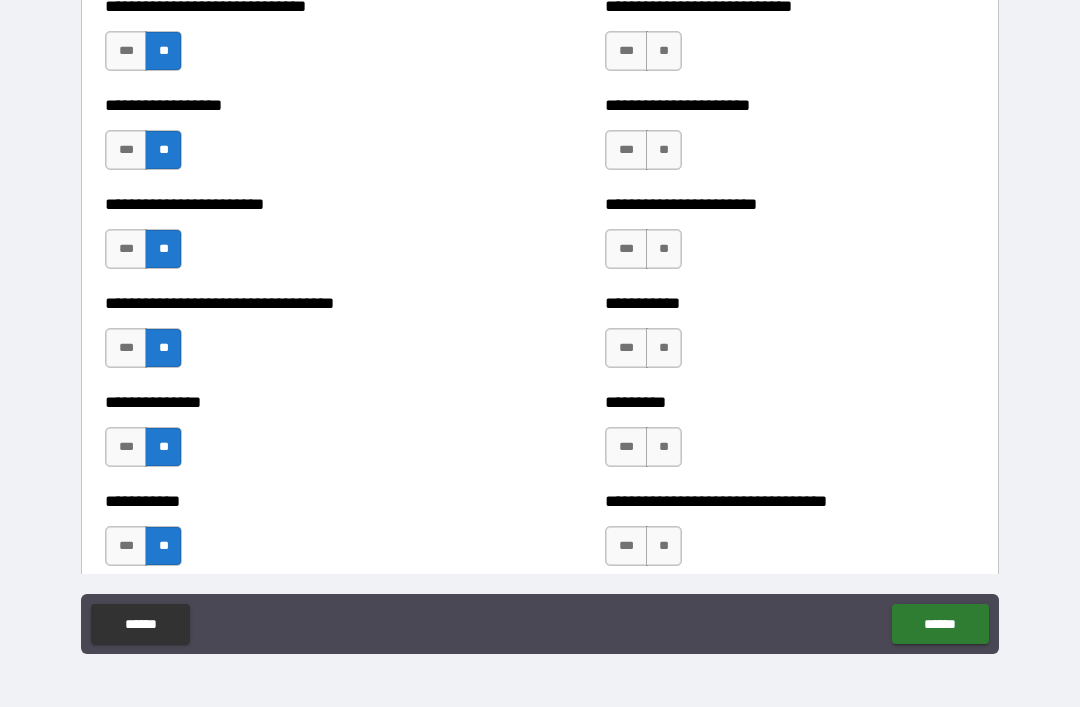 scroll, scrollTop: 5484, scrollLeft: 0, axis: vertical 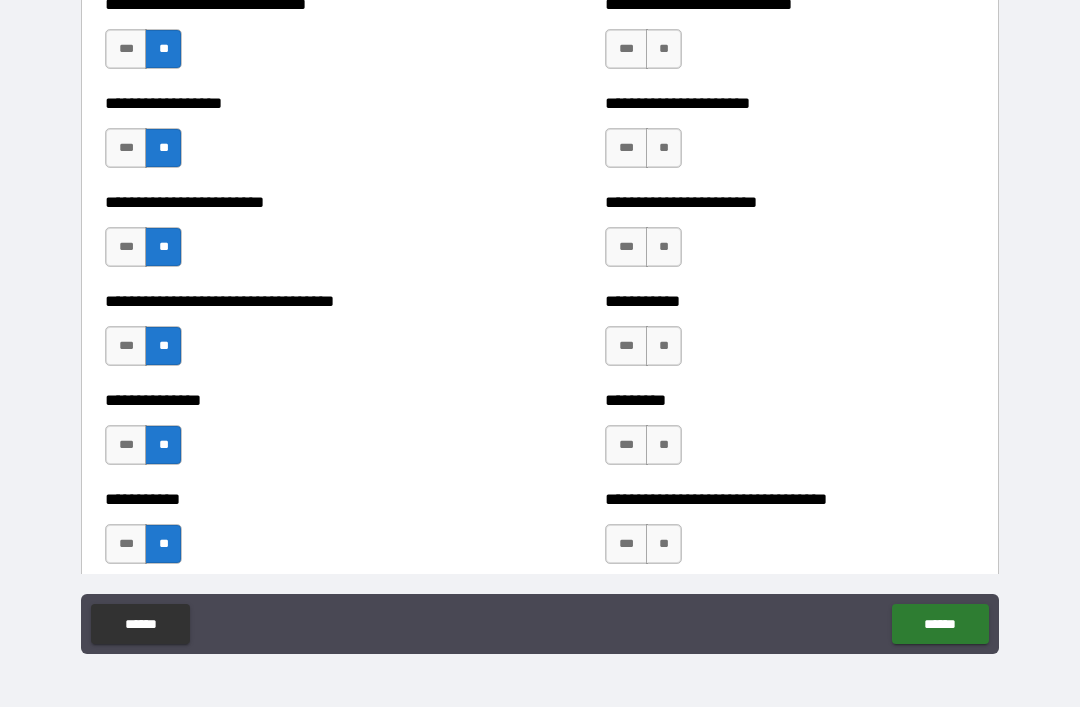click on "**" at bounding box center (664, 49) 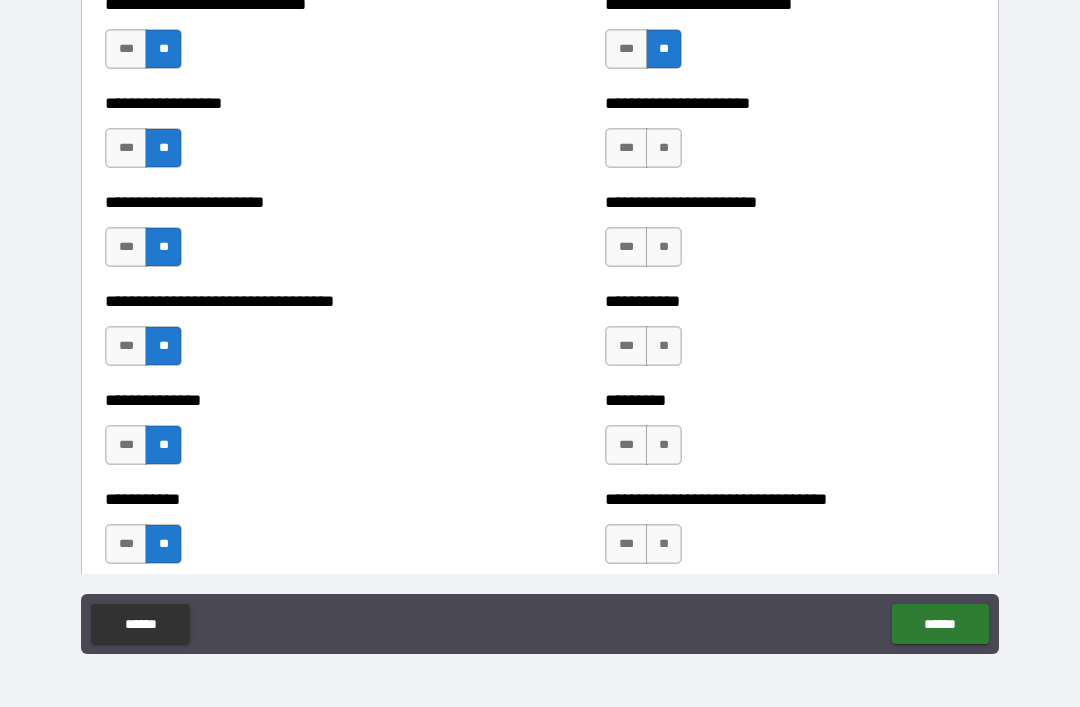 click on "**" at bounding box center (664, 148) 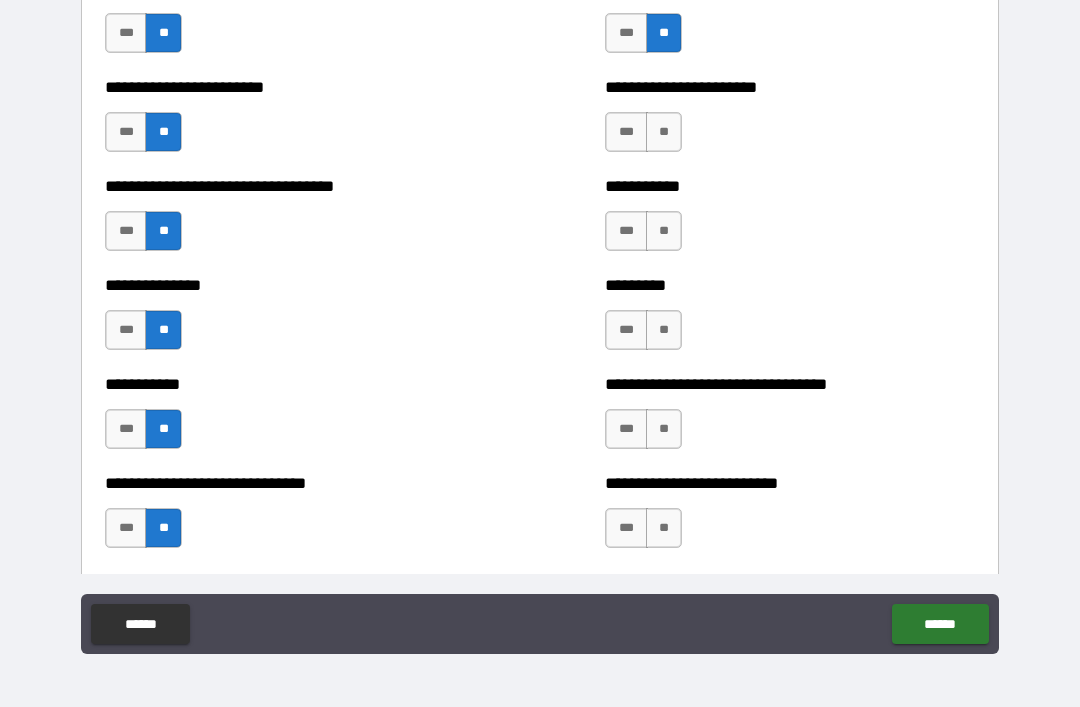 scroll, scrollTop: 5611, scrollLeft: 0, axis: vertical 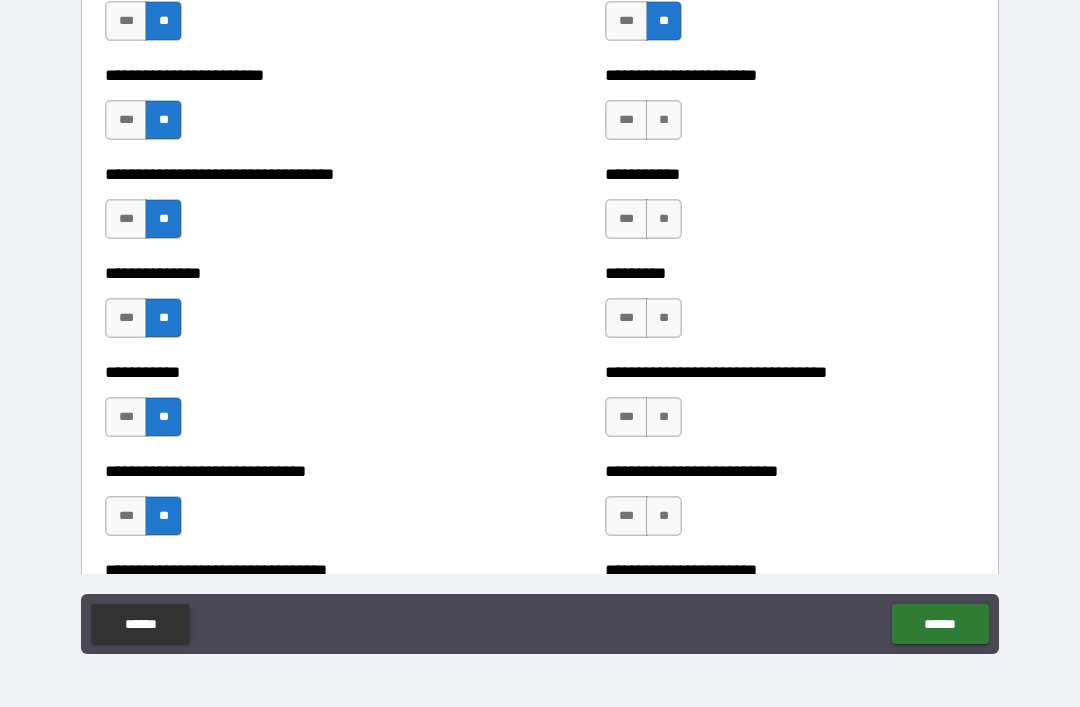 click on "**" at bounding box center (664, 120) 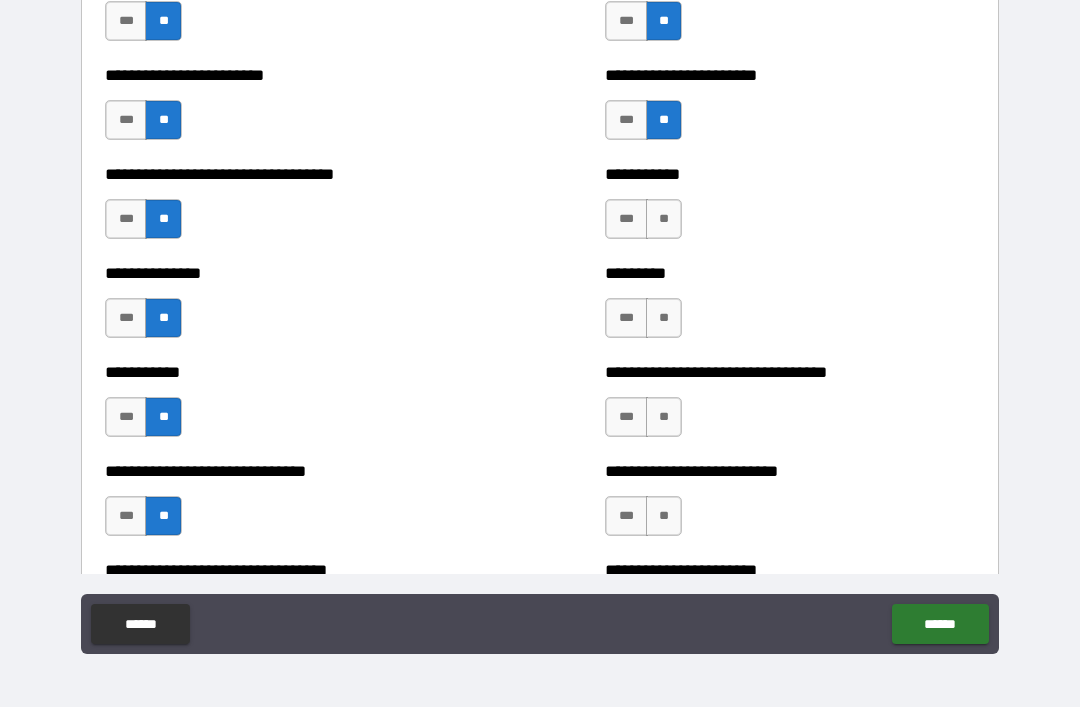 click on "**" at bounding box center [664, 219] 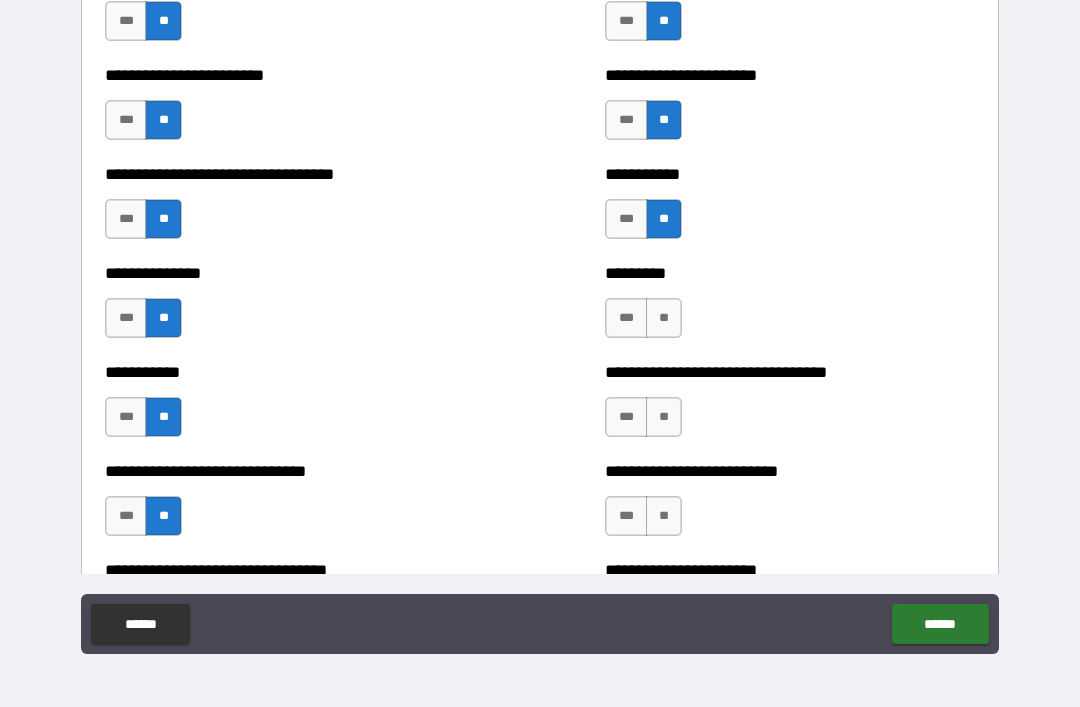 click on "**" at bounding box center (664, 318) 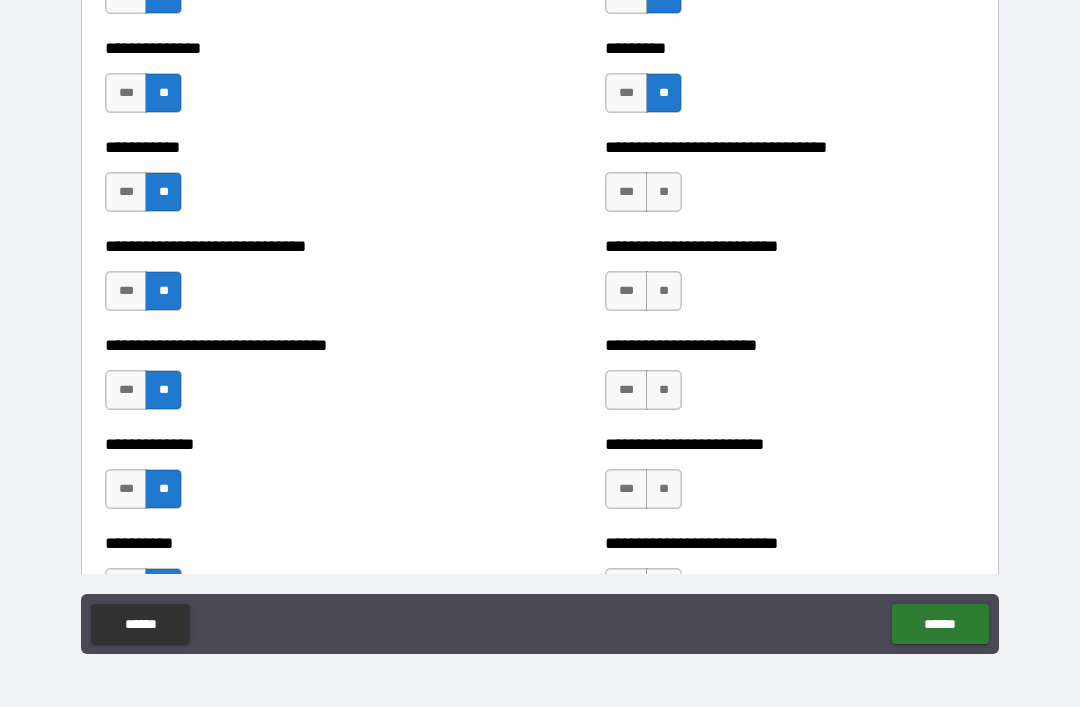 scroll, scrollTop: 5838, scrollLeft: 0, axis: vertical 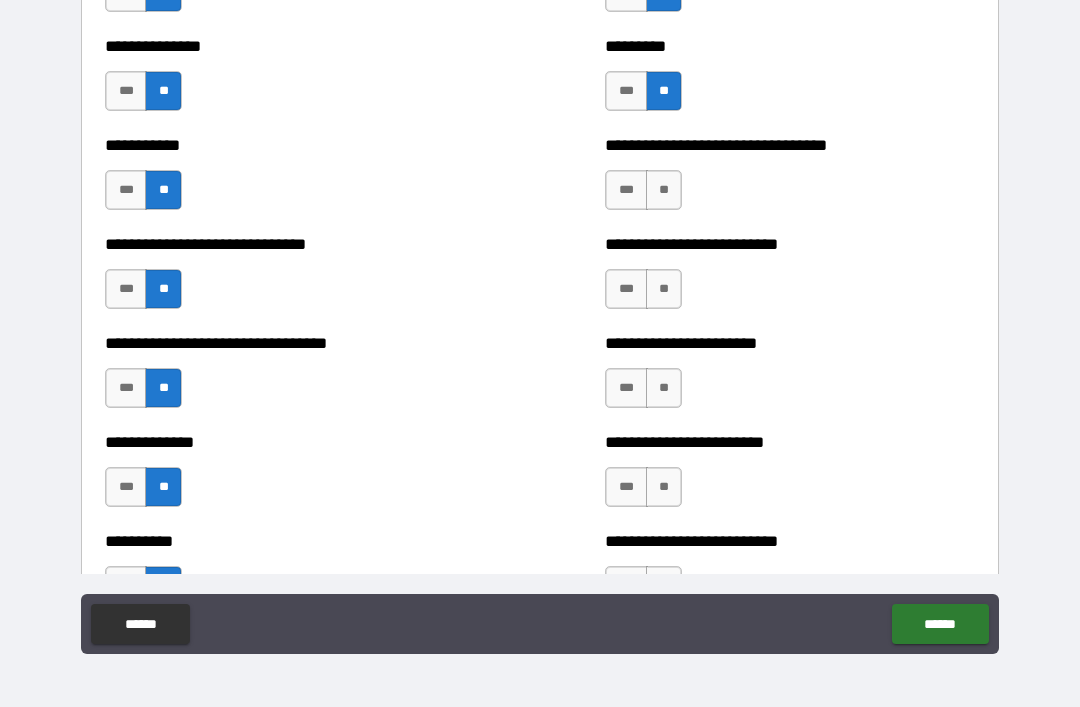 click on "**" at bounding box center [664, 190] 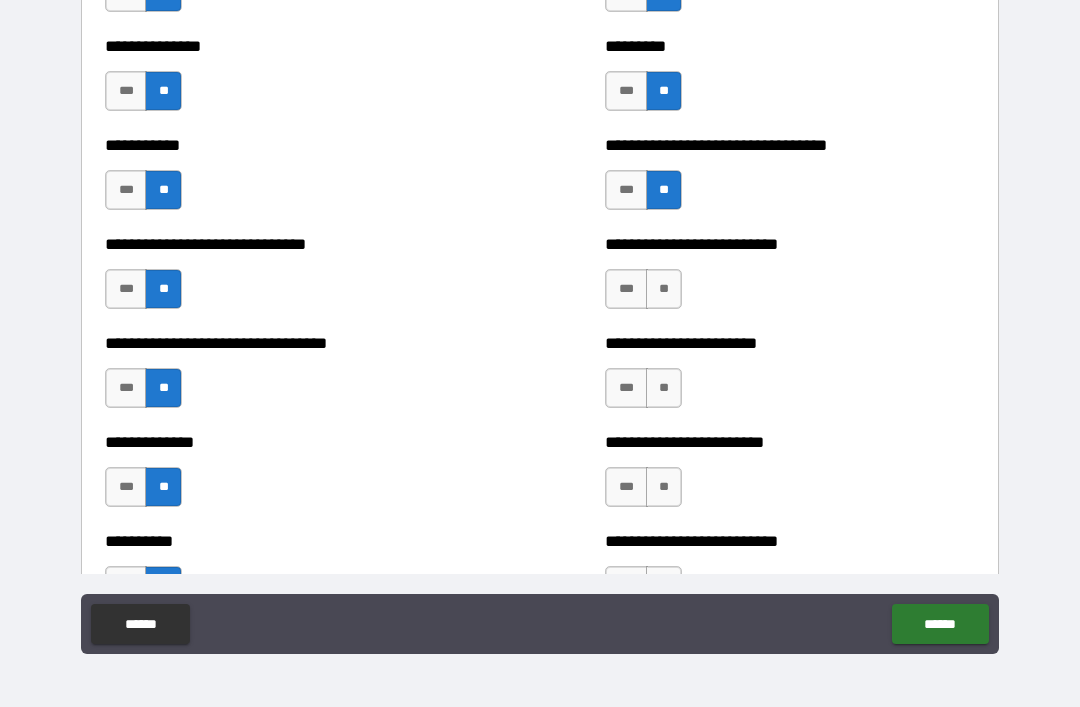 click on "**" at bounding box center (664, 289) 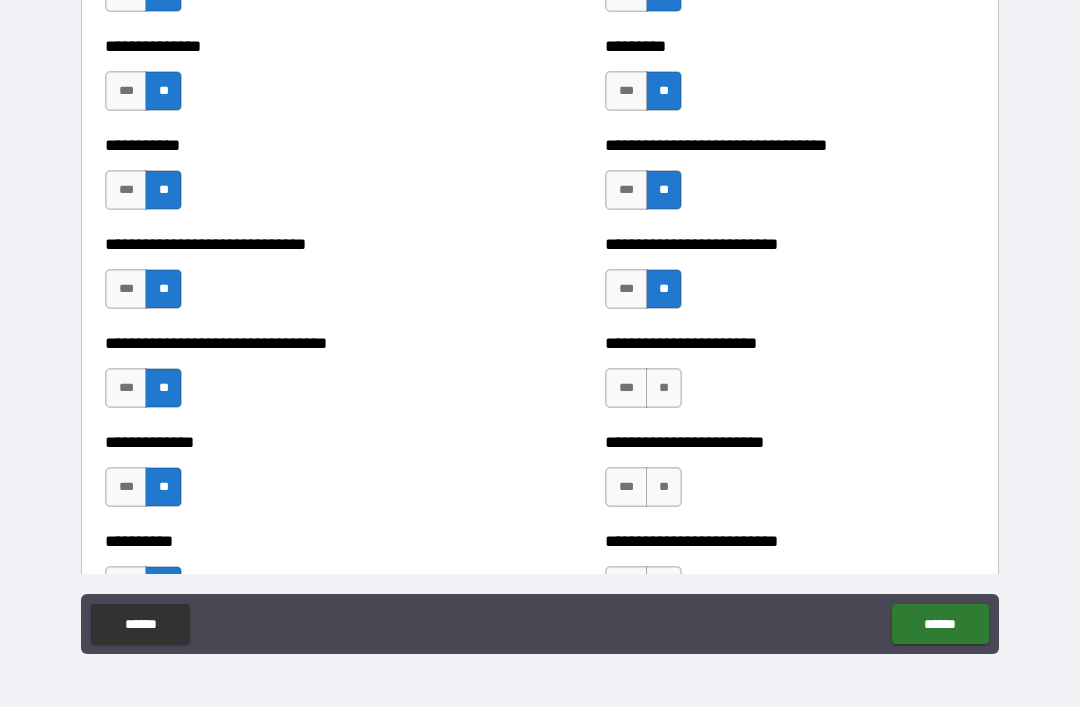 click on "**" at bounding box center (664, 388) 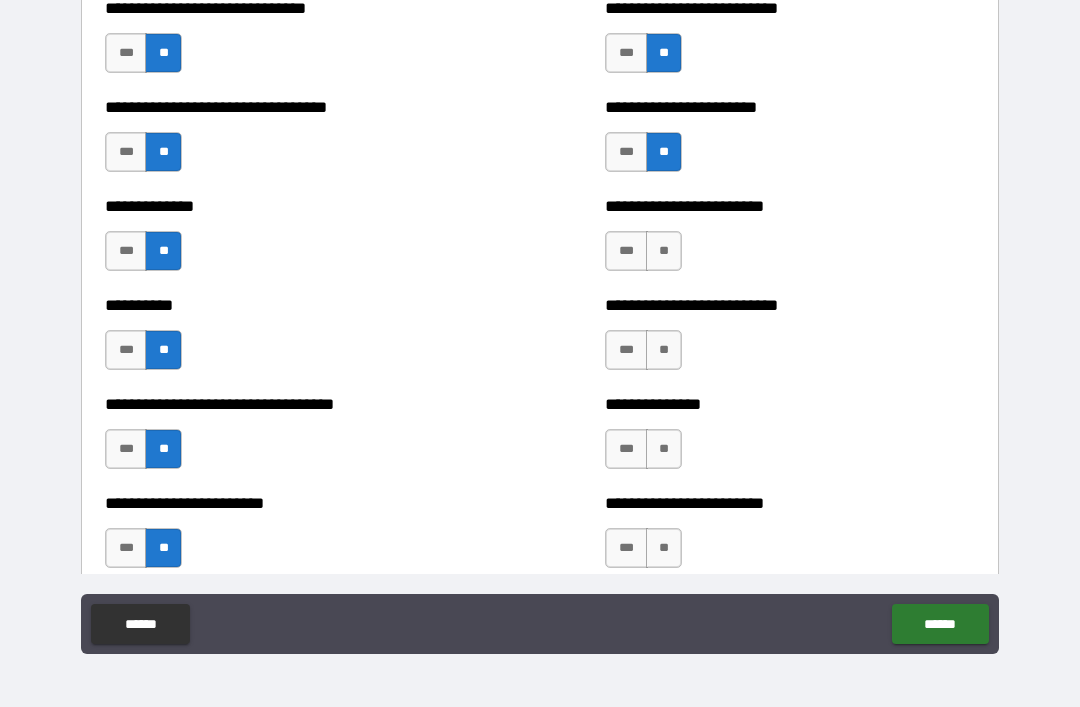 scroll, scrollTop: 6075, scrollLeft: 0, axis: vertical 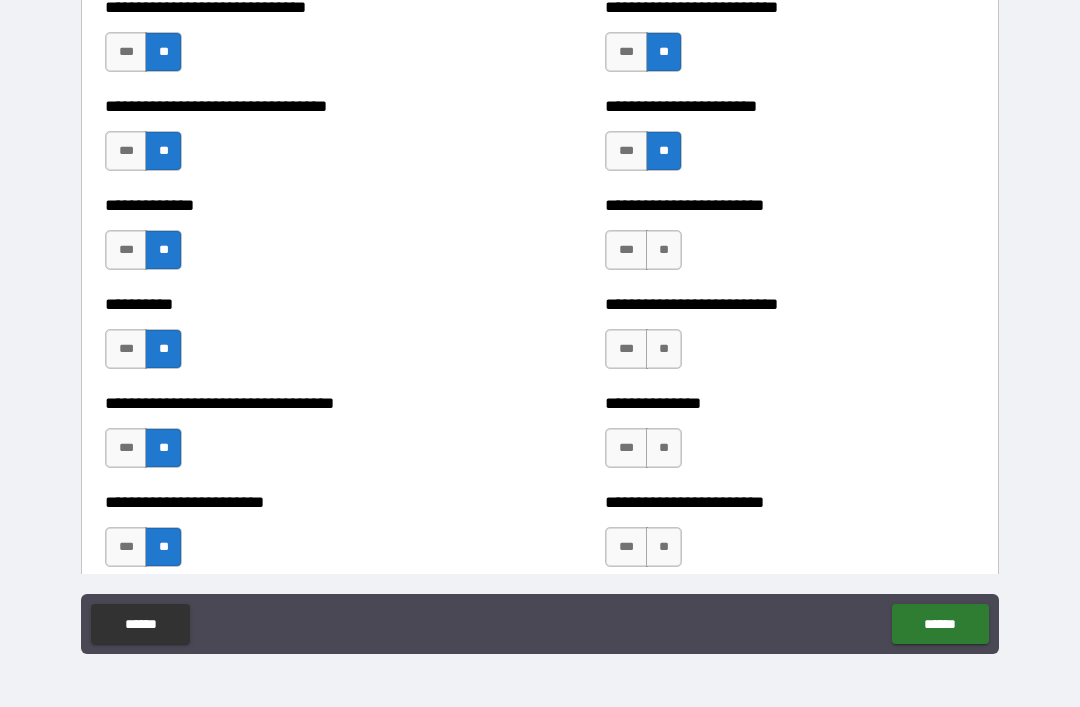 click on "**" at bounding box center [664, 250] 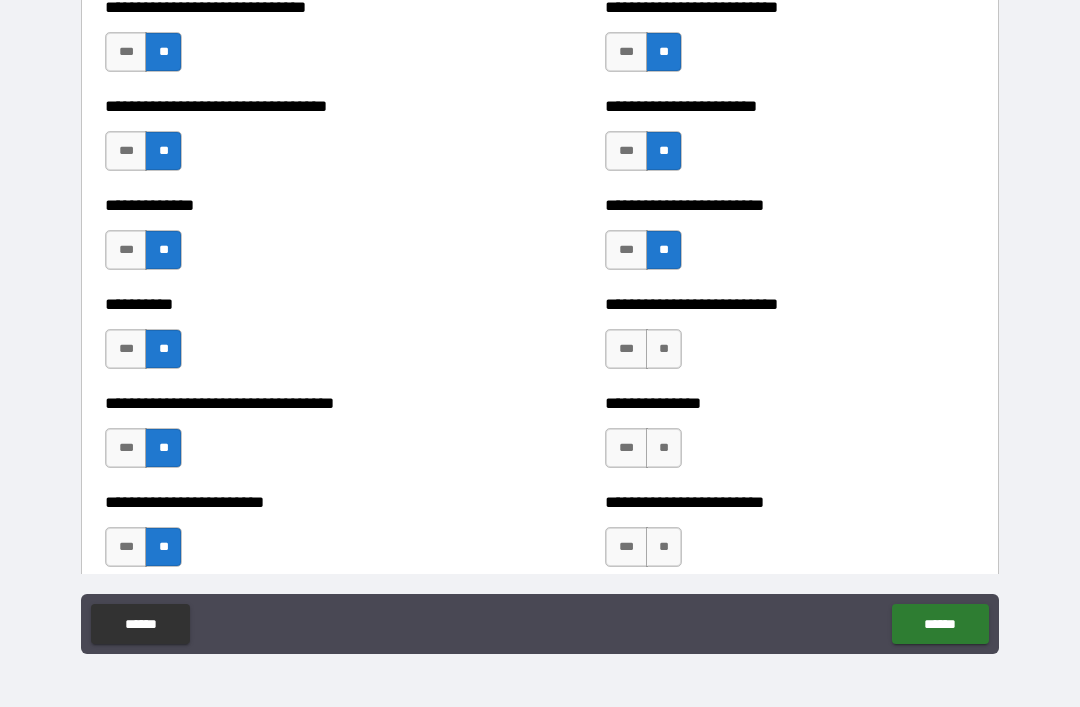 click on "**" at bounding box center [664, 349] 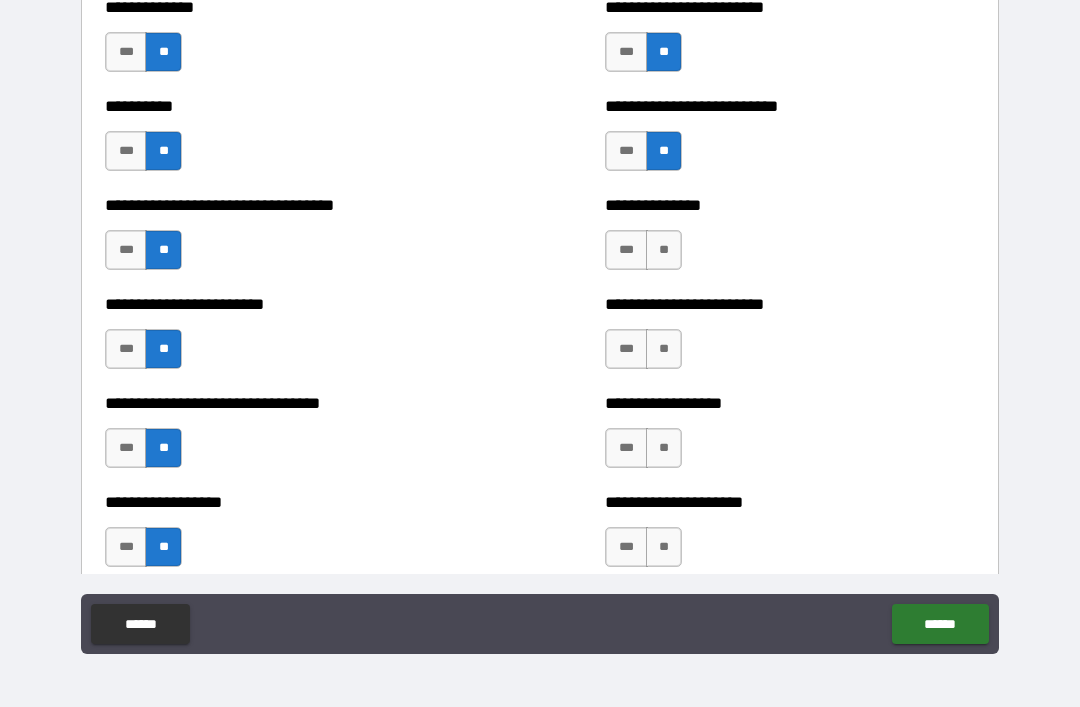 scroll, scrollTop: 6279, scrollLeft: 0, axis: vertical 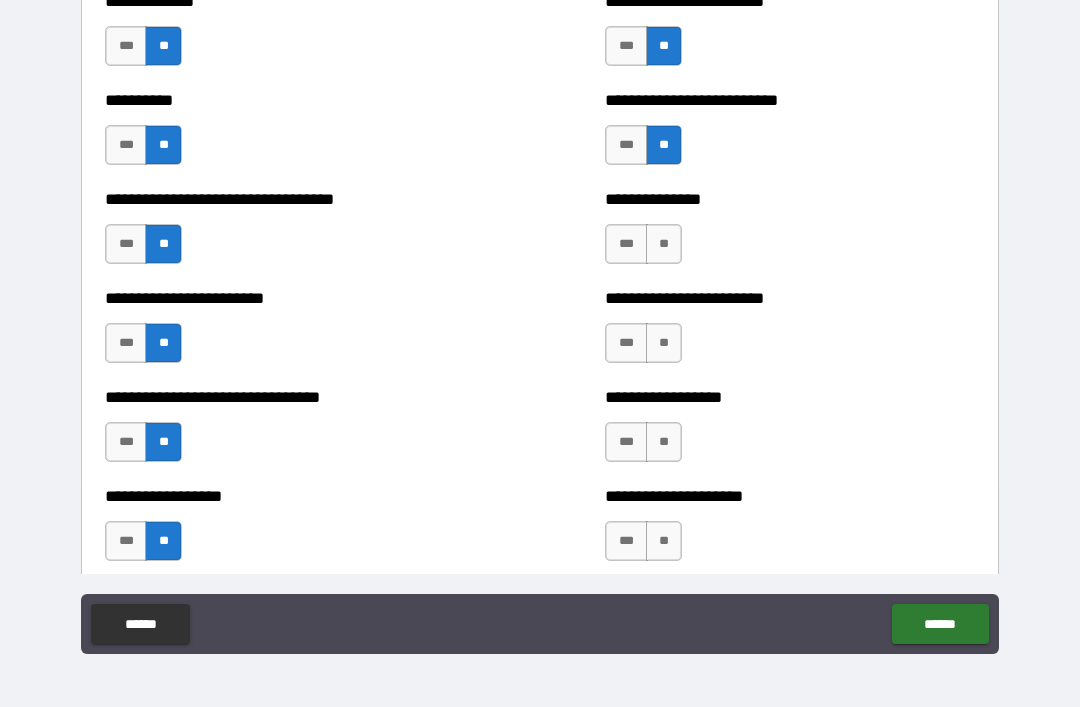 click on "**" at bounding box center [664, 244] 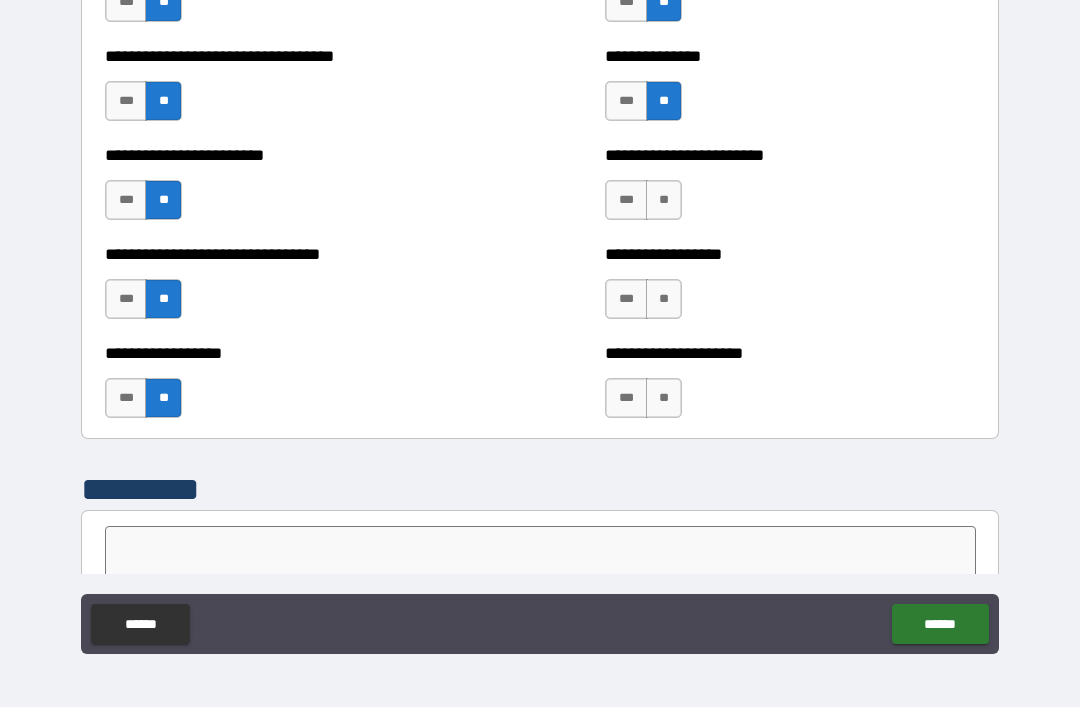 scroll, scrollTop: 6431, scrollLeft: 0, axis: vertical 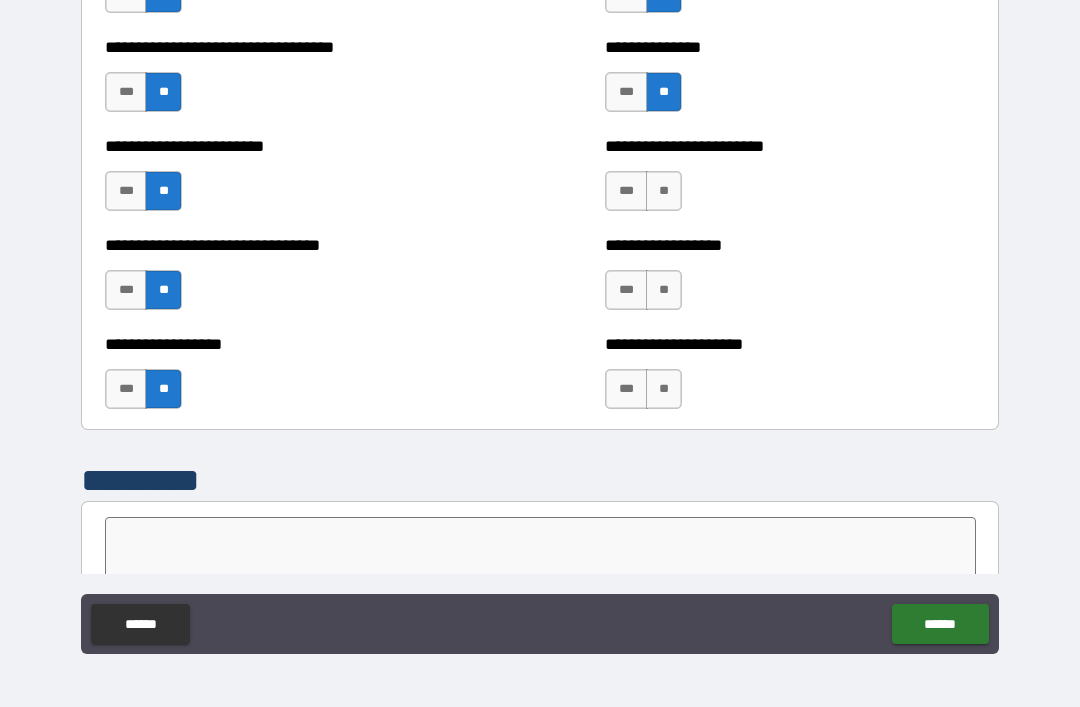 click on "**" at bounding box center (664, 191) 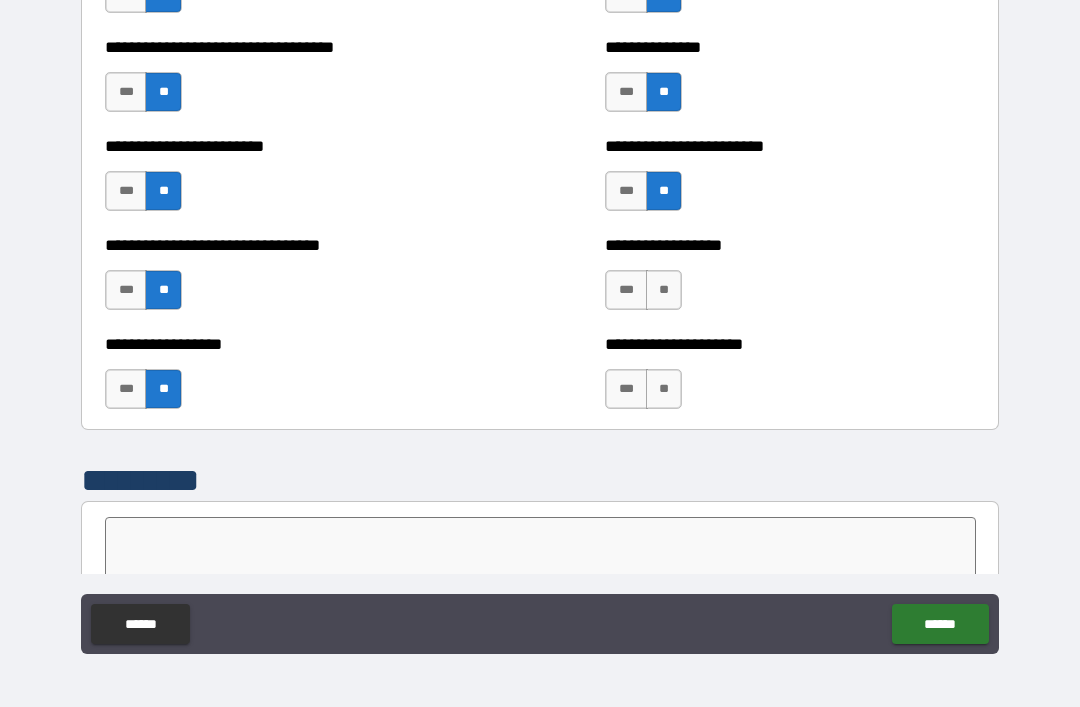 click on "***" at bounding box center (626, 290) 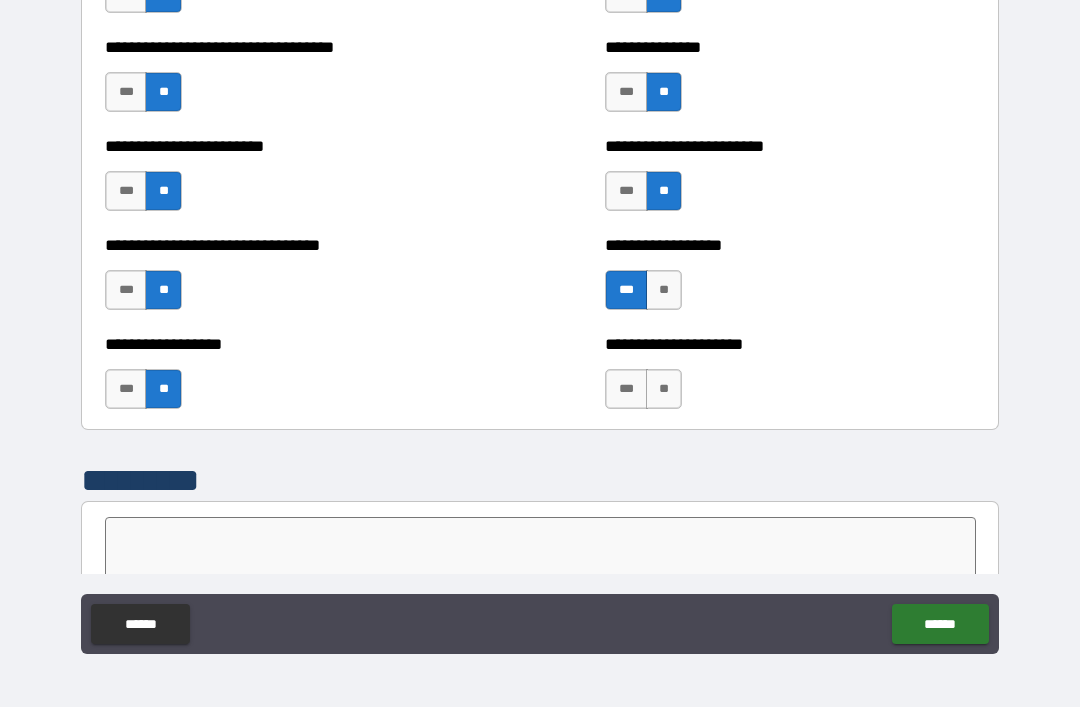 click on "***" at bounding box center [626, 389] 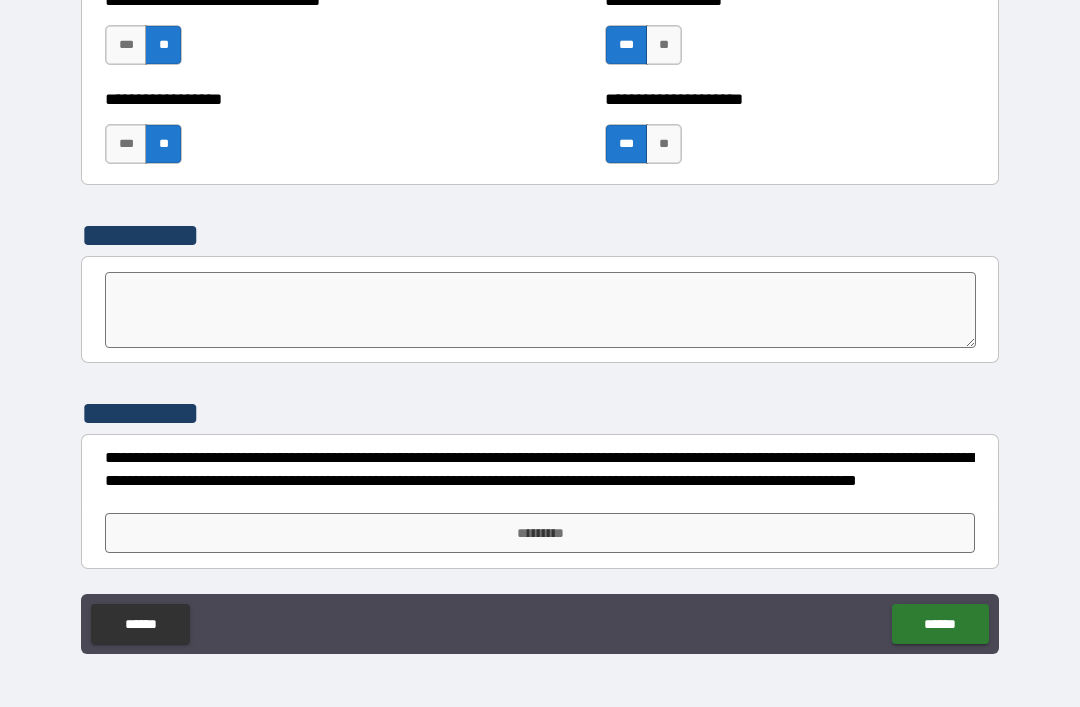 scroll, scrollTop: 6676, scrollLeft: 0, axis: vertical 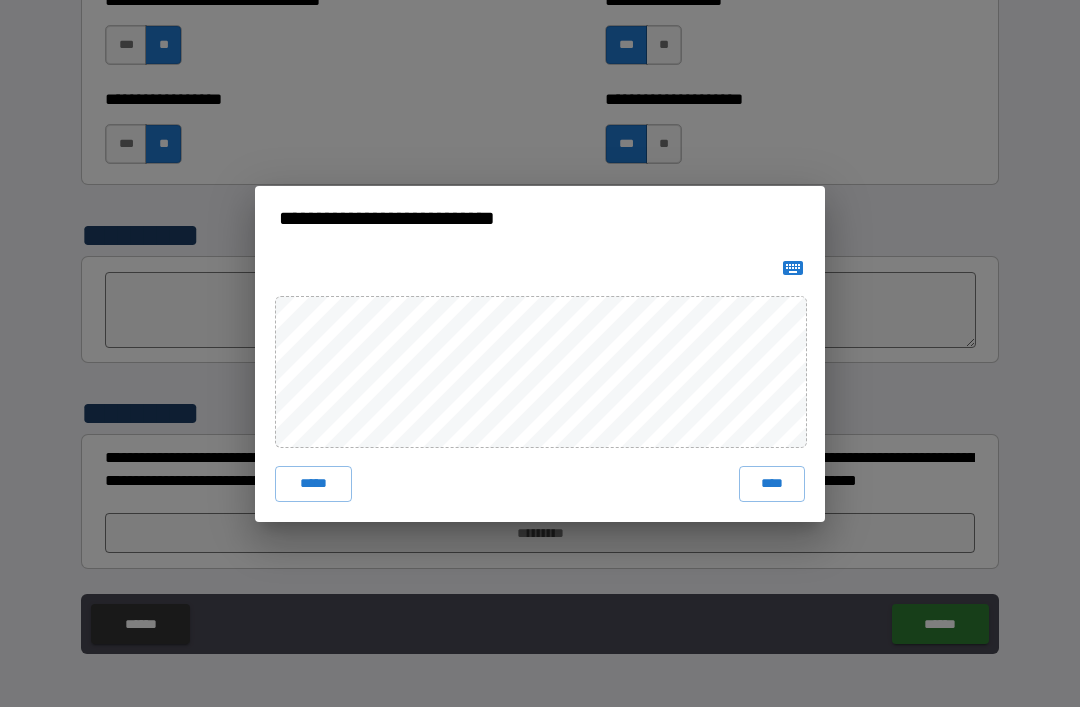 click on "****" at bounding box center [772, 484] 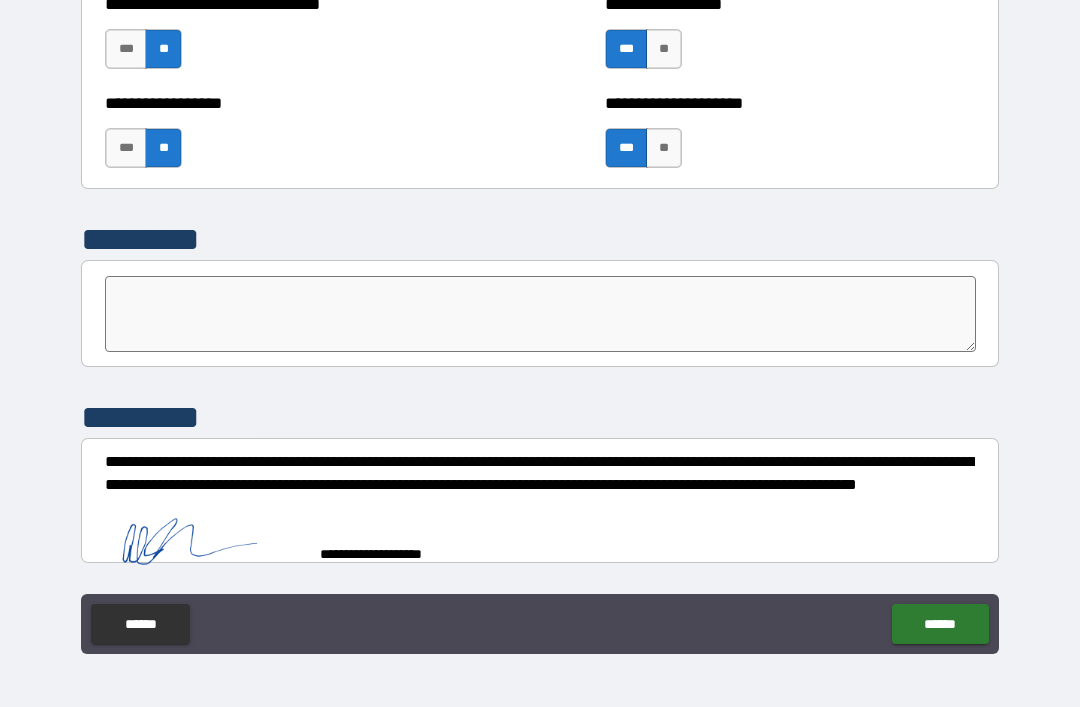 scroll, scrollTop: 6666, scrollLeft: 0, axis: vertical 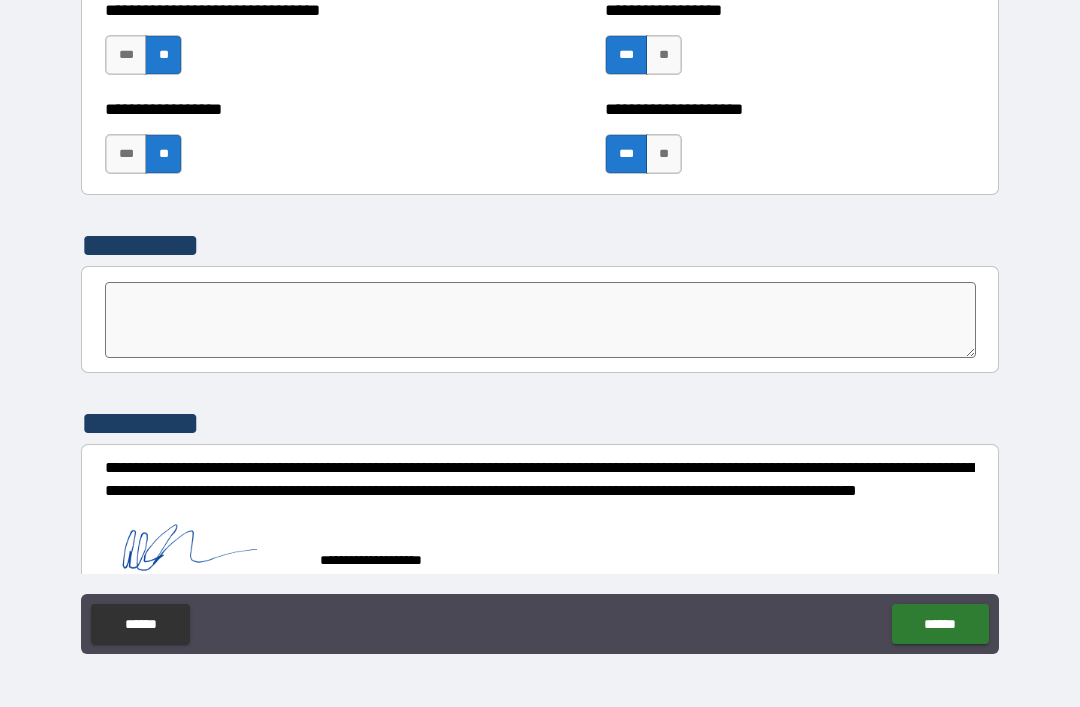 click on "******" at bounding box center (940, 624) 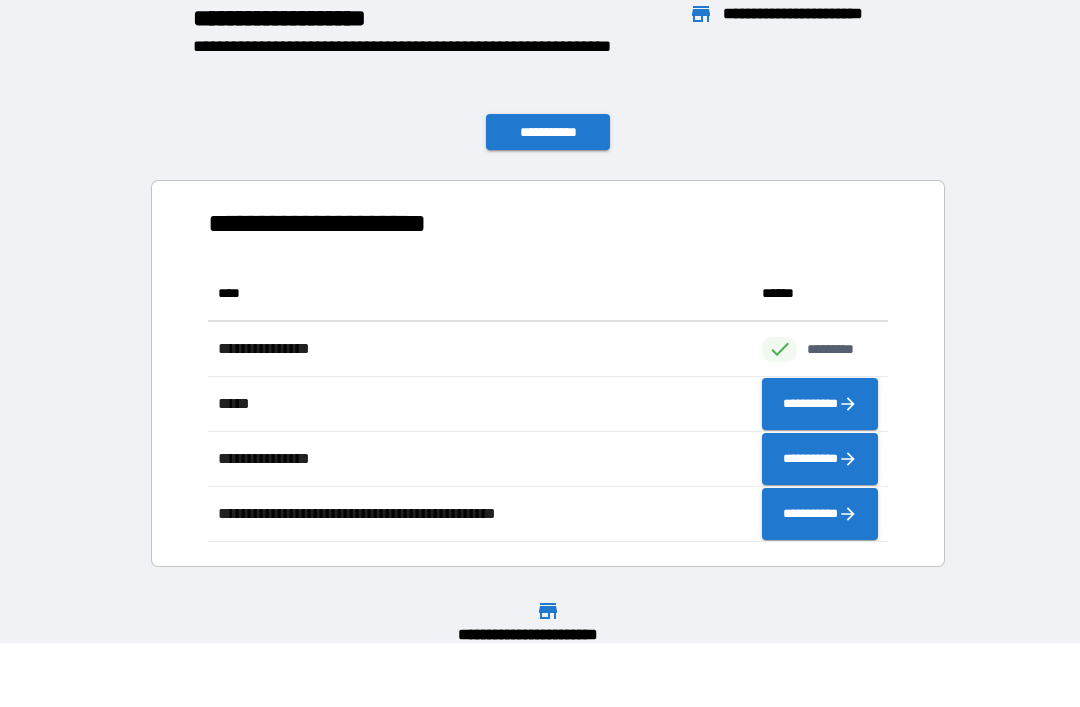 scroll, scrollTop: 1, scrollLeft: 1, axis: both 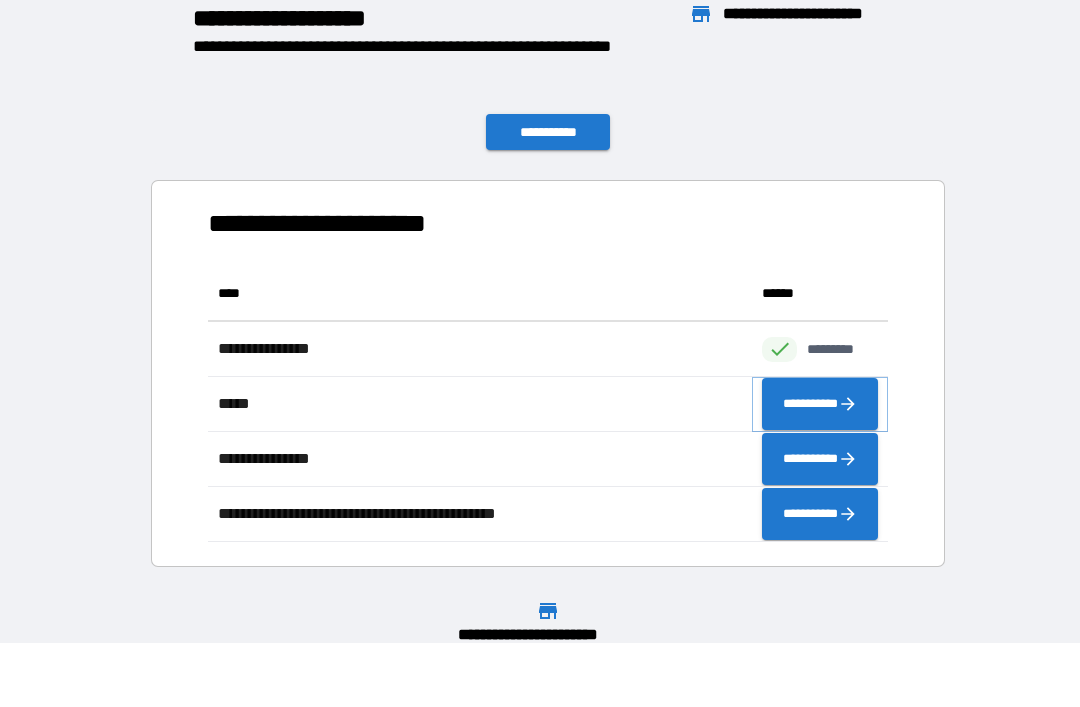 click 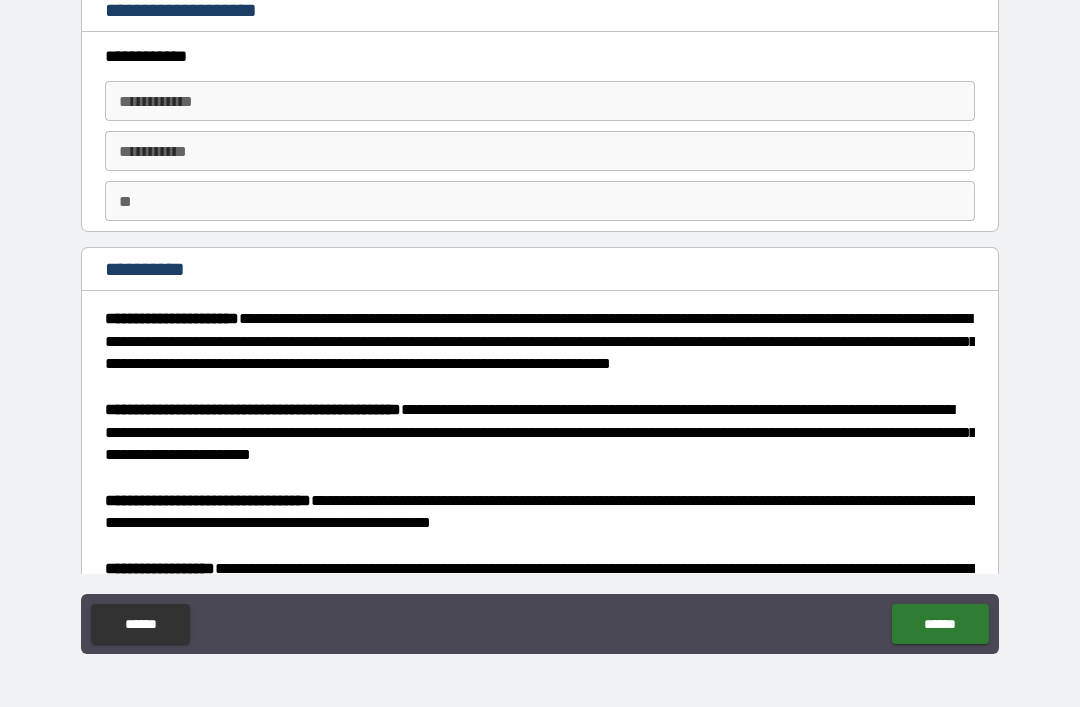 type on "*" 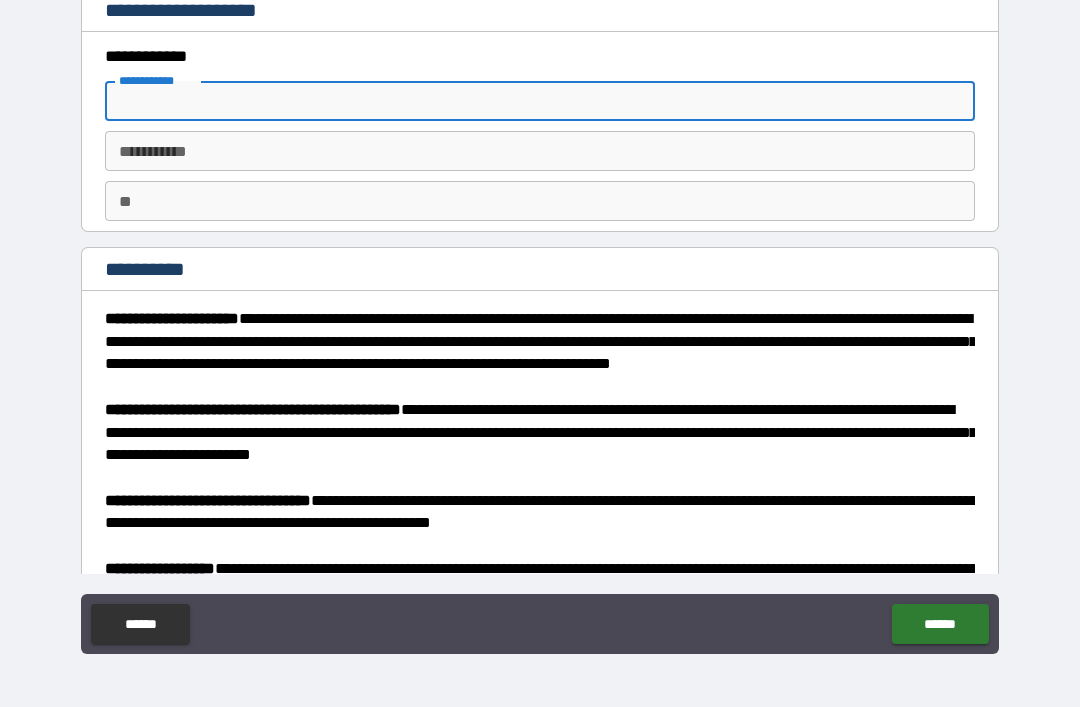 type on "*" 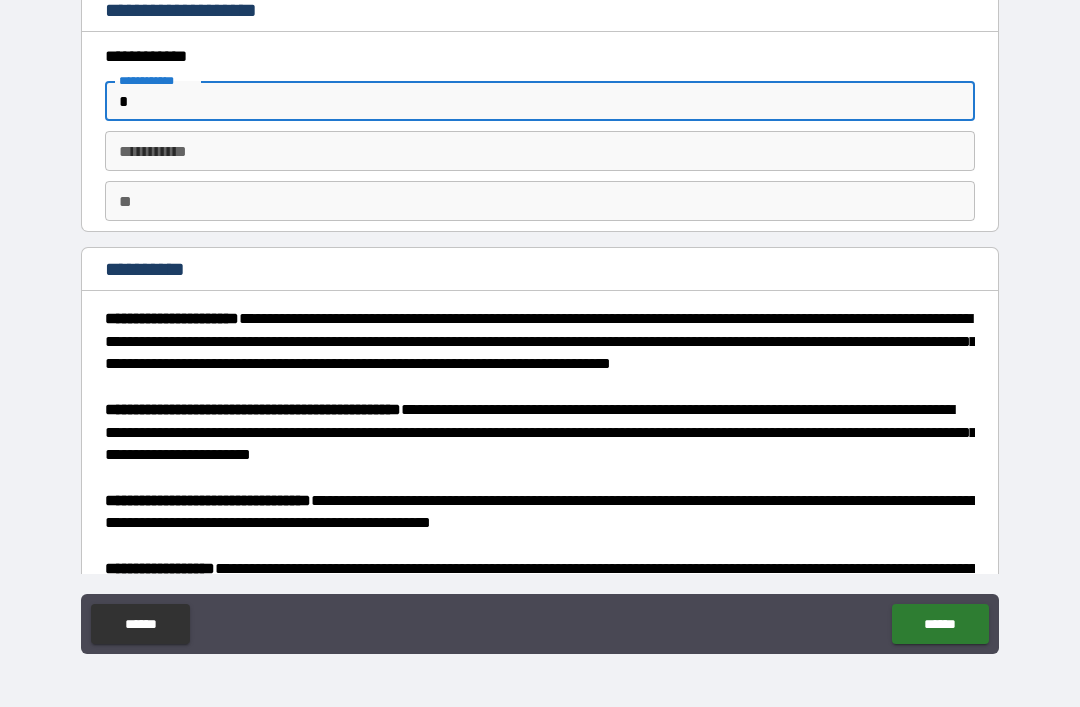 type on "*" 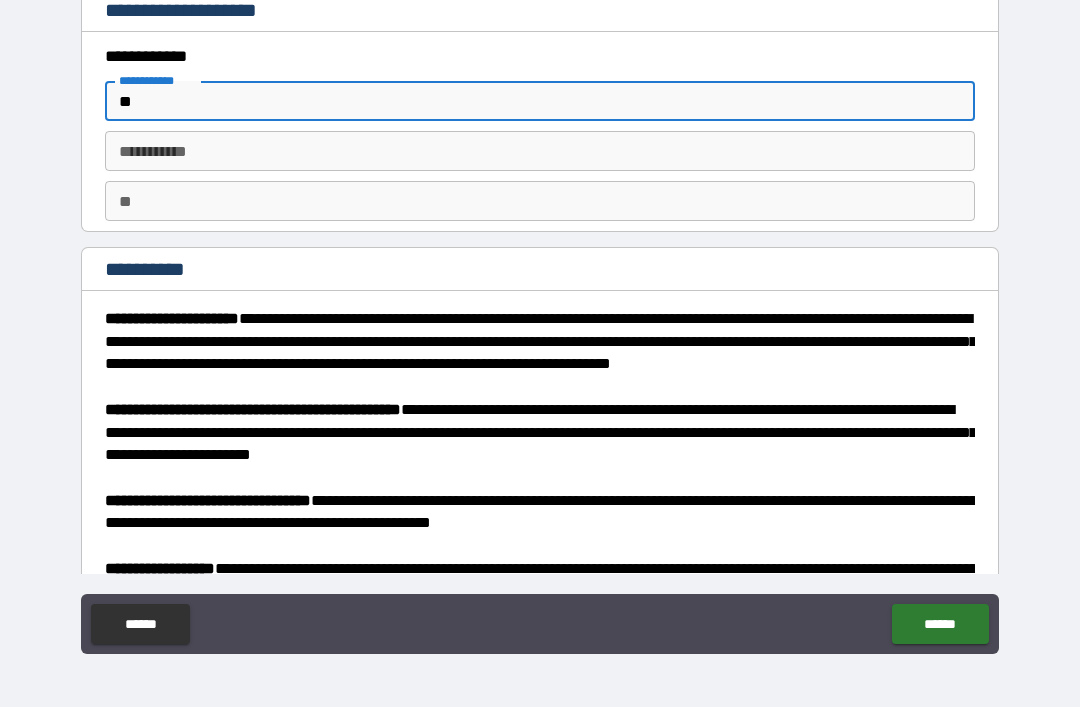 type on "*" 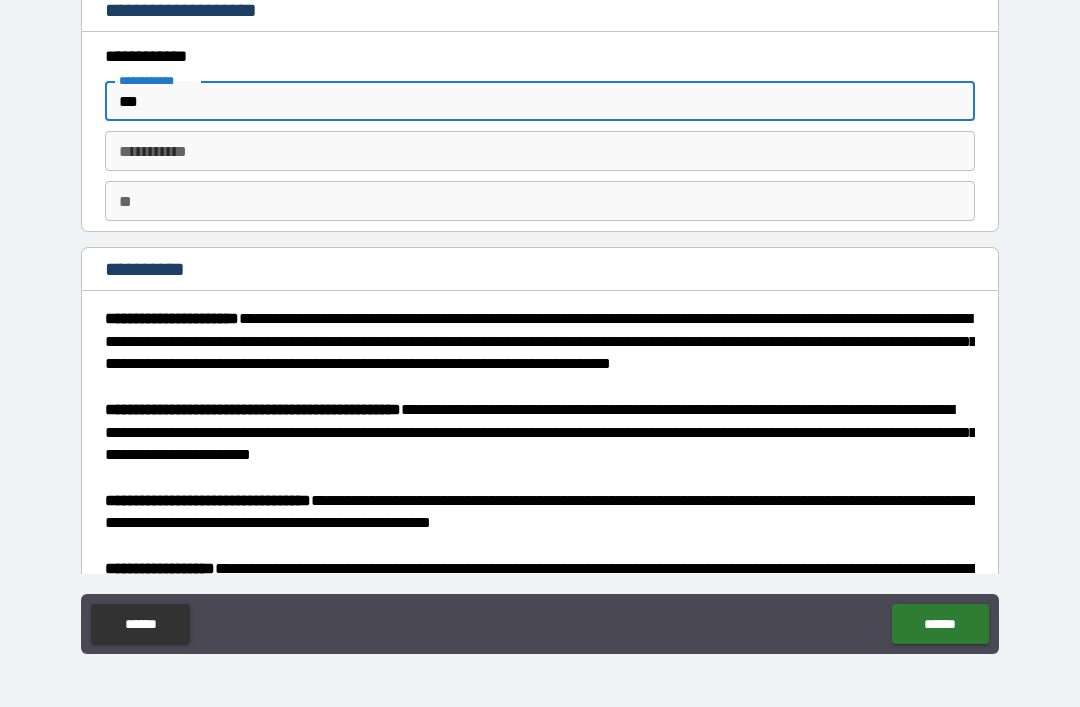 type on "*" 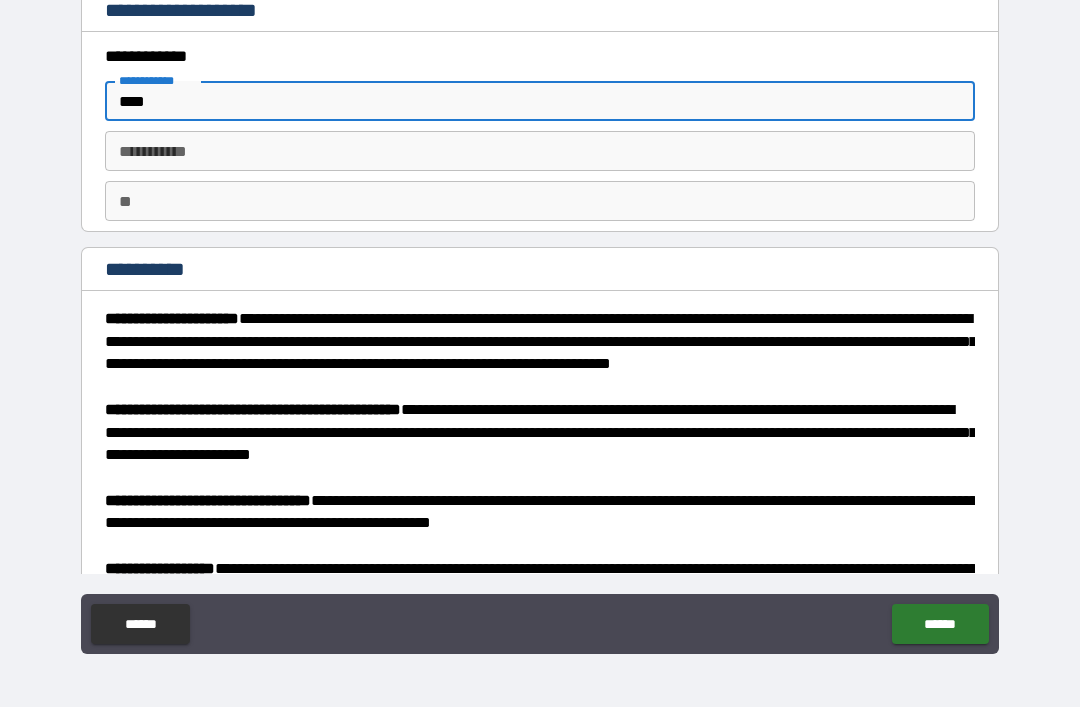 type on "*" 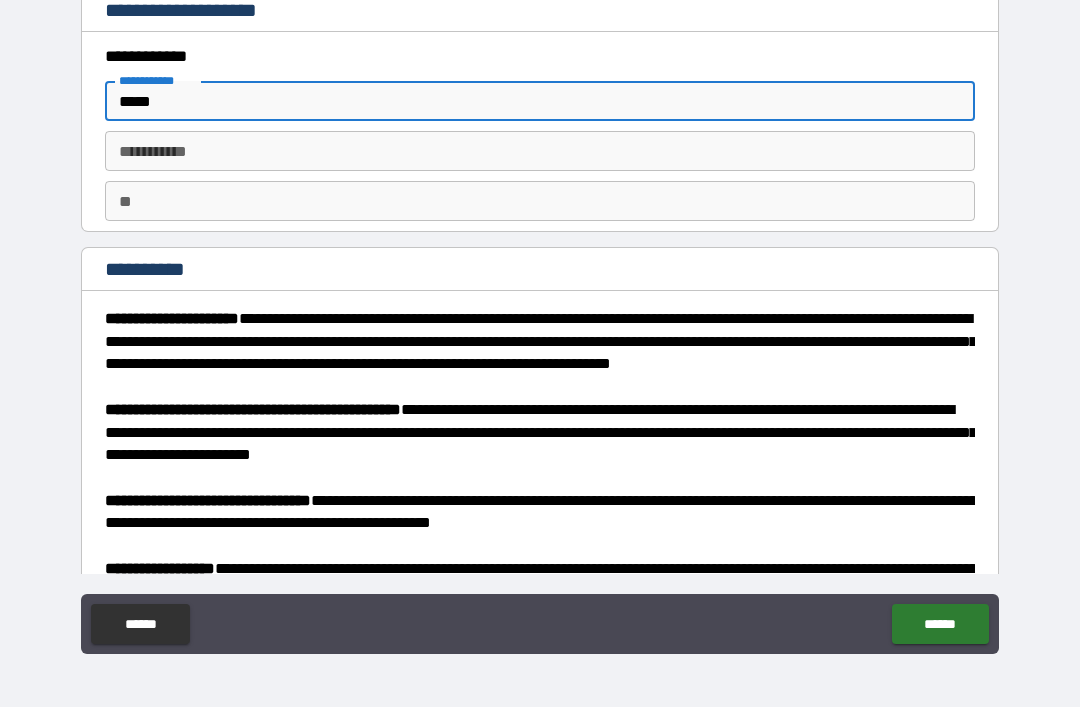 type on "*" 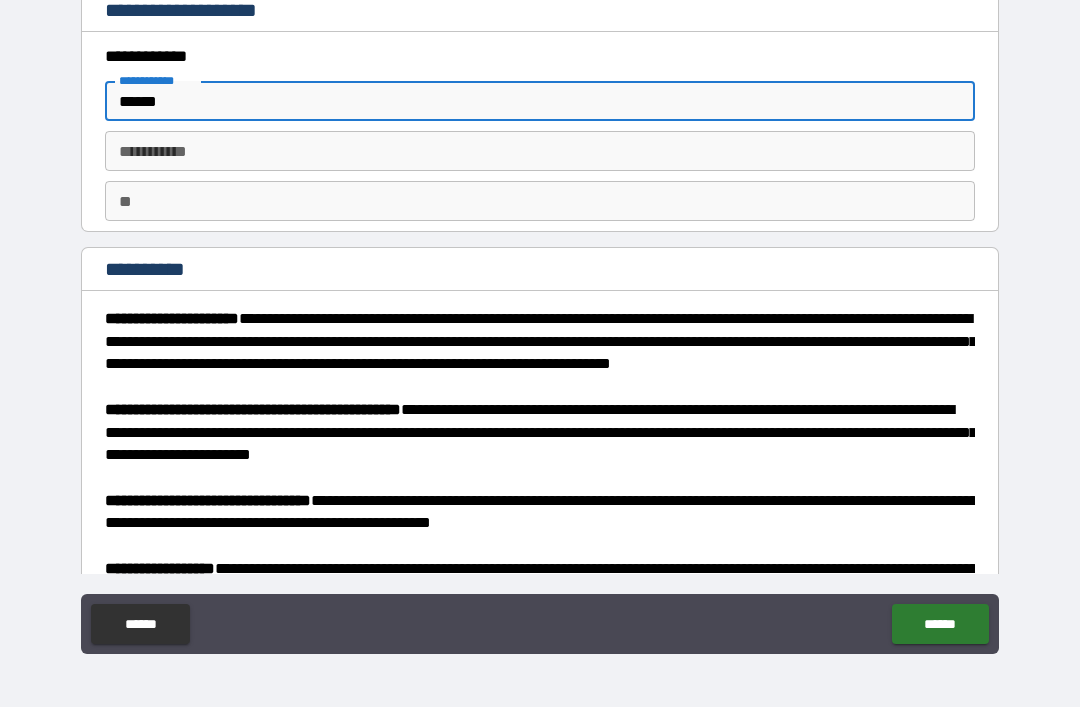 type on "*" 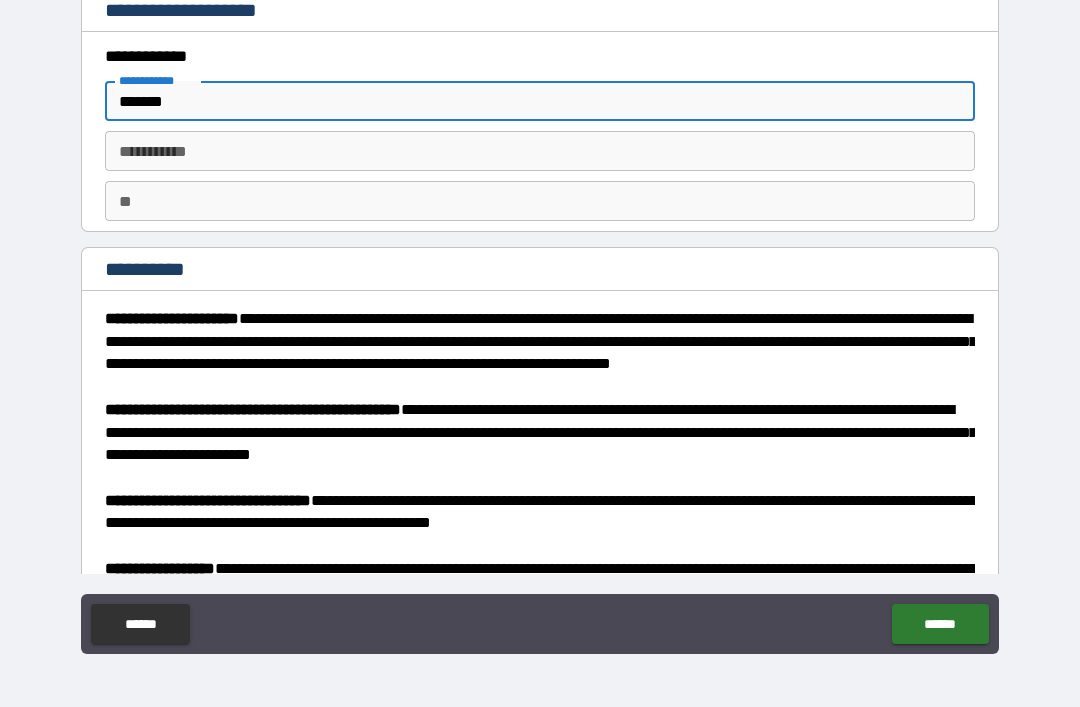 type on "*" 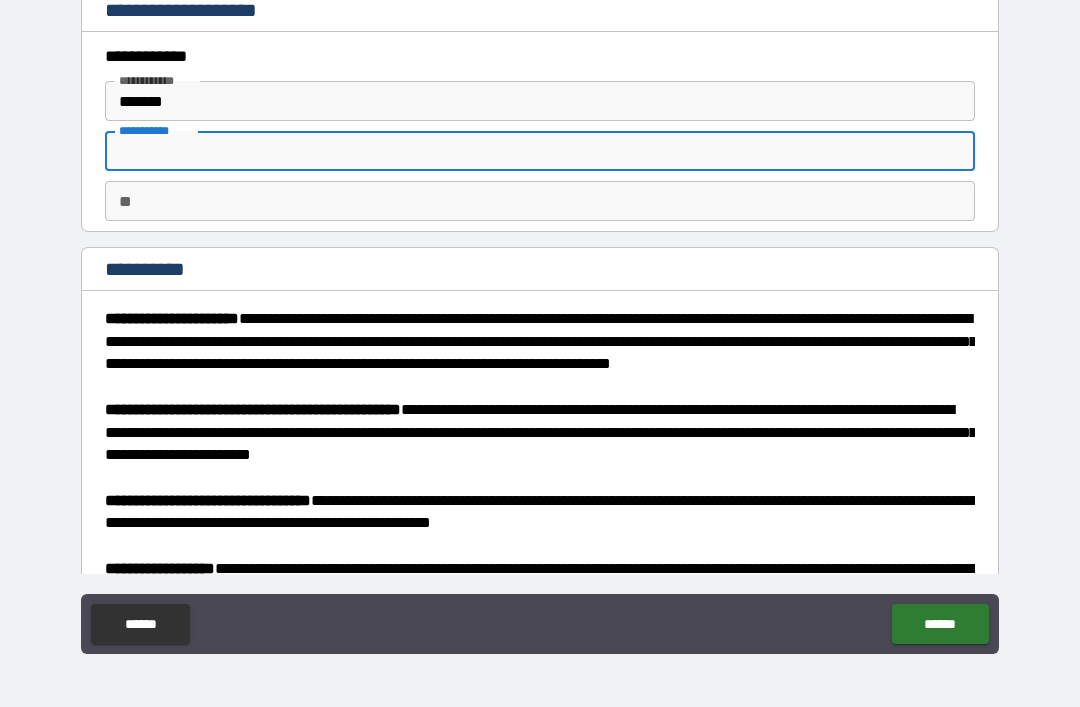 type on "*" 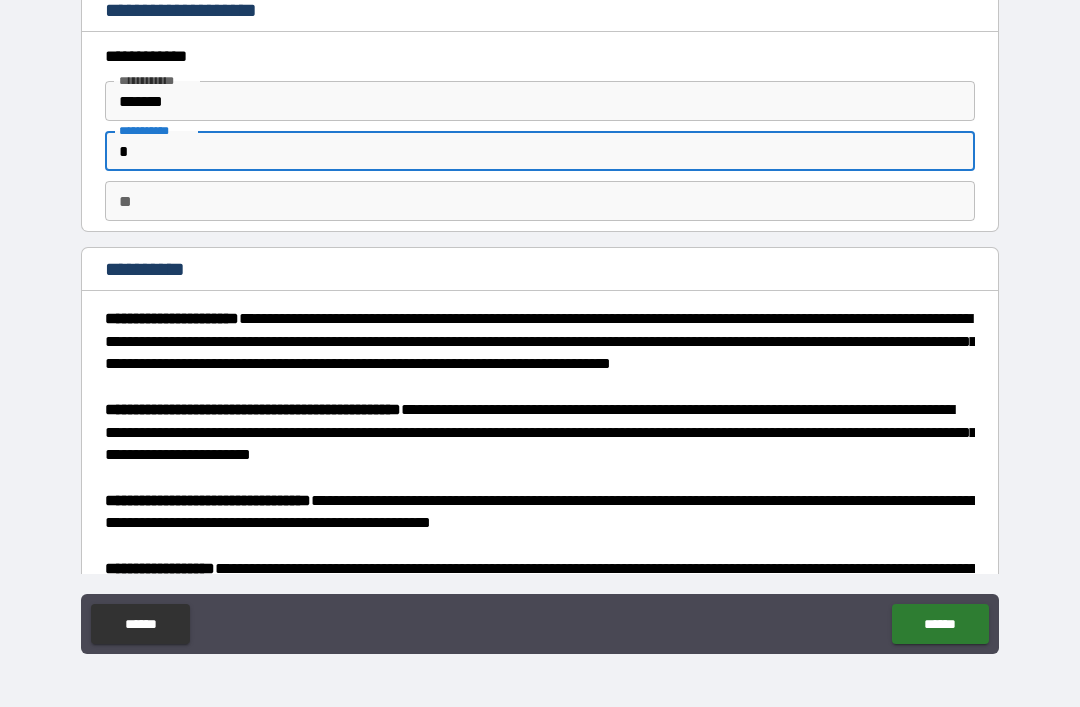 type on "*" 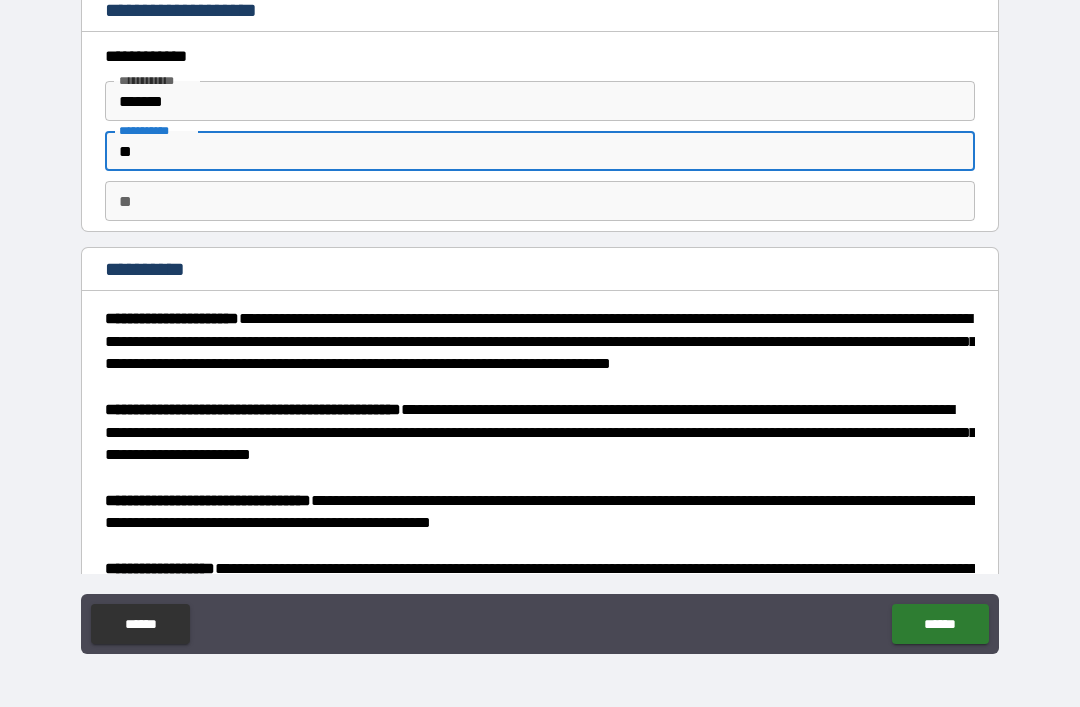 type on "*" 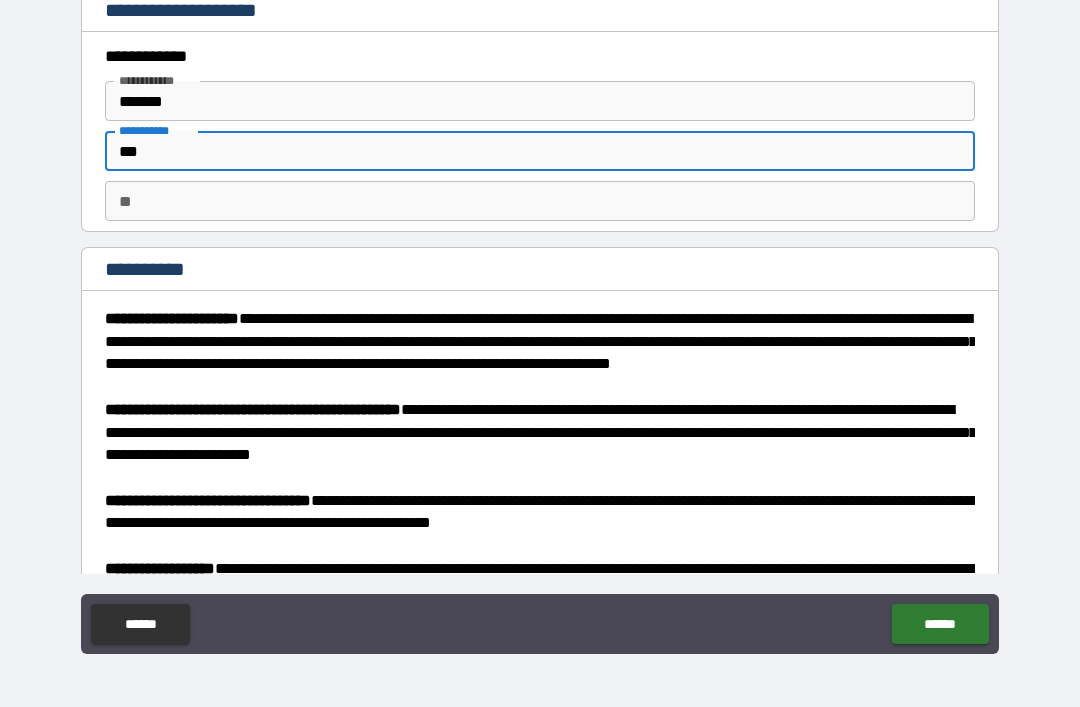 type on "*" 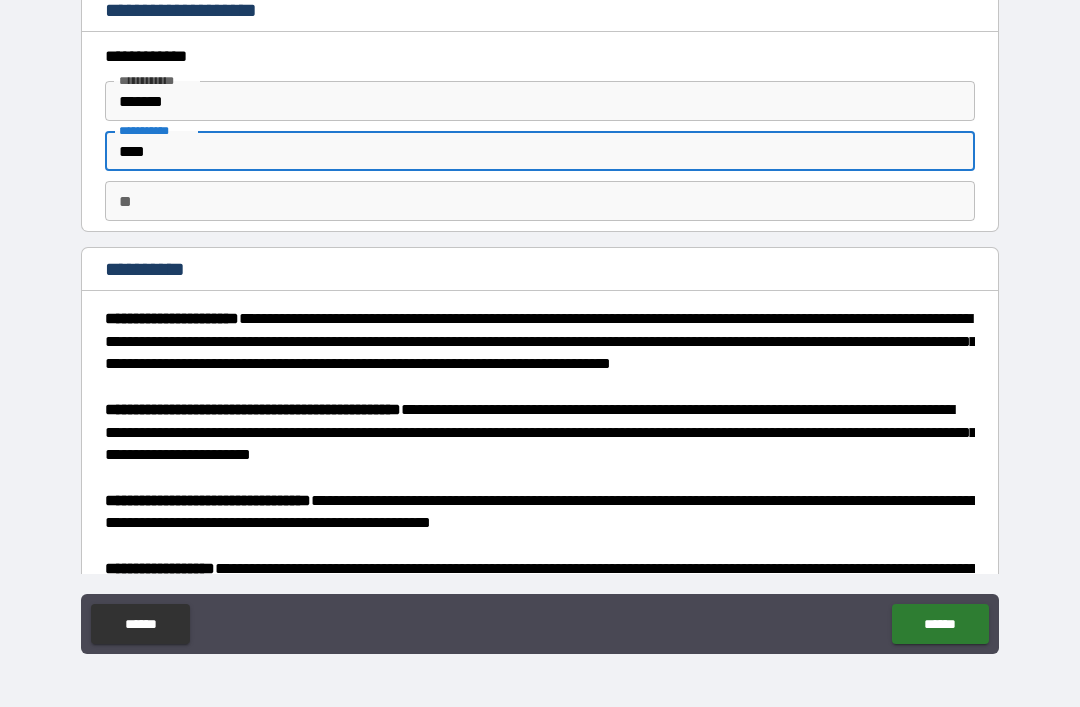 type on "*" 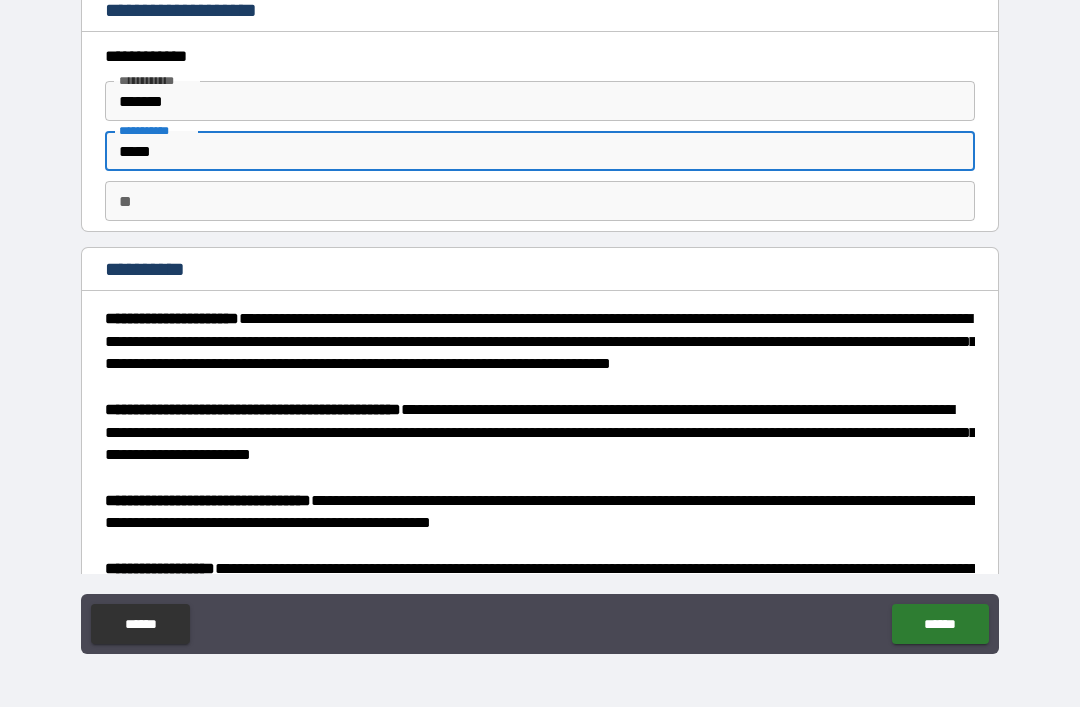 type on "*" 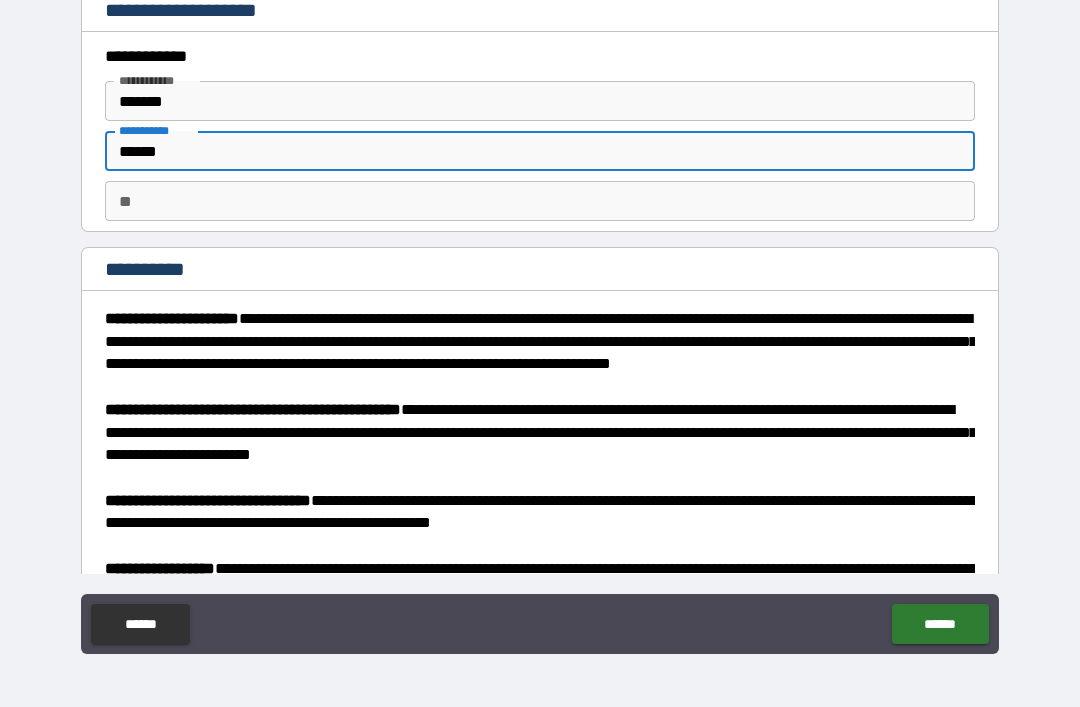 type on "*" 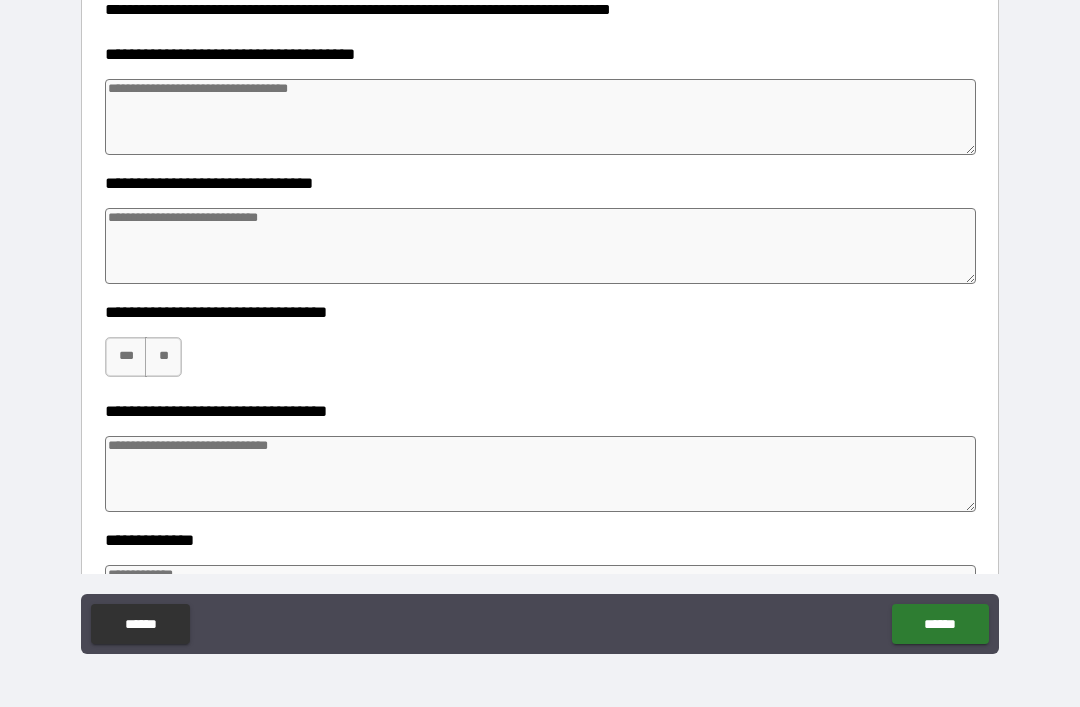 scroll, scrollTop: 972, scrollLeft: 0, axis: vertical 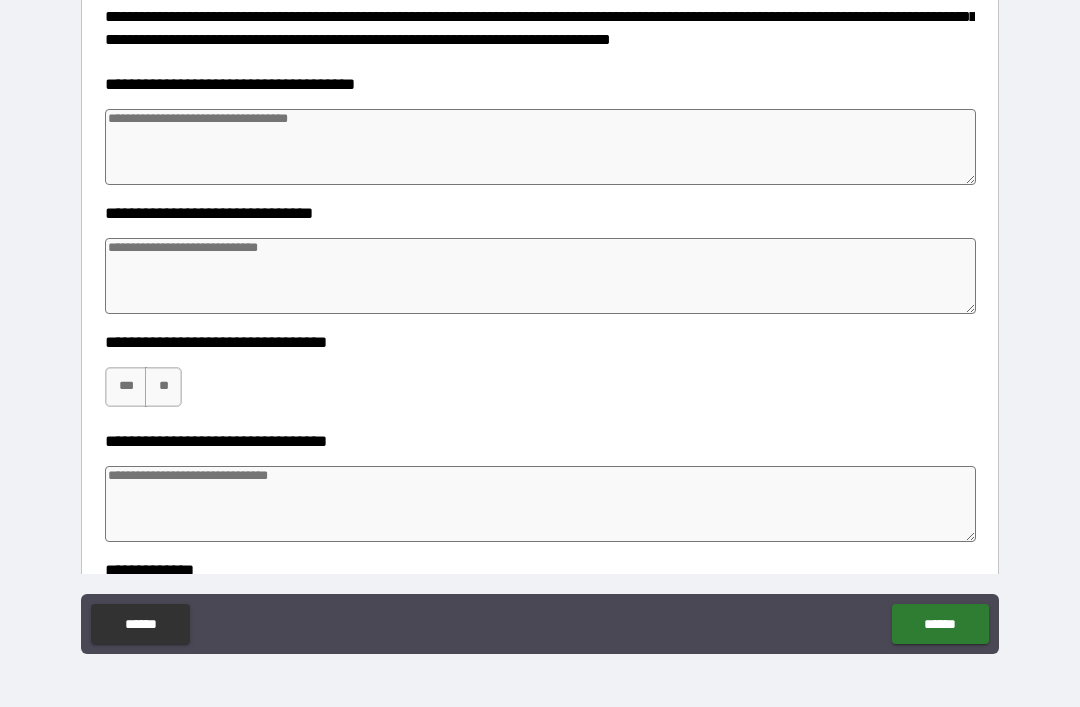 click at bounding box center (540, 147) 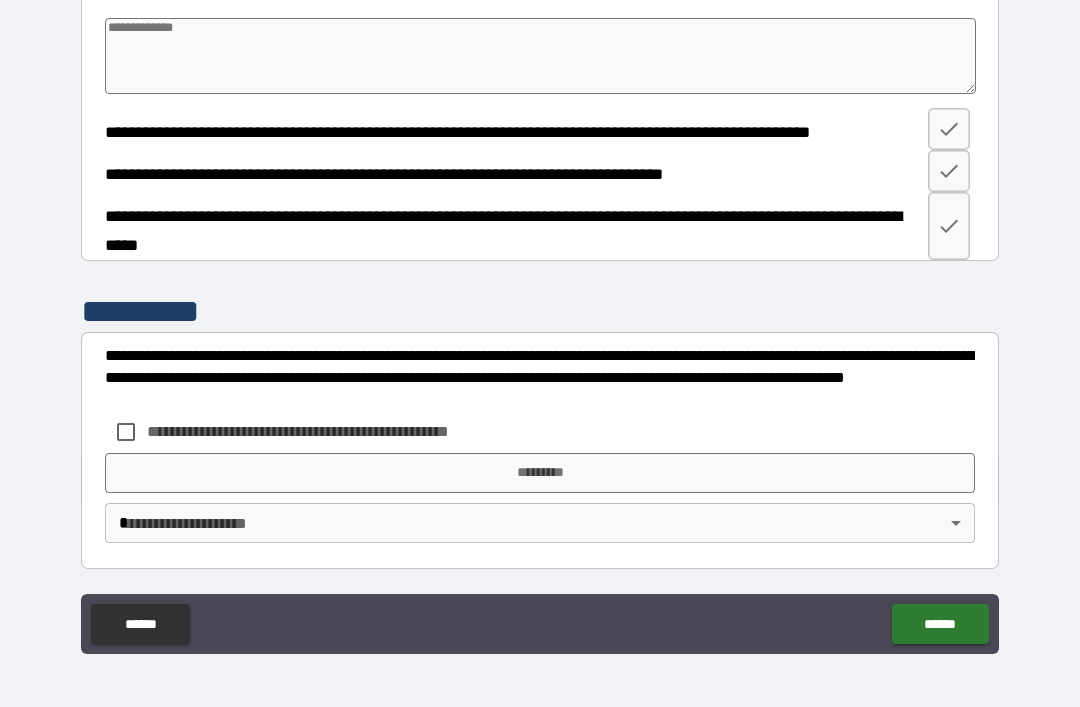 scroll, scrollTop: 2431, scrollLeft: 0, axis: vertical 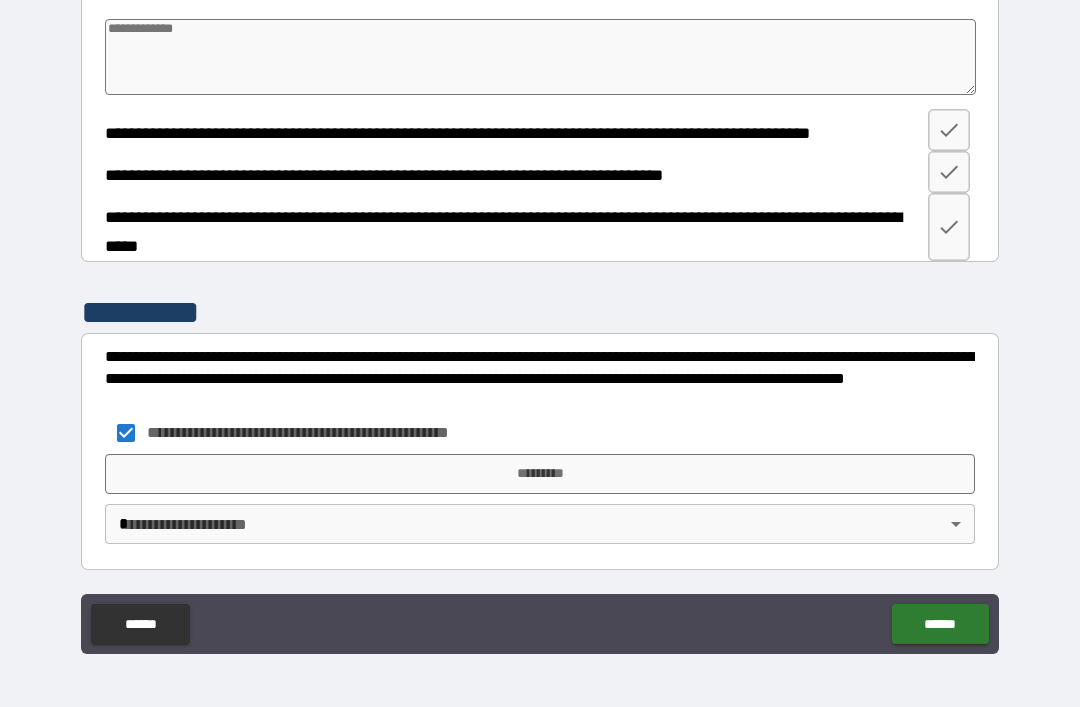 click on "*********" at bounding box center [540, 474] 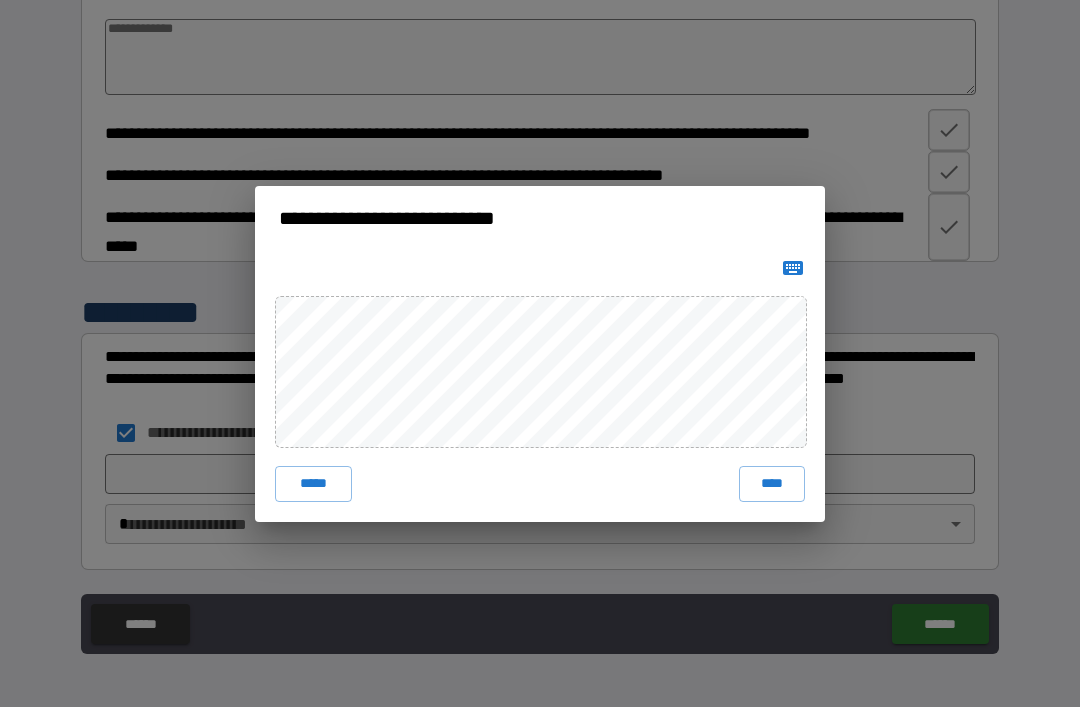 click on "****" at bounding box center [772, 484] 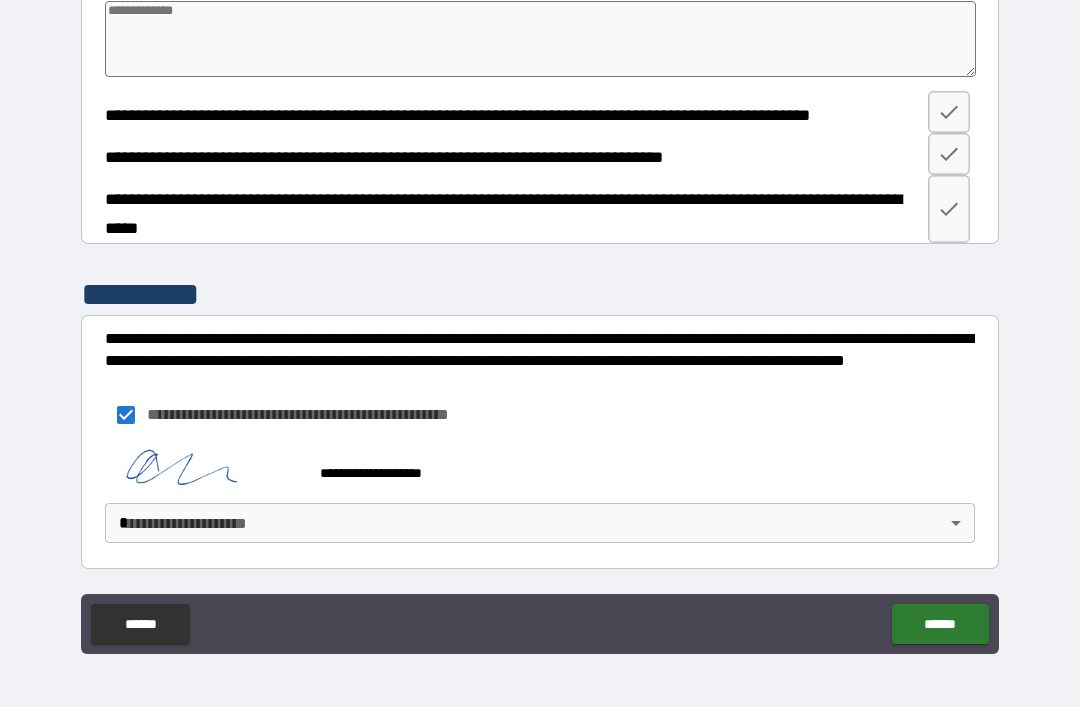 scroll, scrollTop: 2448, scrollLeft: 0, axis: vertical 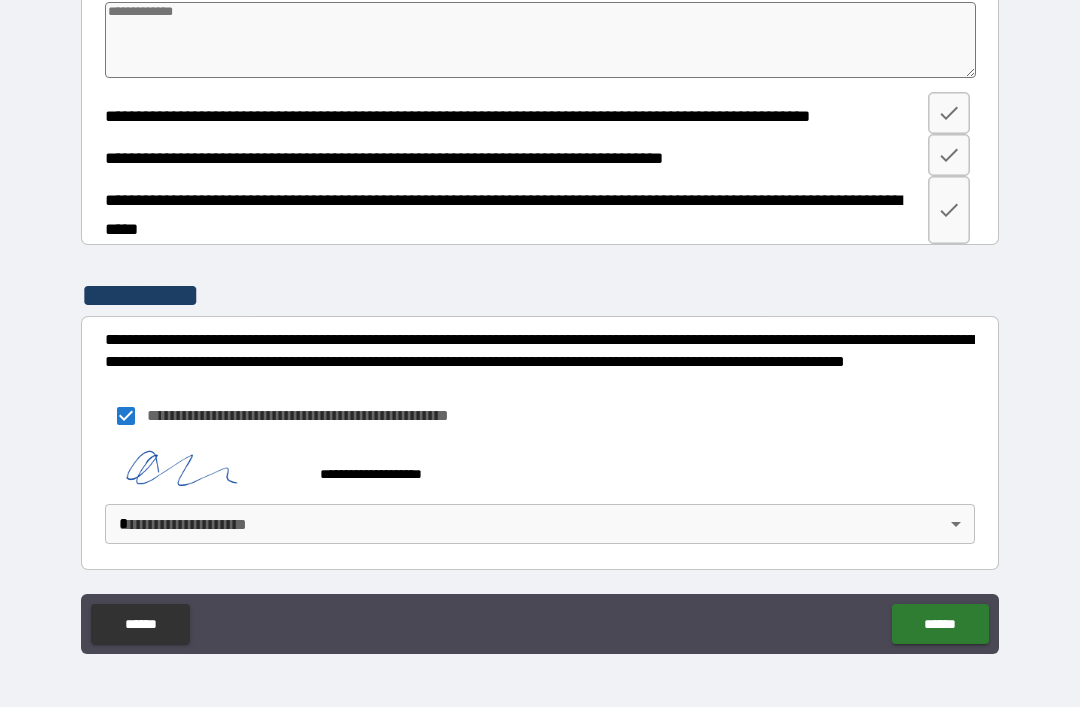 click on "******" at bounding box center (940, 624) 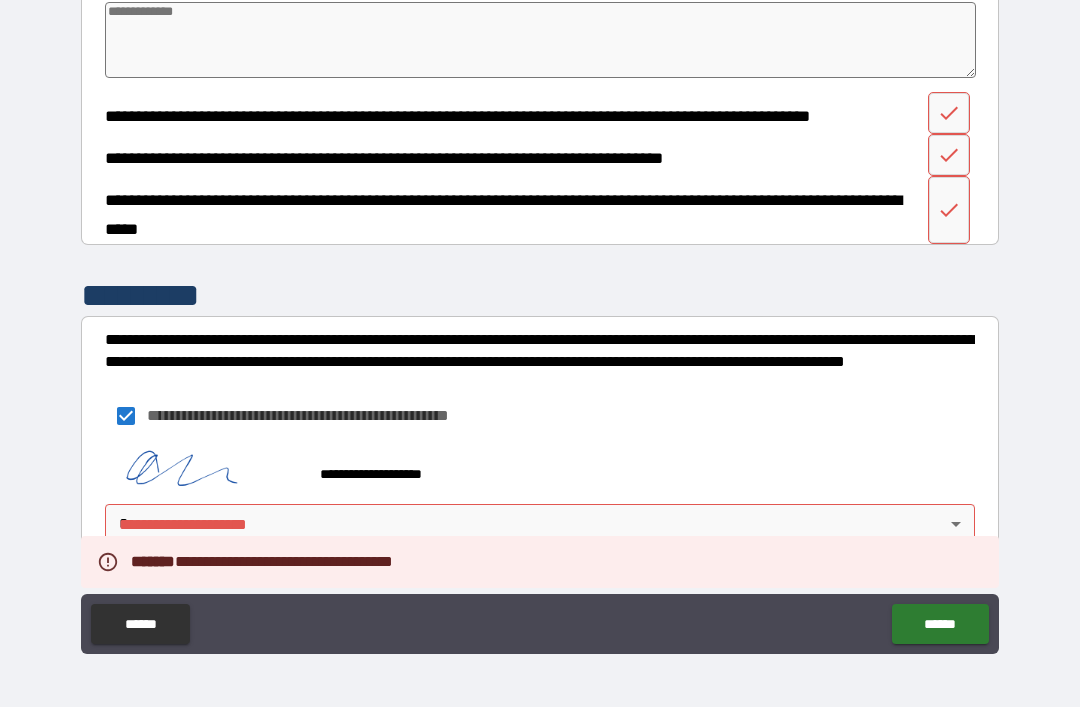 scroll, scrollTop: 2440, scrollLeft: 0, axis: vertical 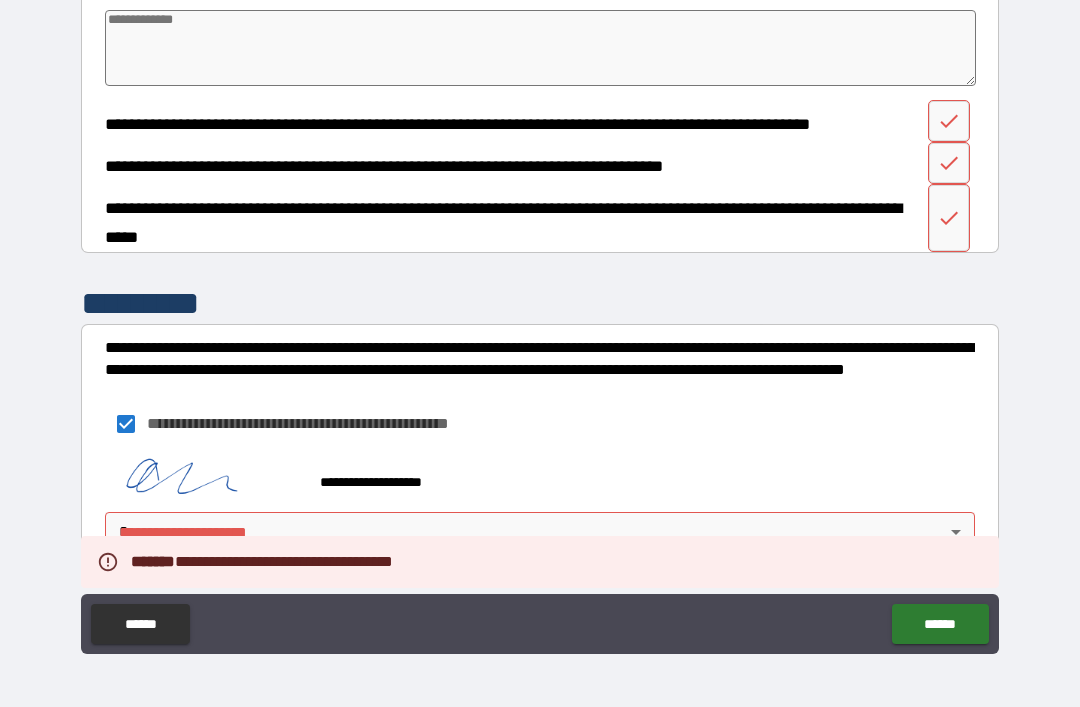 click at bounding box center (949, 121) 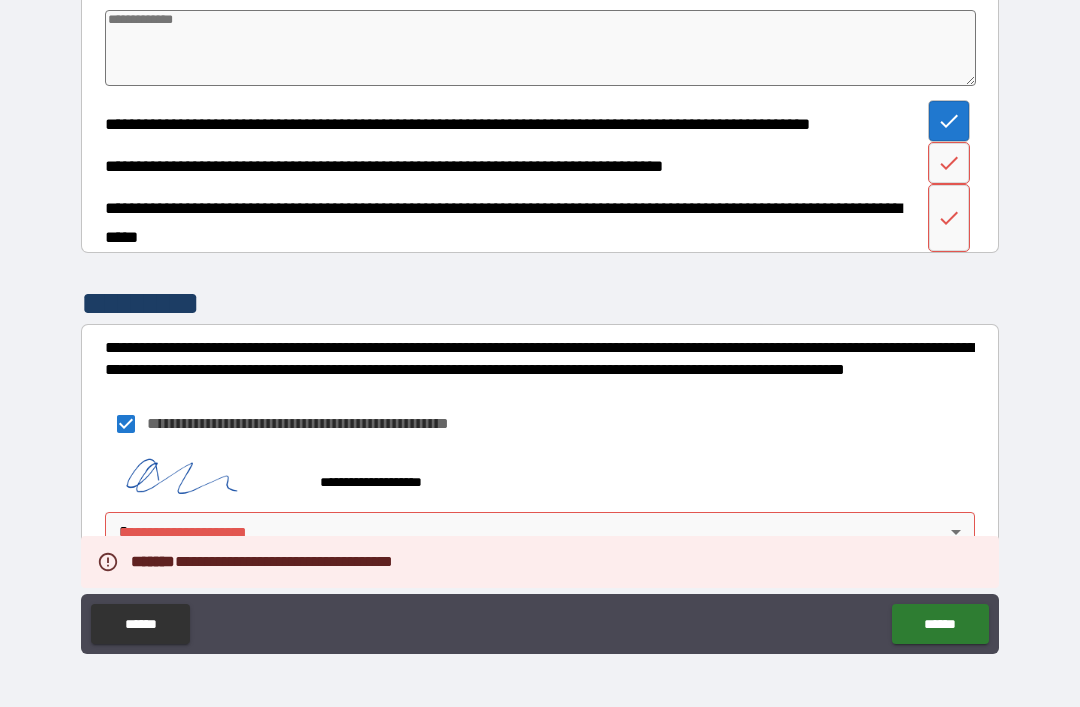 click at bounding box center [949, 121] 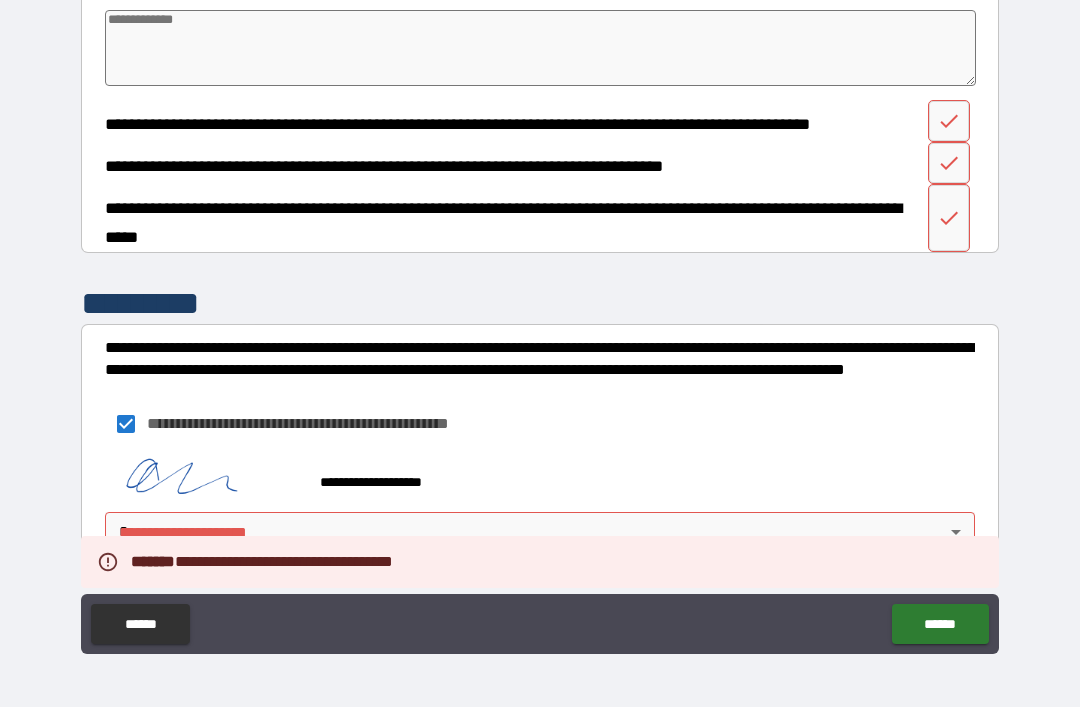 click 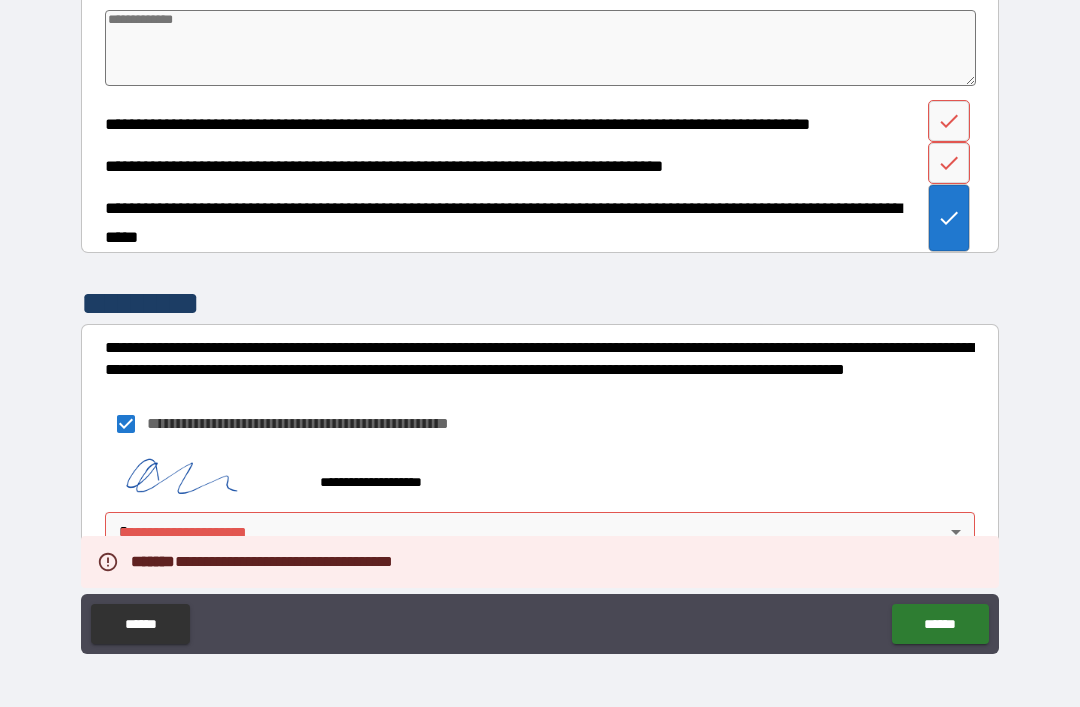 click 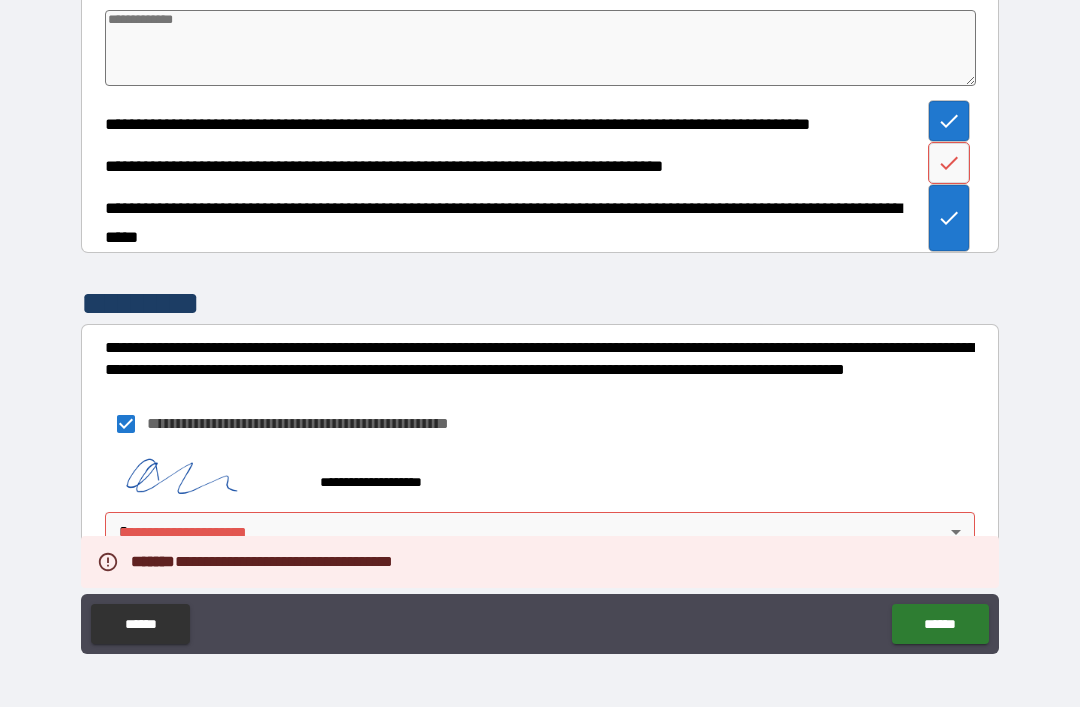click 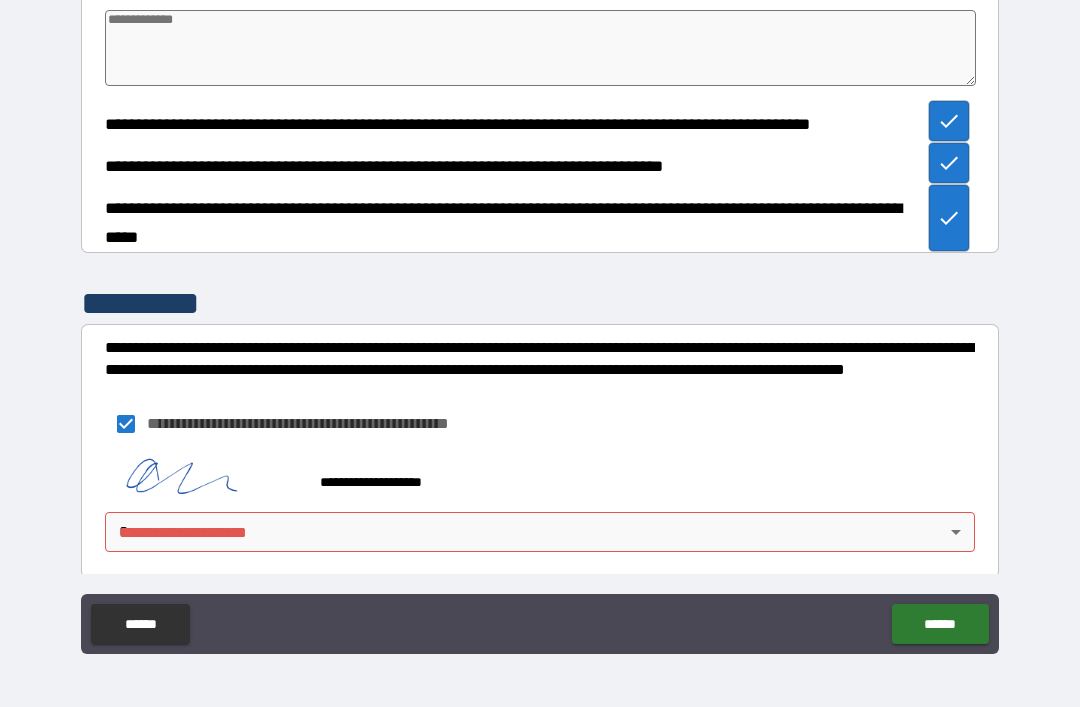 click on "******" at bounding box center (940, 624) 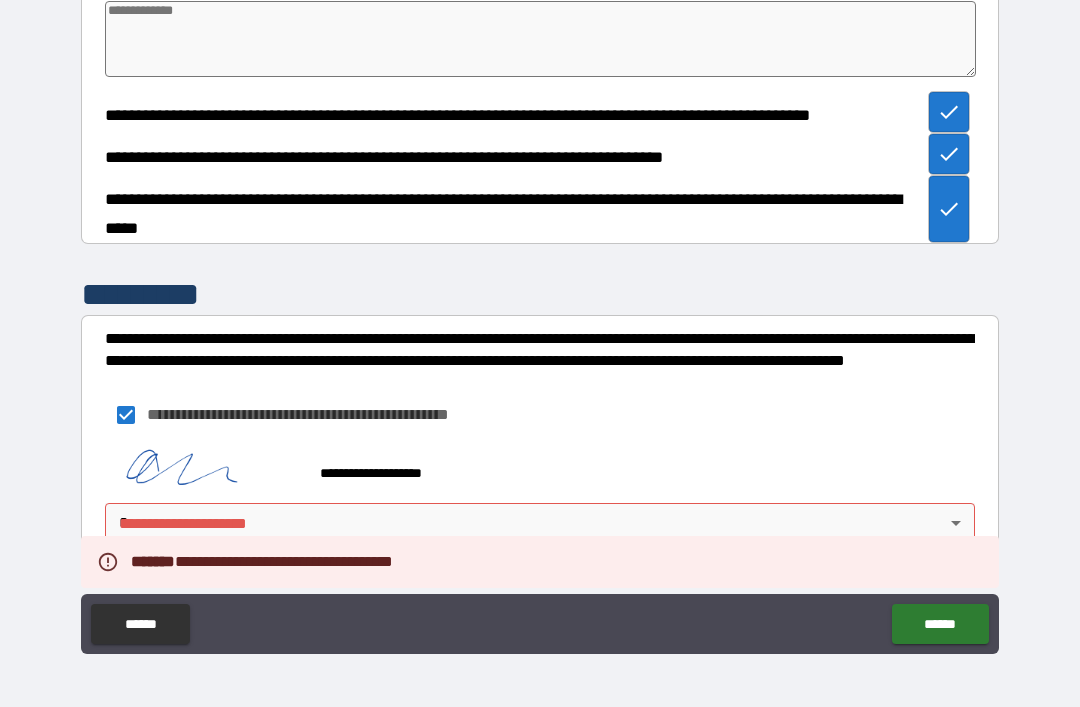 scroll, scrollTop: 2448, scrollLeft: 0, axis: vertical 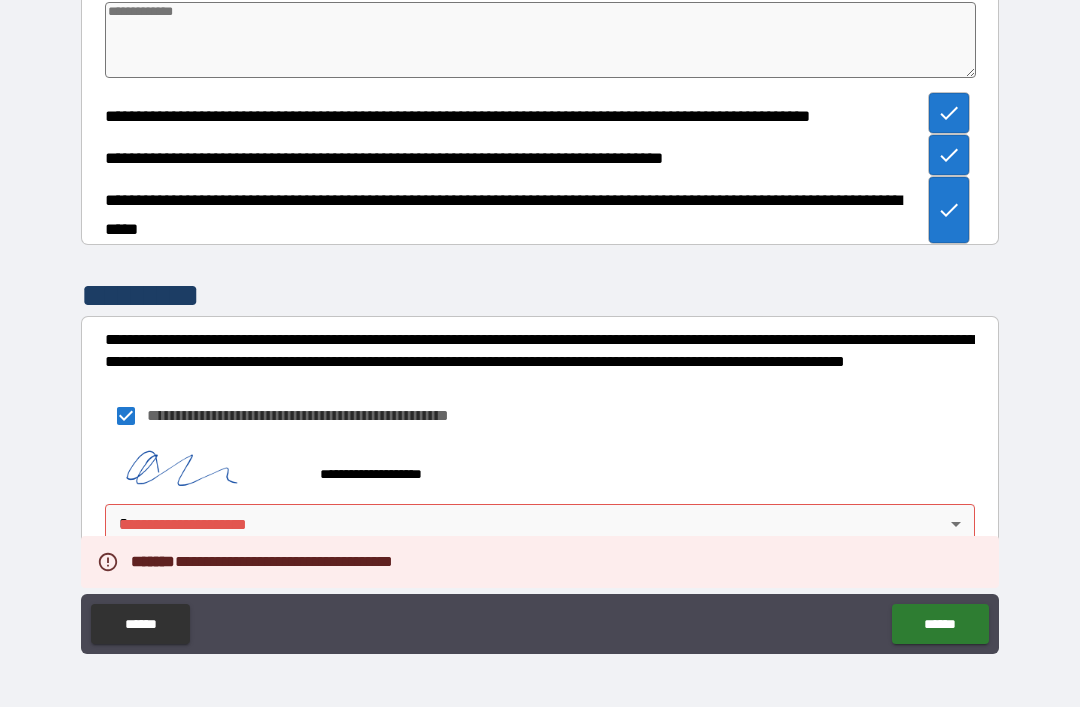 click on "[FIRST] [LAST] [CITY] [STATE] [ZIP] [STREET] [NUMBER] [APARTMENT] [COUNTRY] [PHONE] [EMAIL] [CREDIT_CARD] [PASSPORT] [DRIVER_LICENSE] [SSN]" at bounding box center (540, 321) 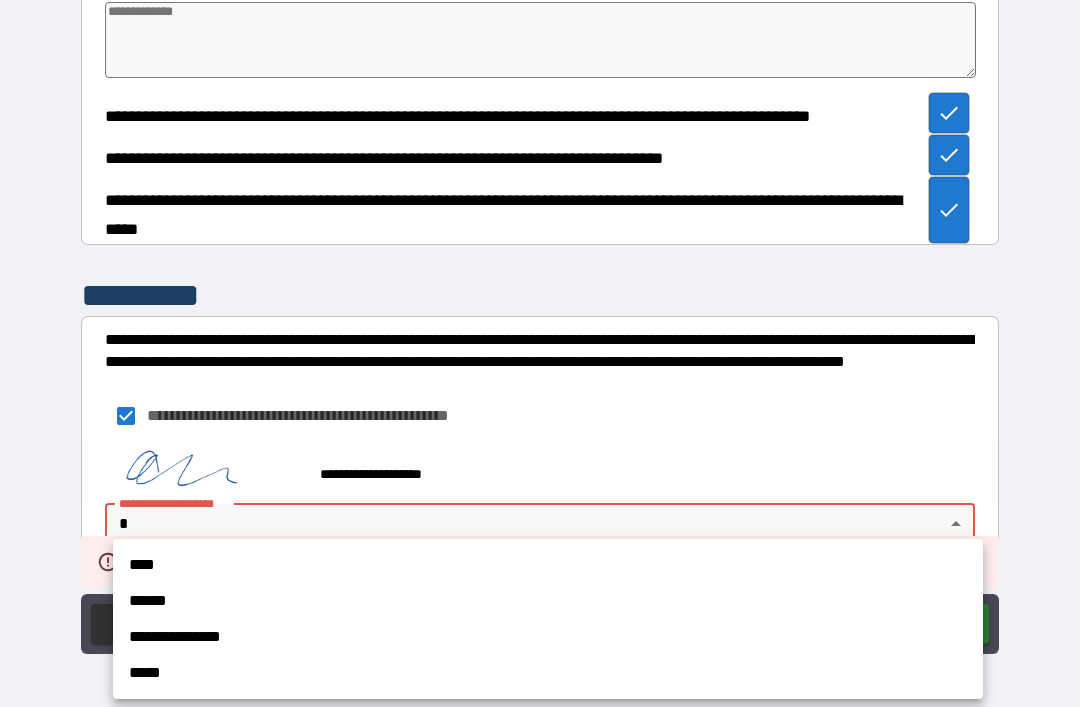 click on "****" at bounding box center (548, 565) 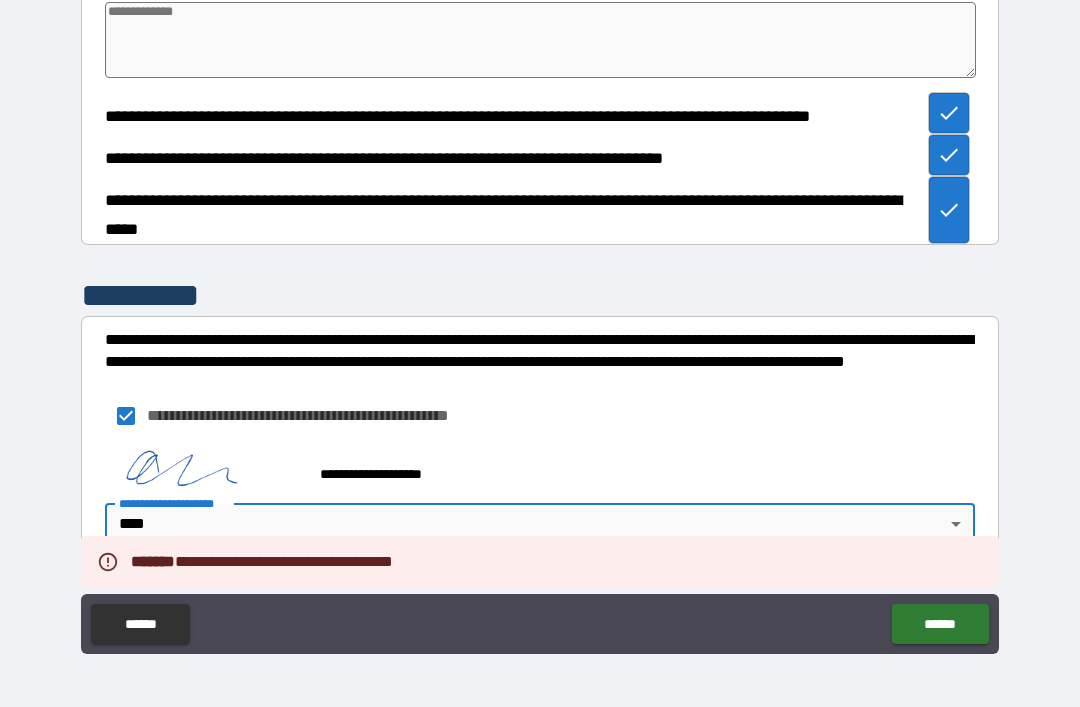 click on "******" at bounding box center [940, 624] 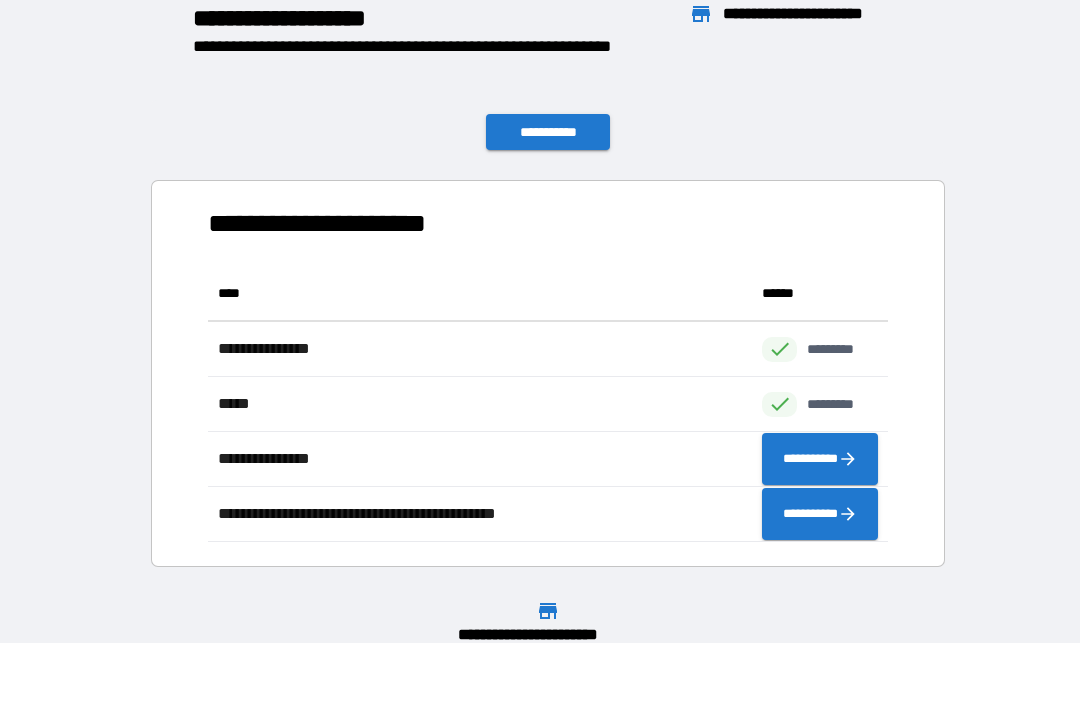 scroll, scrollTop: 1, scrollLeft: 1, axis: both 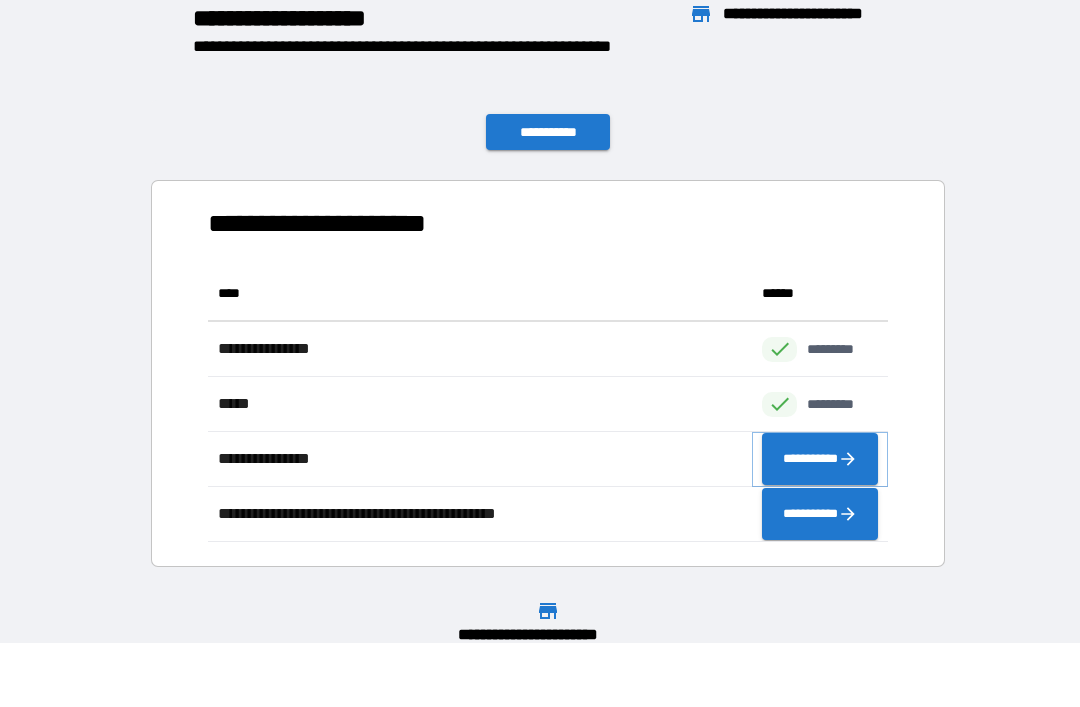 click on "**********" at bounding box center [820, 459] 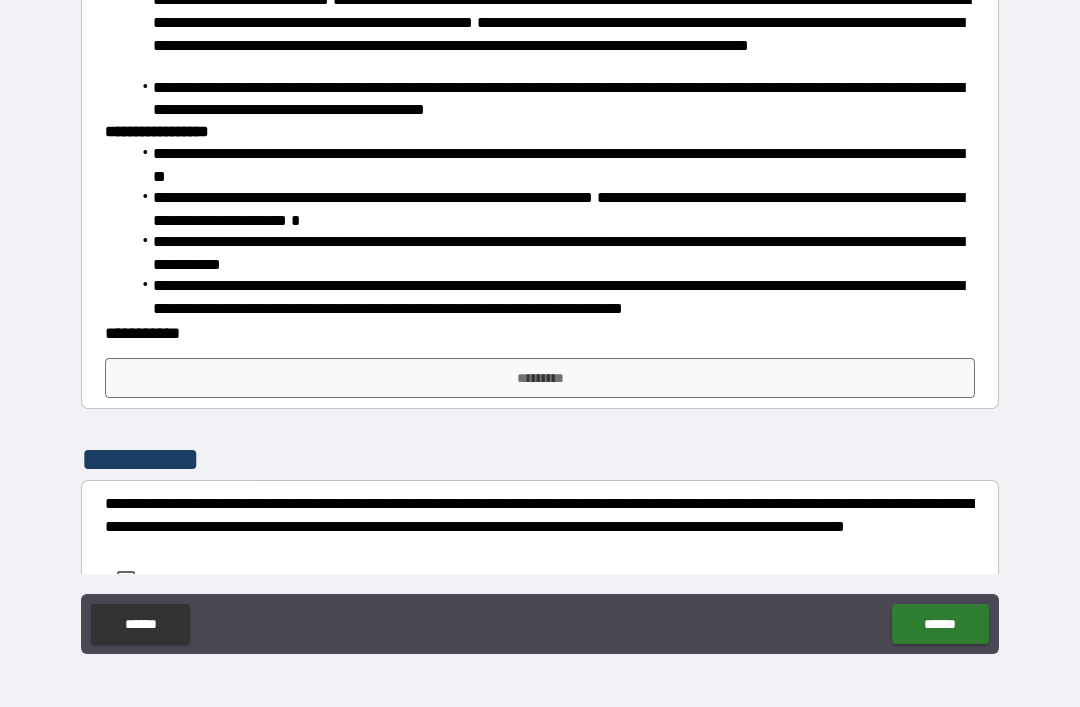 scroll, scrollTop: 498, scrollLeft: 0, axis: vertical 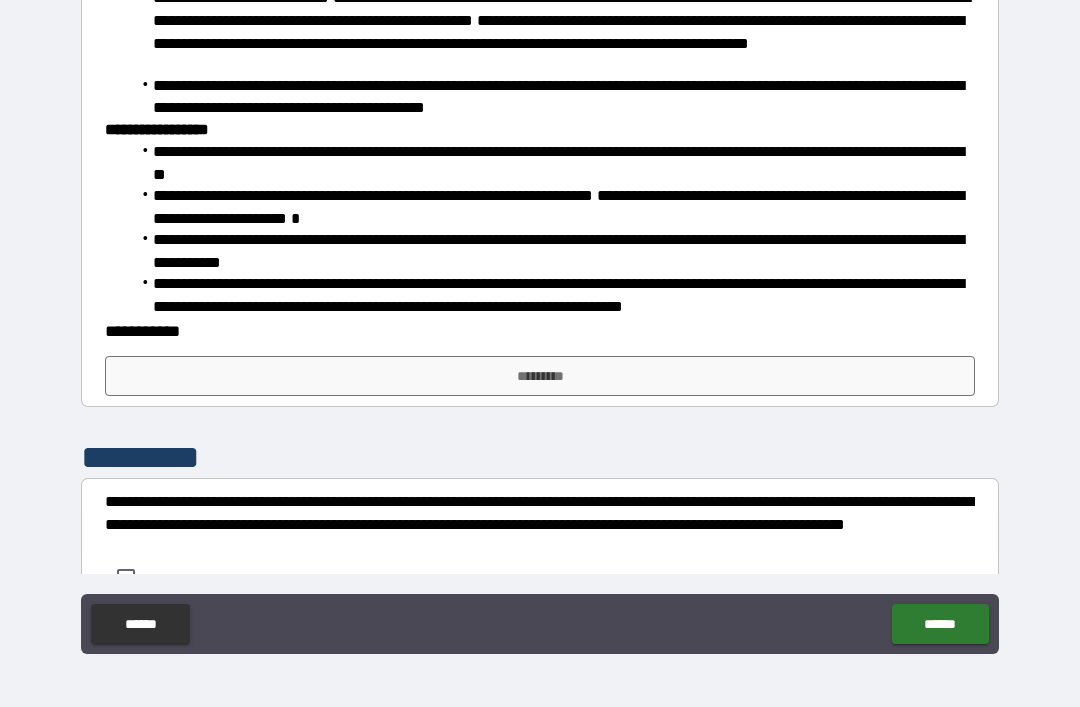 click on "*********" at bounding box center [540, 376] 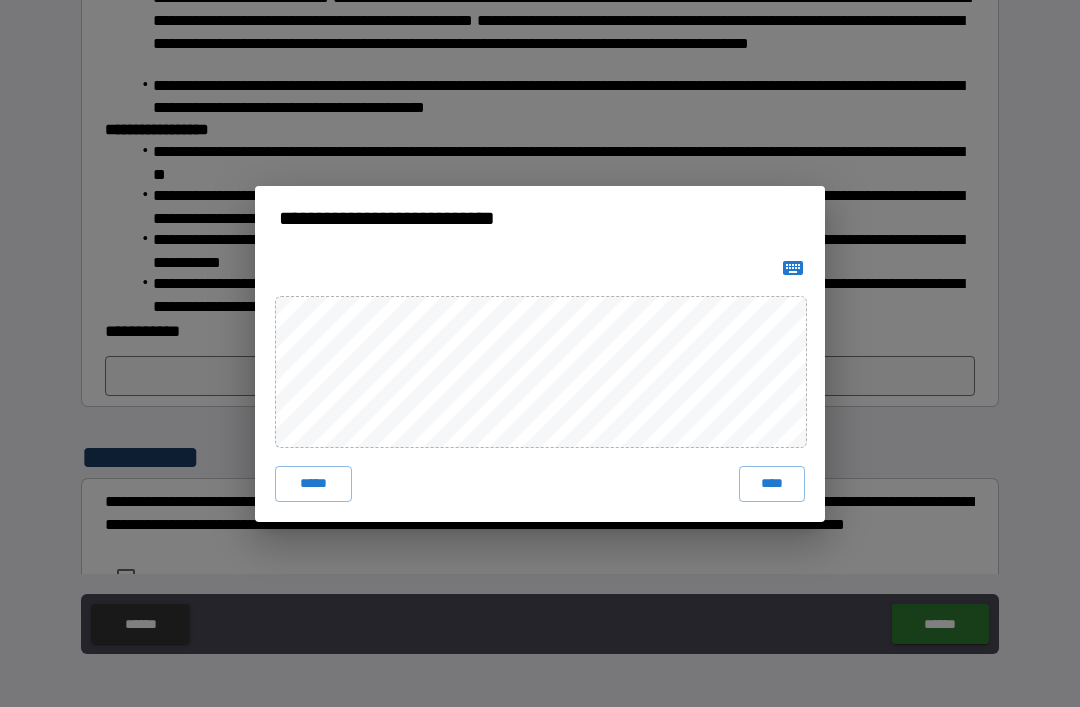 click on "****" at bounding box center (772, 484) 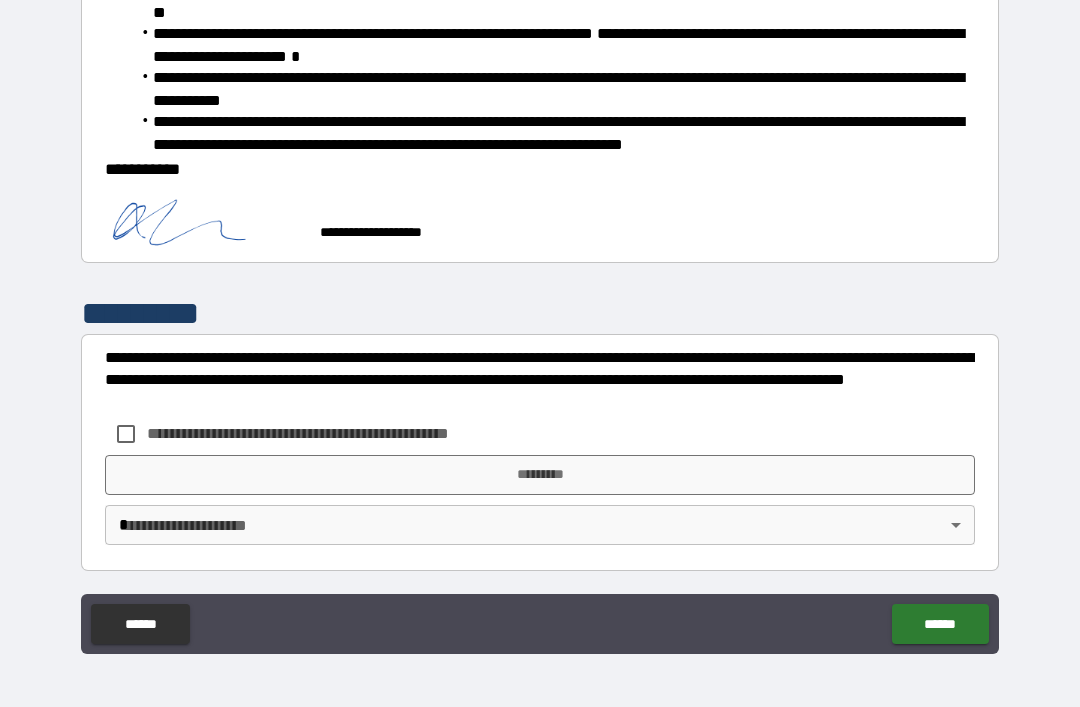 scroll, scrollTop: 660, scrollLeft: 0, axis: vertical 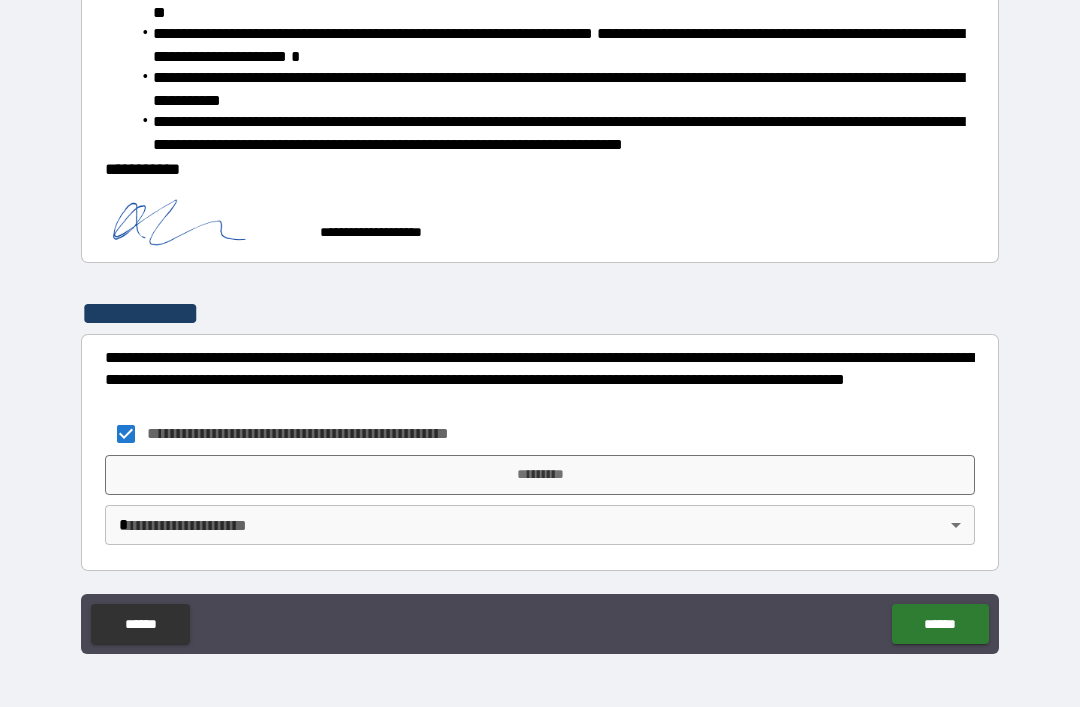 click on "*********" at bounding box center (540, 475) 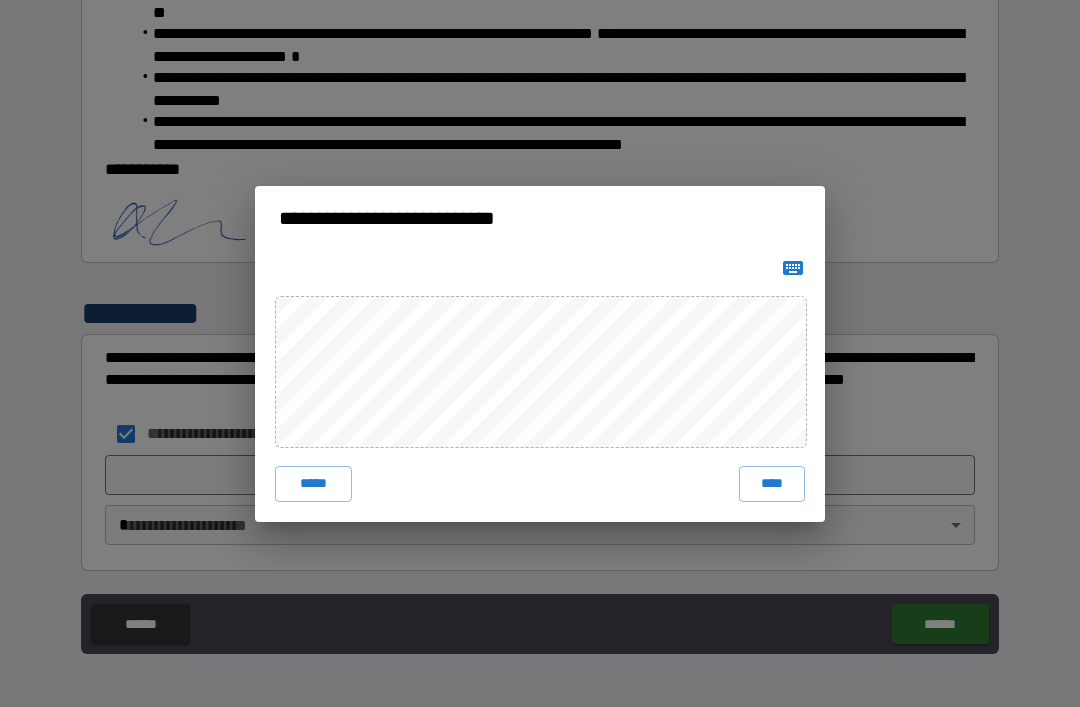 click on "****" at bounding box center [772, 484] 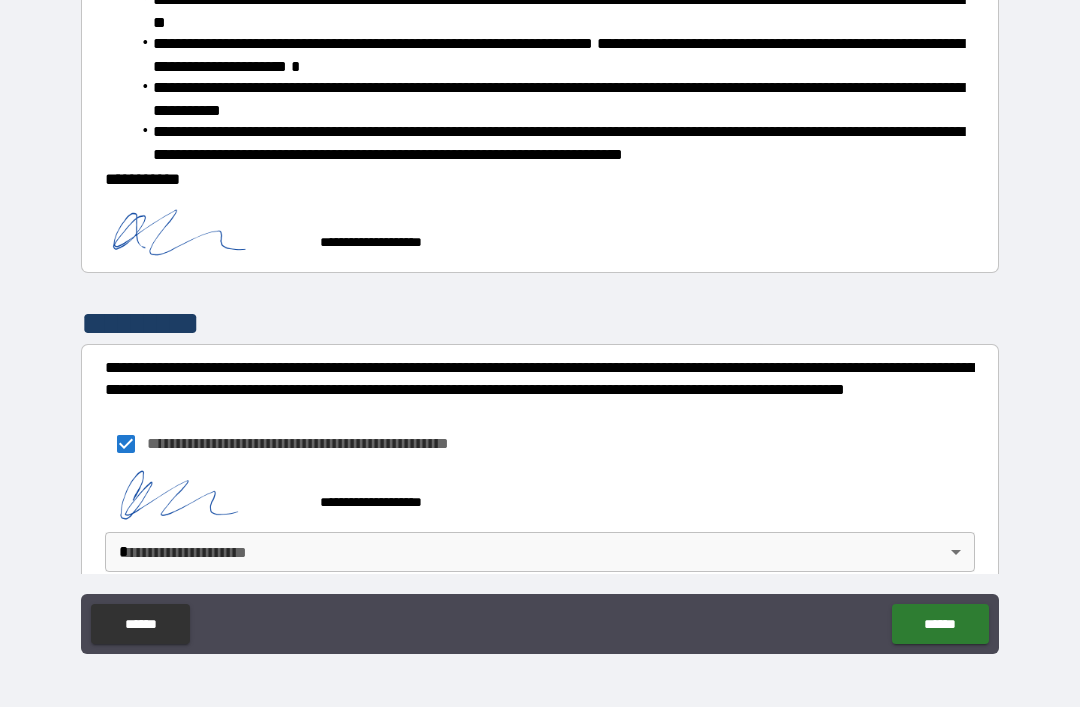 click on "[FIRST] [LAST] [CITY] [STATE] [ZIP] [STREET] [NUMBER] [APARTMENT] [COUNTRY] [PHONE] [EMAIL] [CREDIT_CARD] [PASSPORT] [DRIVER_LICENSE] [SSN]" at bounding box center (540, 321) 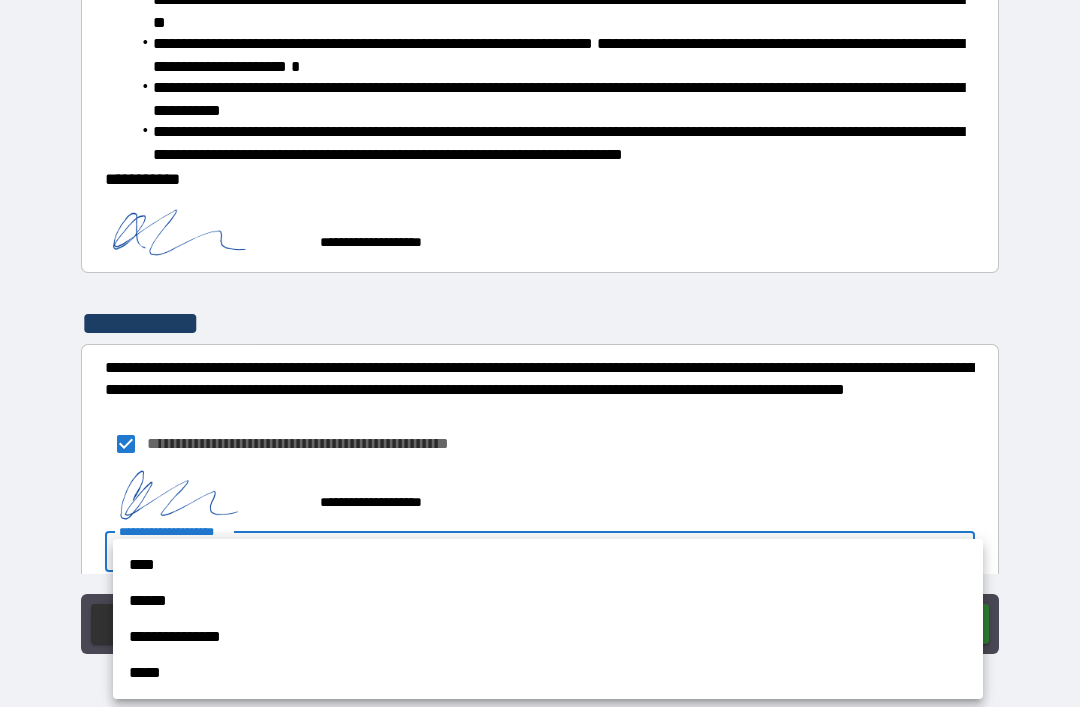 click on "****" at bounding box center (548, 565) 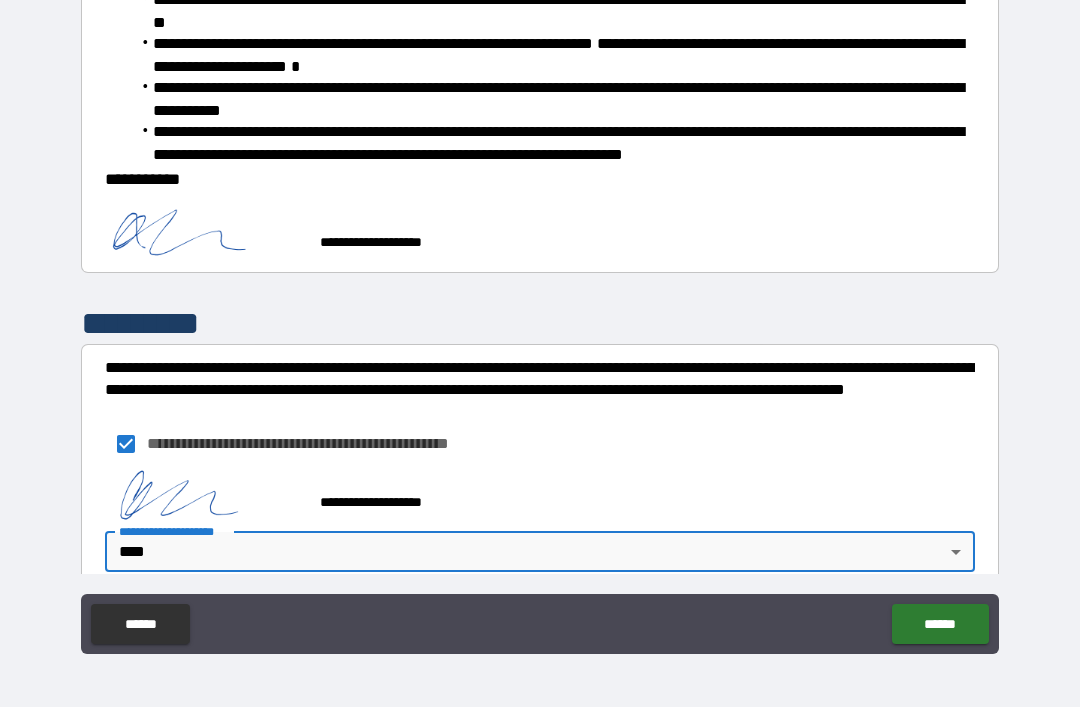 click on "******" at bounding box center (940, 624) 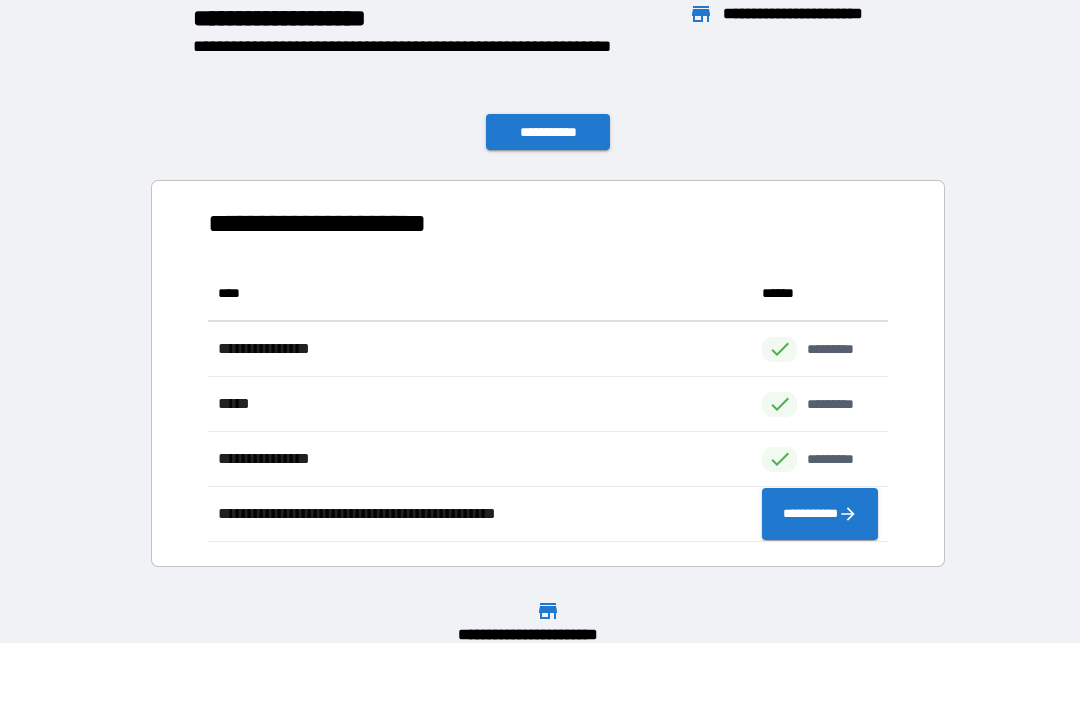 scroll, scrollTop: 1, scrollLeft: 1, axis: both 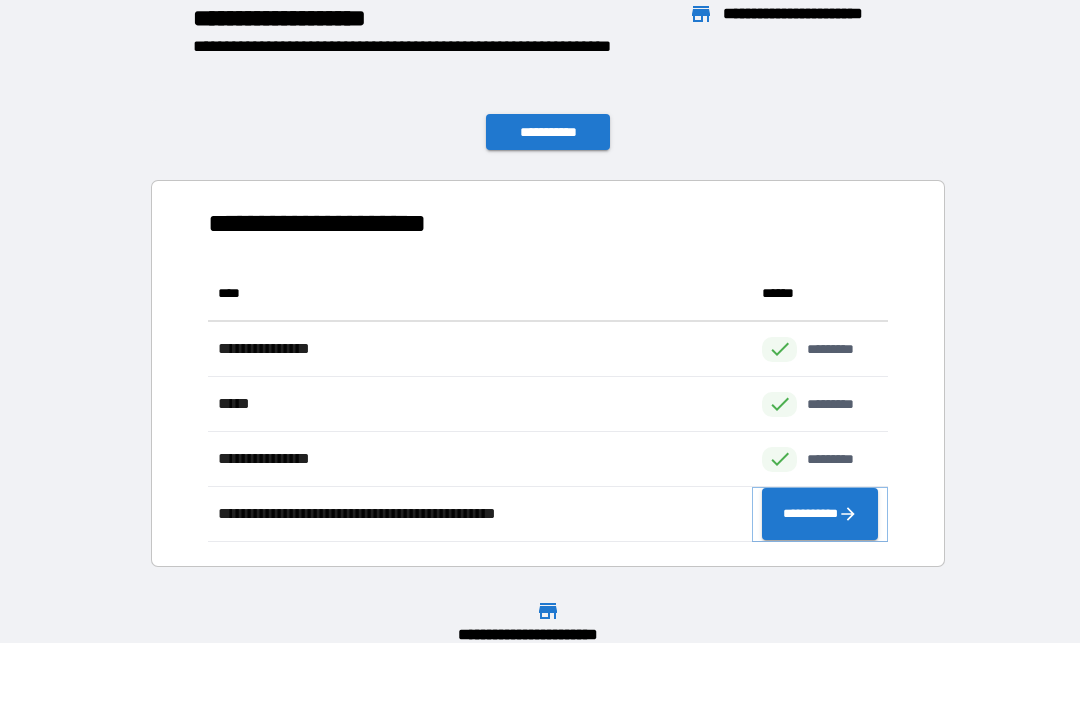 click on "**********" at bounding box center [820, 514] 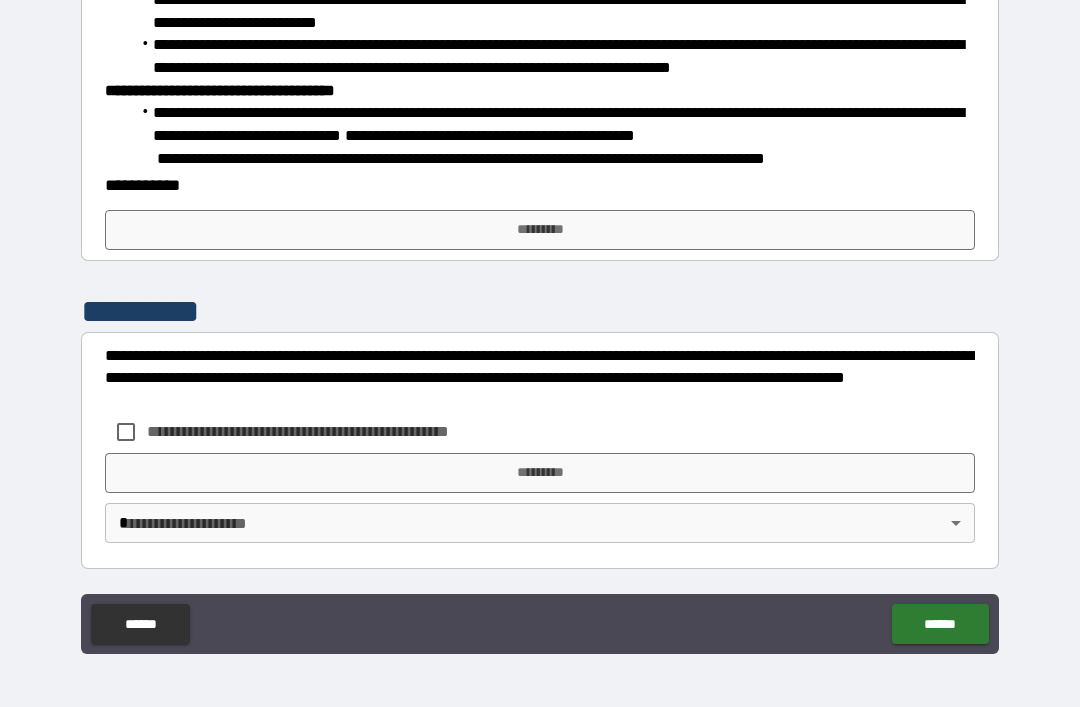 scroll, scrollTop: 1563, scrollLeft: 0, axis: vertical 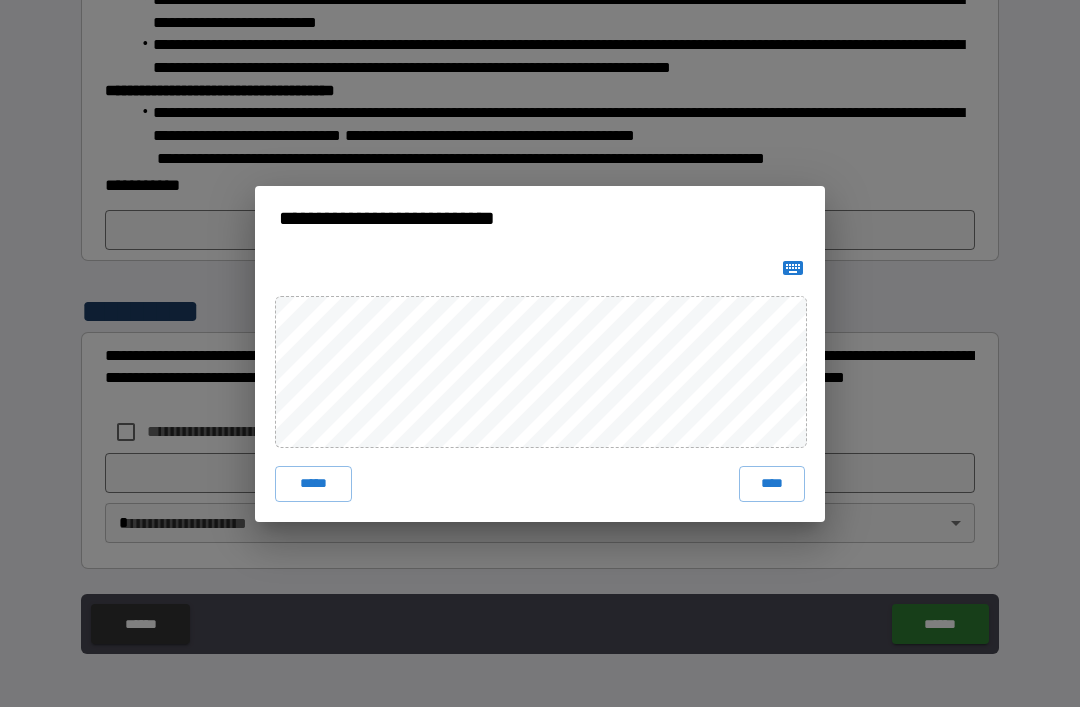 click on "****" at bounding box center [772, 484] 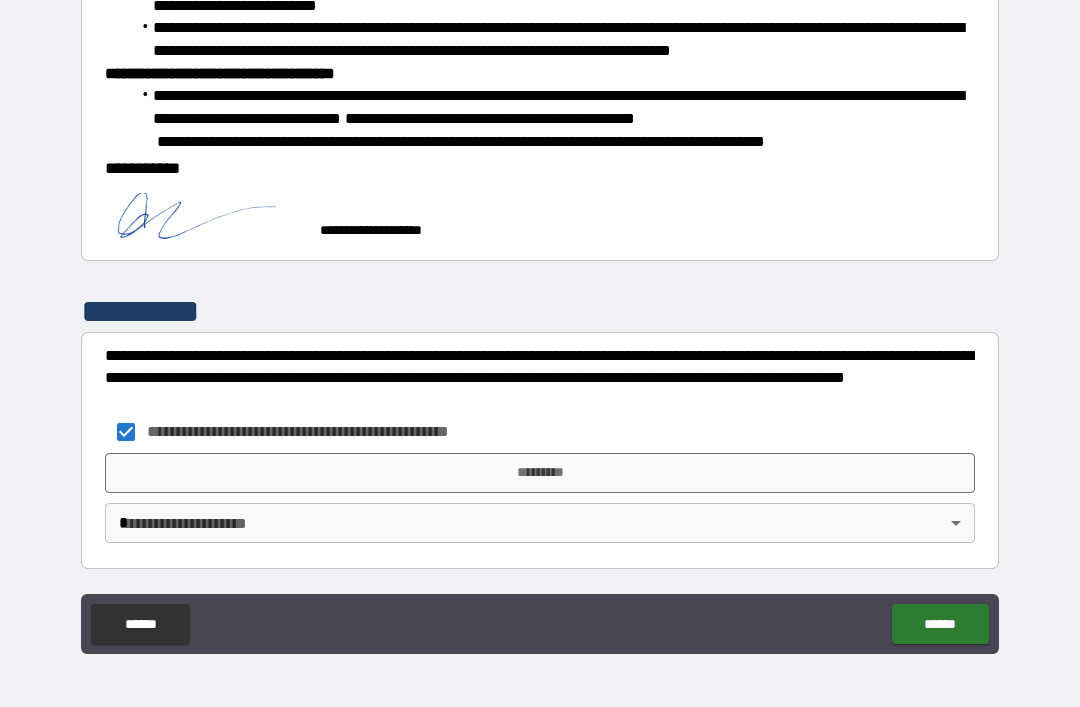 click on "*********" at bounding box center (540, 473) 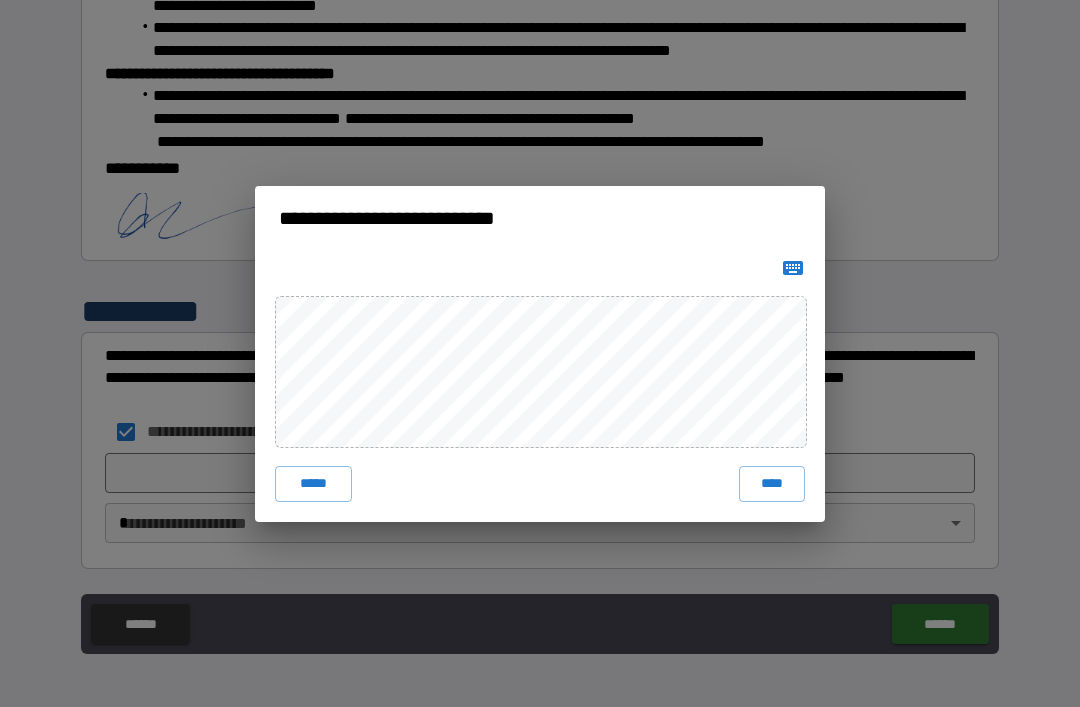 click on "****" at bounding box center (772, 484) 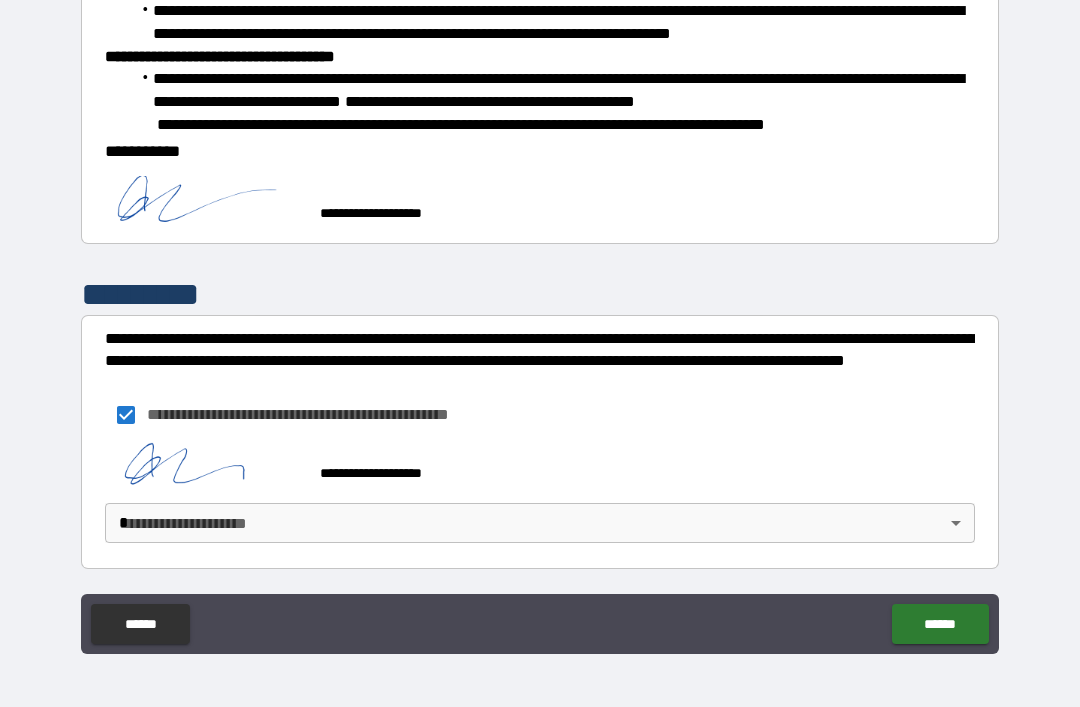 click on "[FIRST] [LAST] [CITY] [STATE] [ZIP] [STREET] [NUMBER] [APARTMENT] [COUNTRY] [PHONE] [EMAIL] [CREDIT_CARD] [PASSPORT] [DRIVER_LICENSE] [SSN]" at bounding box center (540, 321) 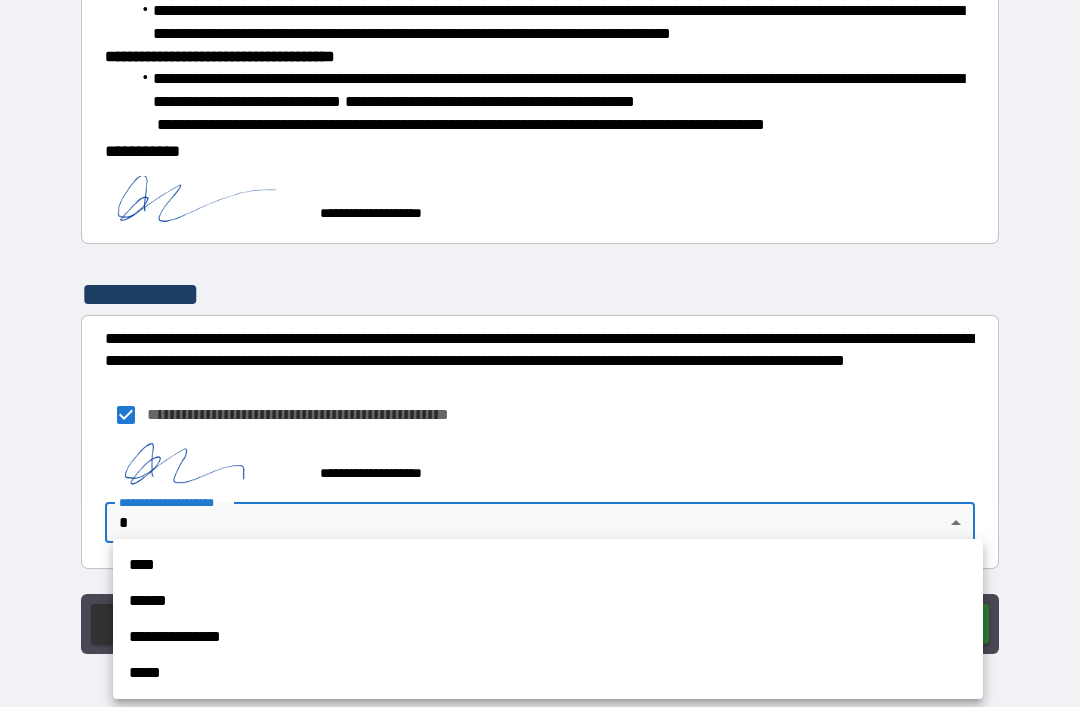 click on "****" at bounding box center [548, 565] 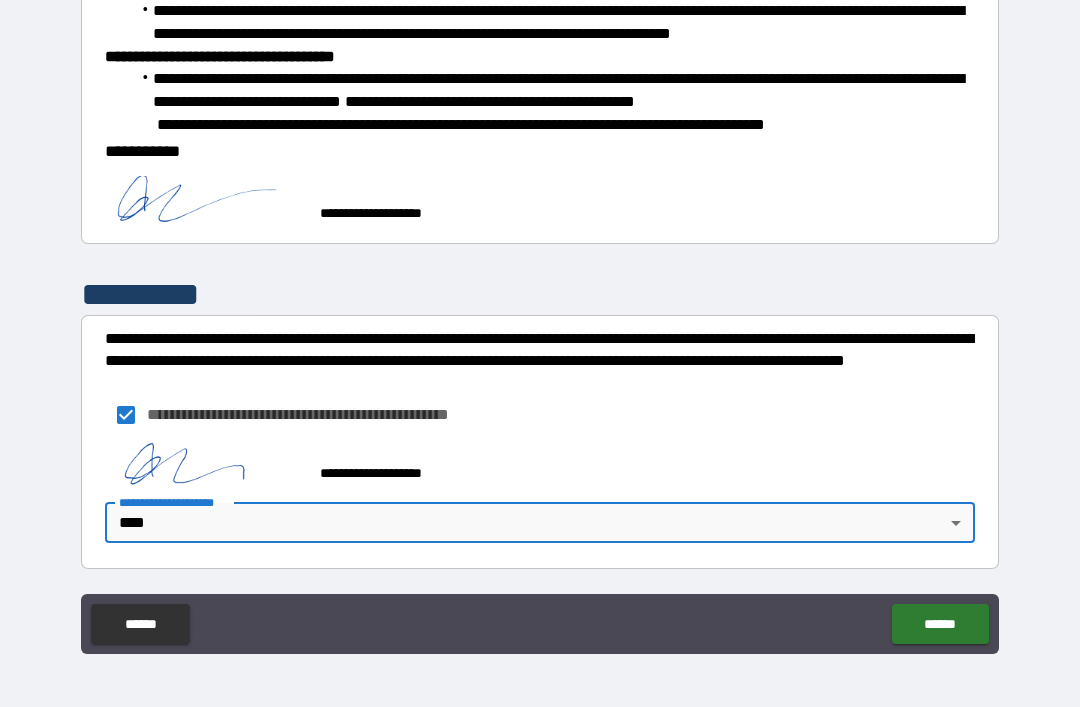 scroll, scrollTop: 1567, scrollLeft: 0, axis: vertical 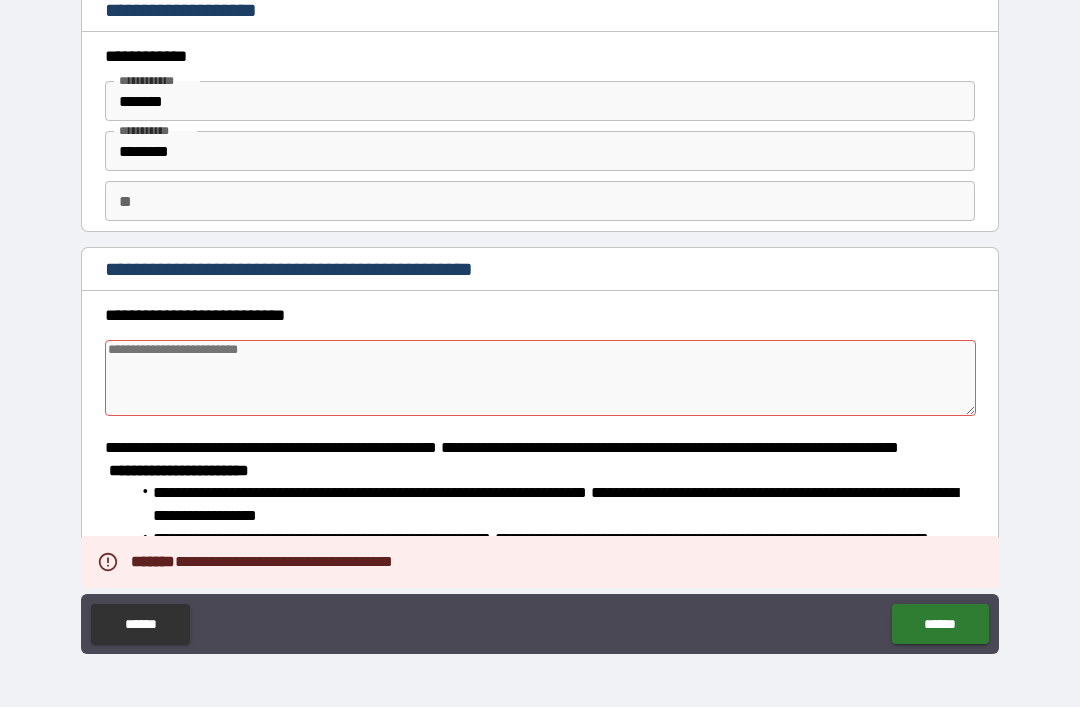 click at bounding box center [540, 378] 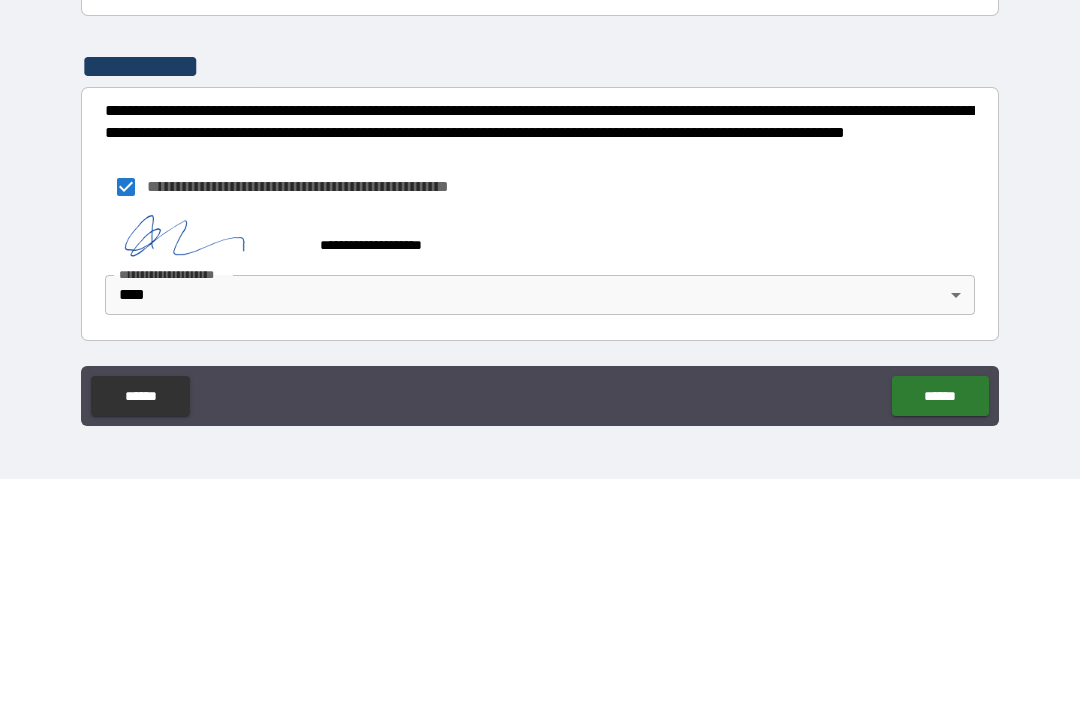 scroll, scrollTop: 1598, scrollLeft: 0, axis: vertical 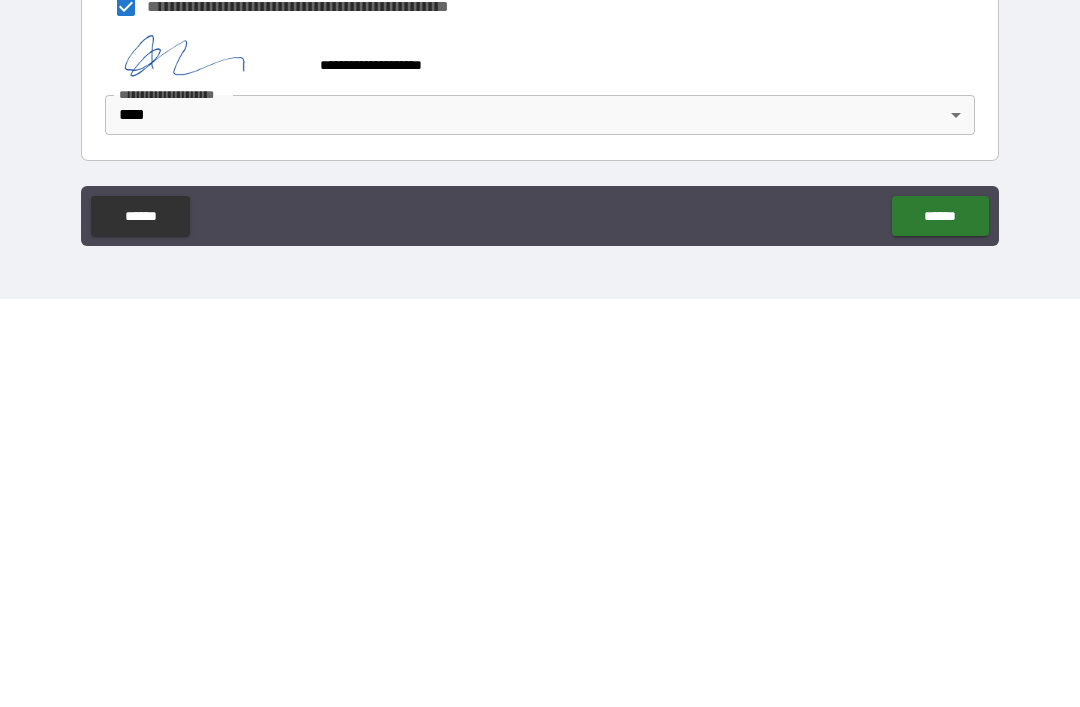 click on "******" at bounding box center [940, 624] 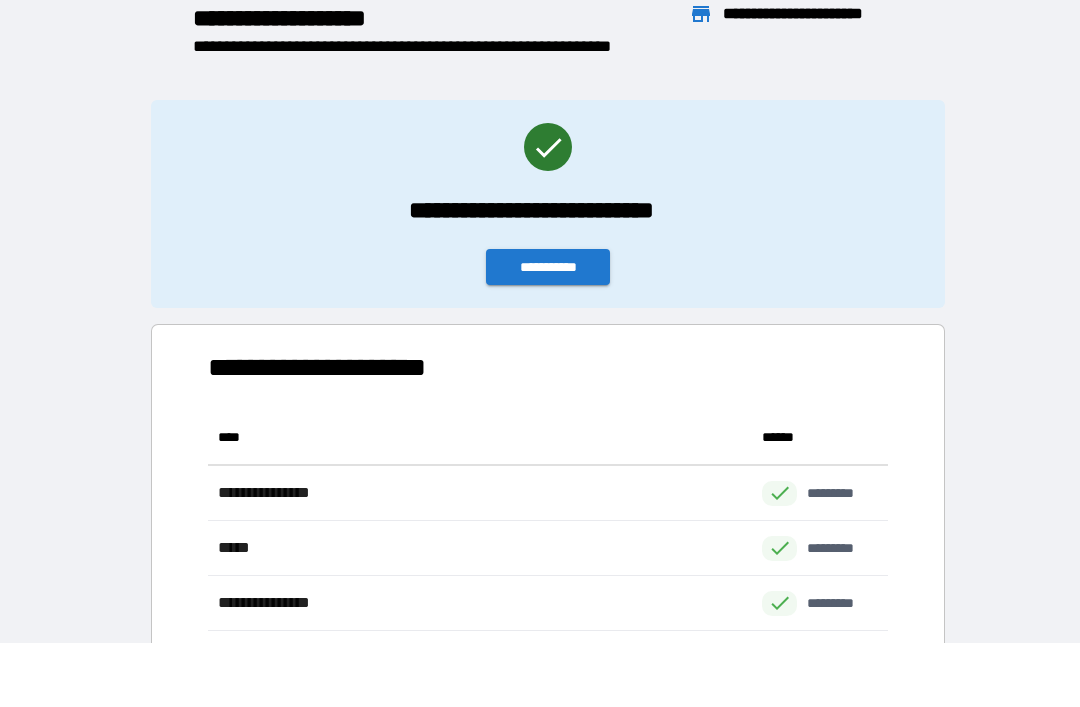 scroll, scrollTop: 1, scrollLeft: 1, axis: both 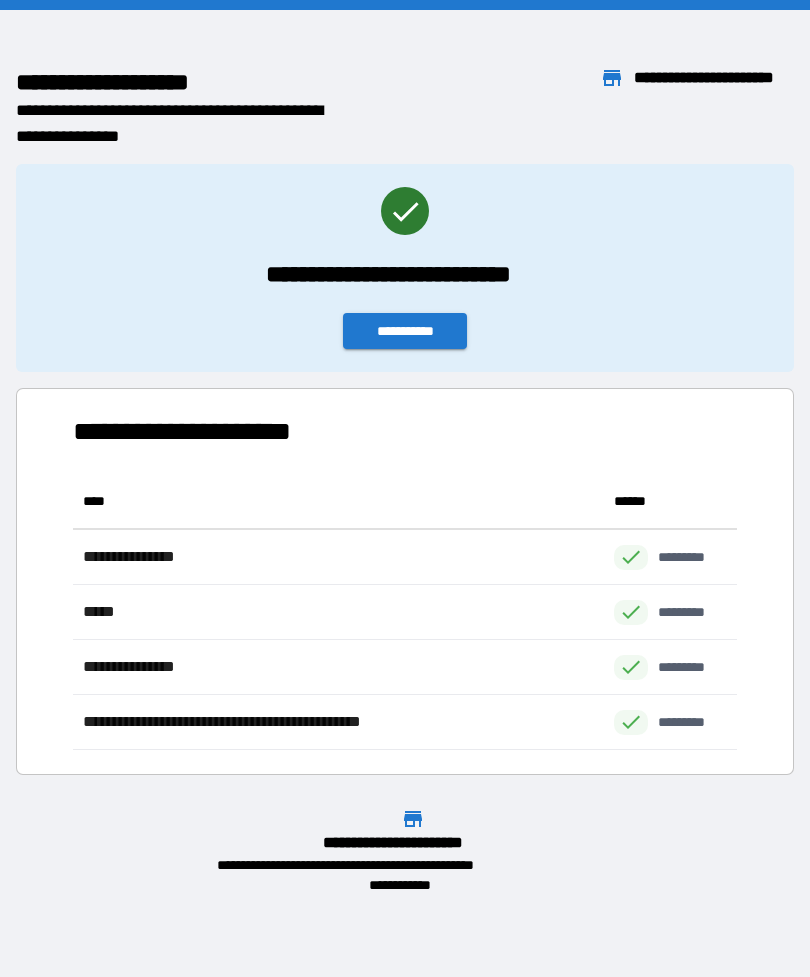 click on "**********" at bounding box center (405, 268) 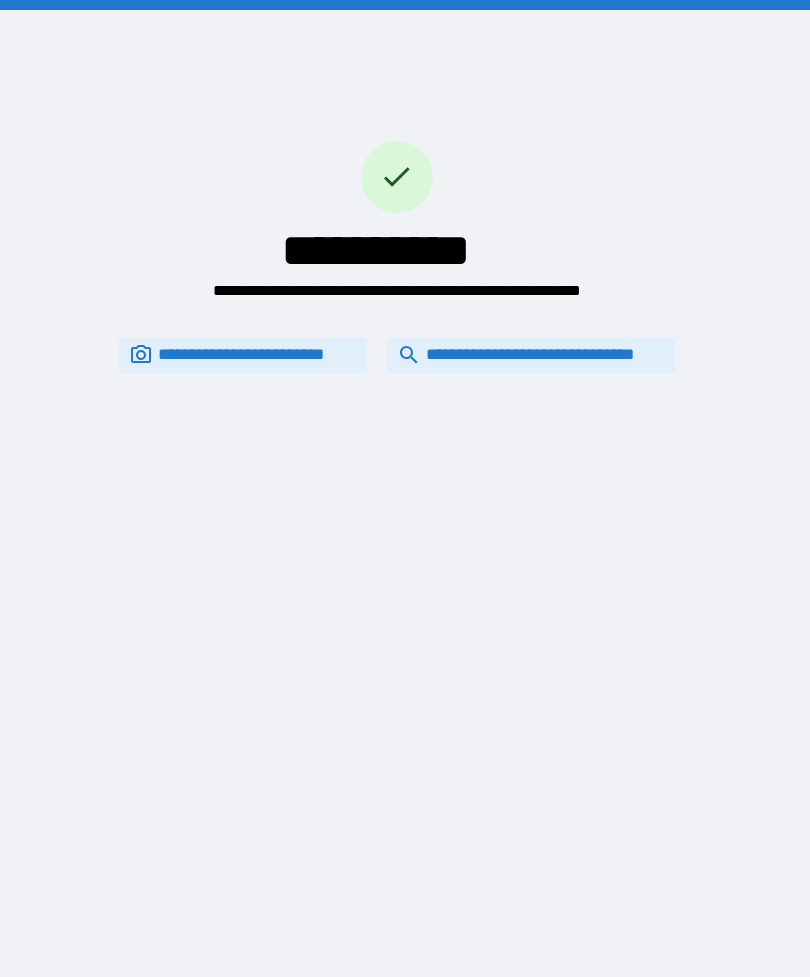 click on "**********" at bounding box center [531, 355] 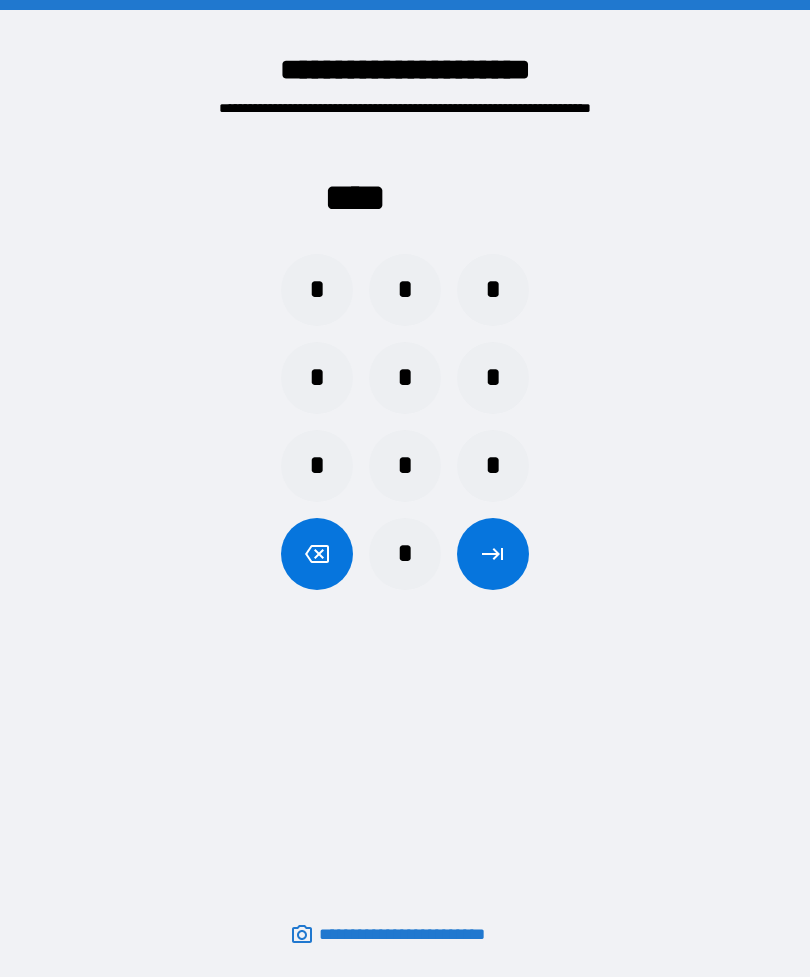 click on "*" at bounding box center [405, 378] 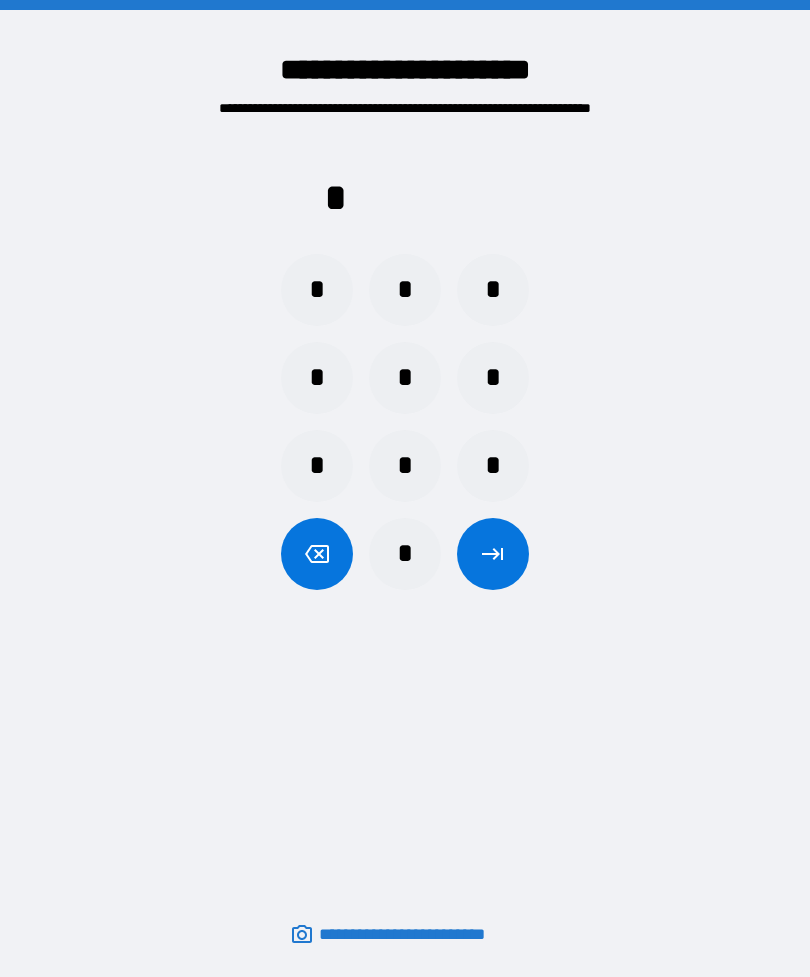 click on "*" at bounding box center [317, 378] 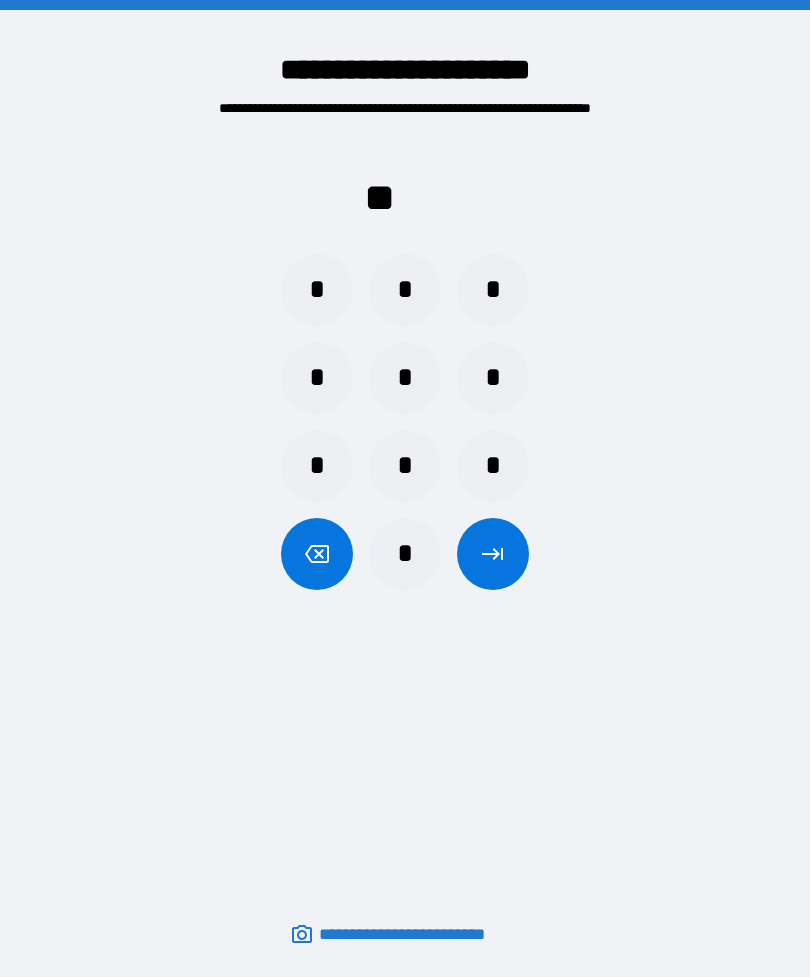 click on "*" at bounding box center (405, 554) 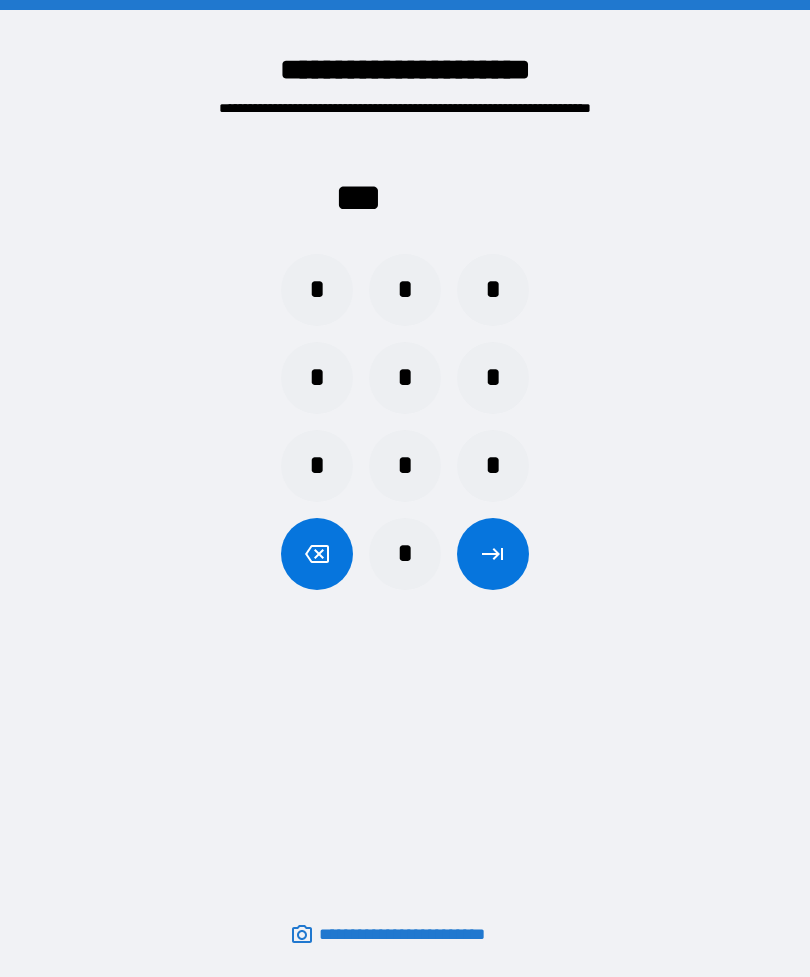 click on "*" at bounding box center [317, 290] 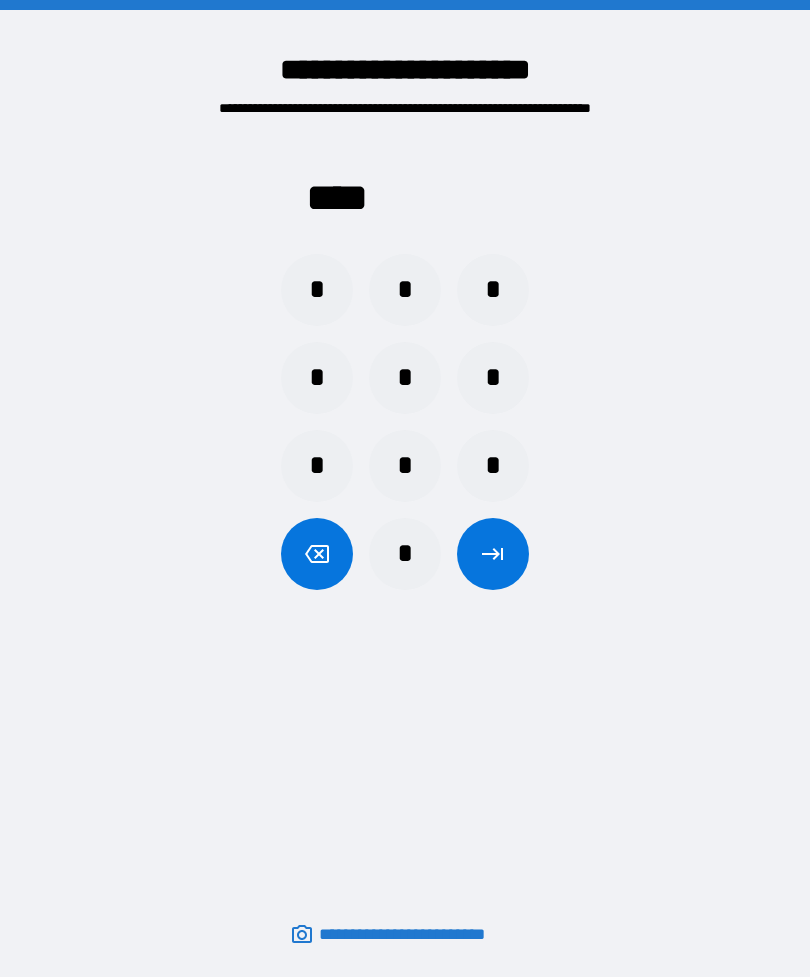 click 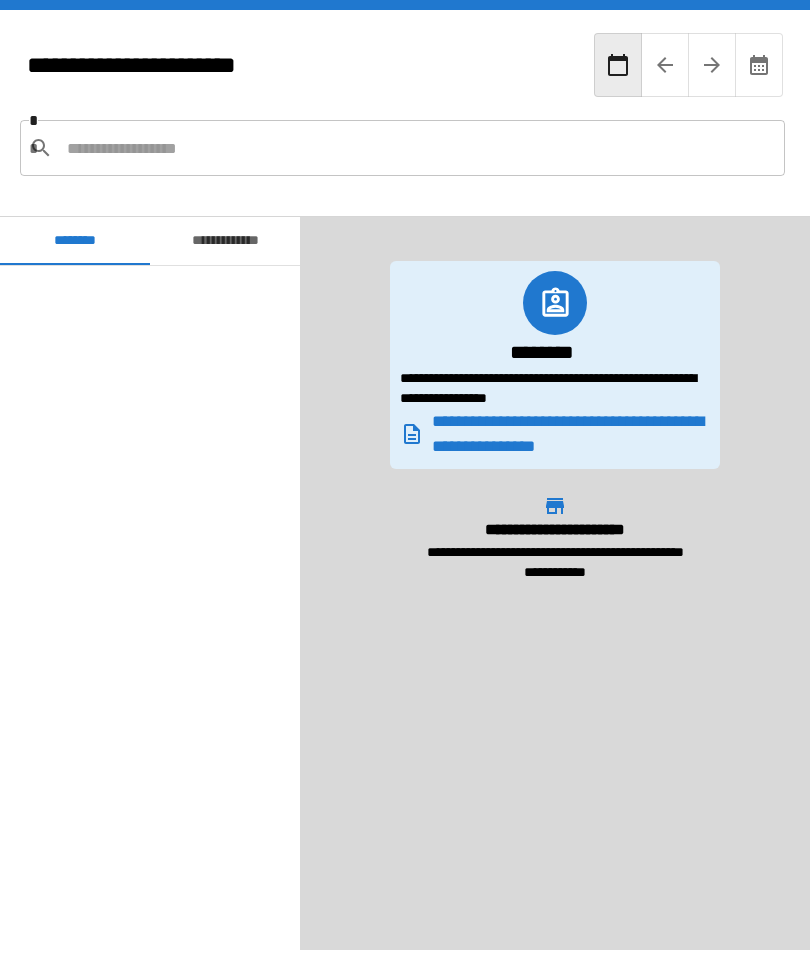 scroll, scrollTop: 917, scrollLeft: 0, axis: vertical 